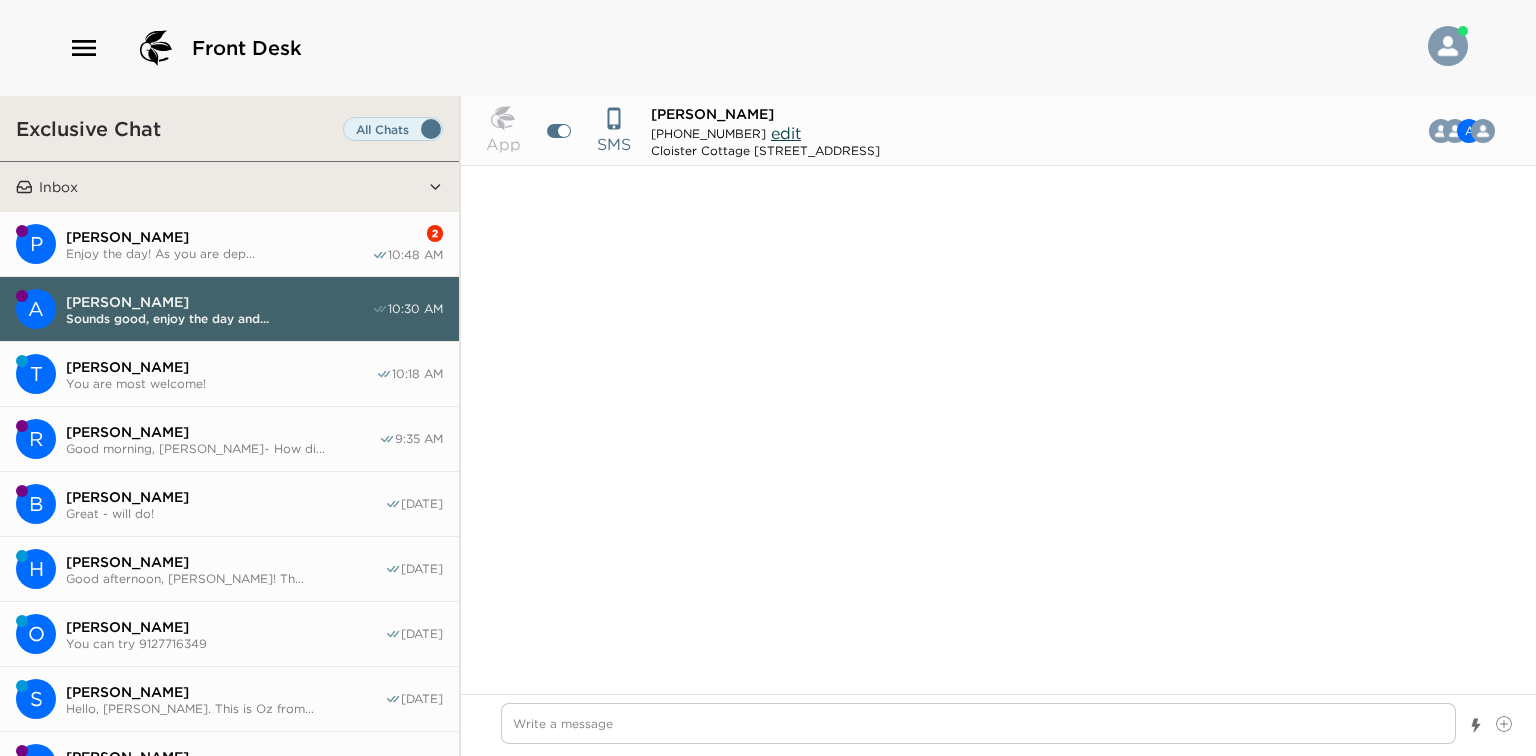 scroll, scrollTop: 0, scrollLeft: 0, axis: both 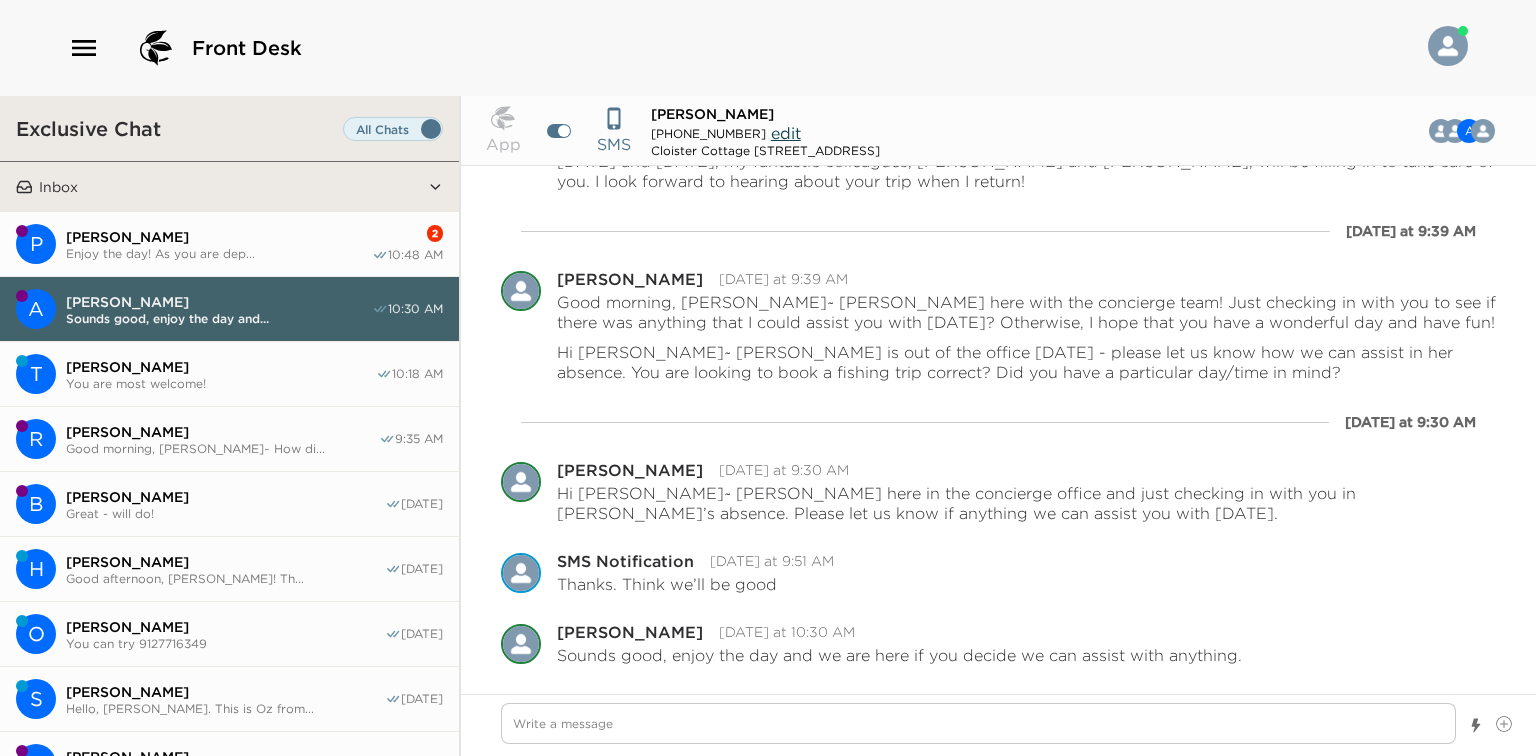 click on "Pam Lopez" at bounding box center [219, 237] 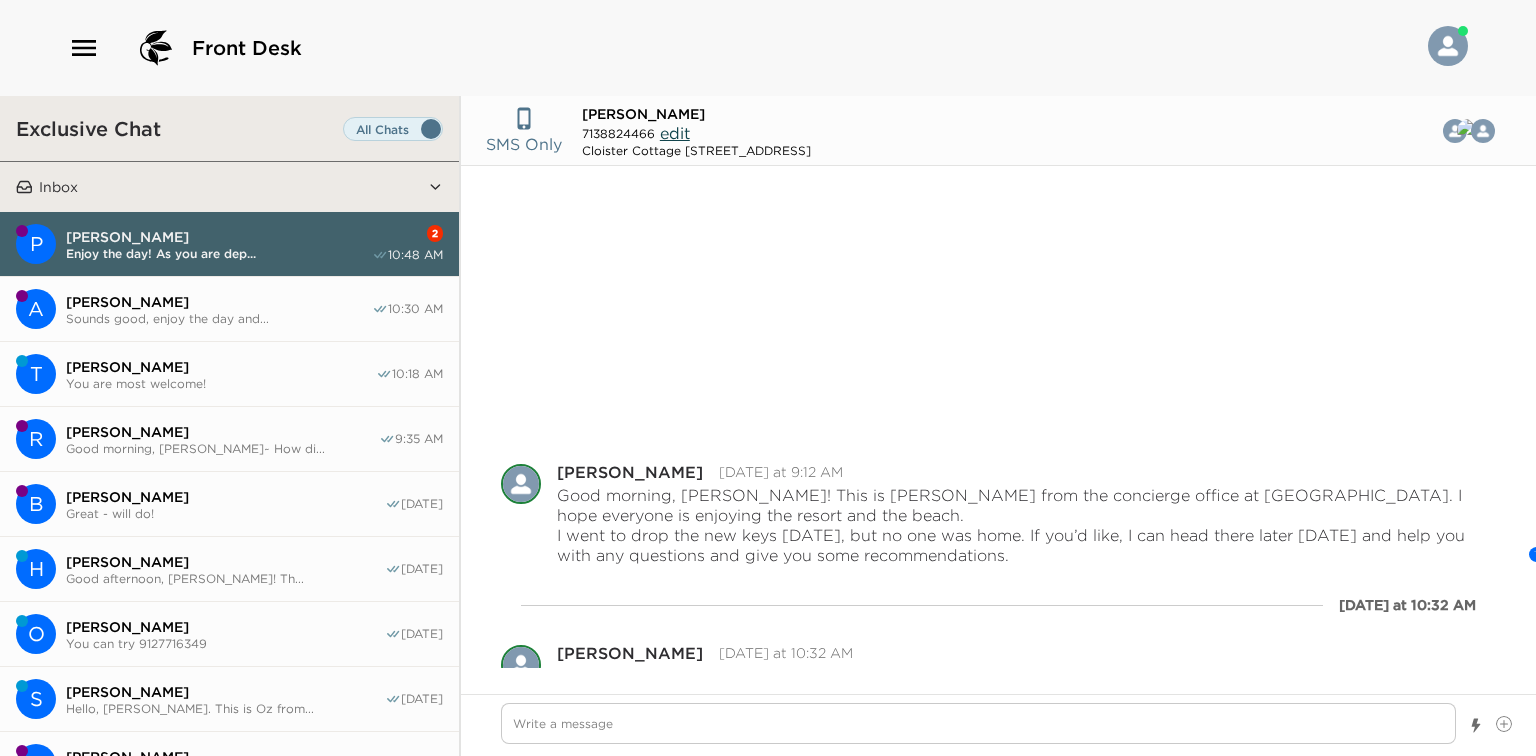 scroll, scrollTop: 212, scrollLeft: 0, axis: vertical 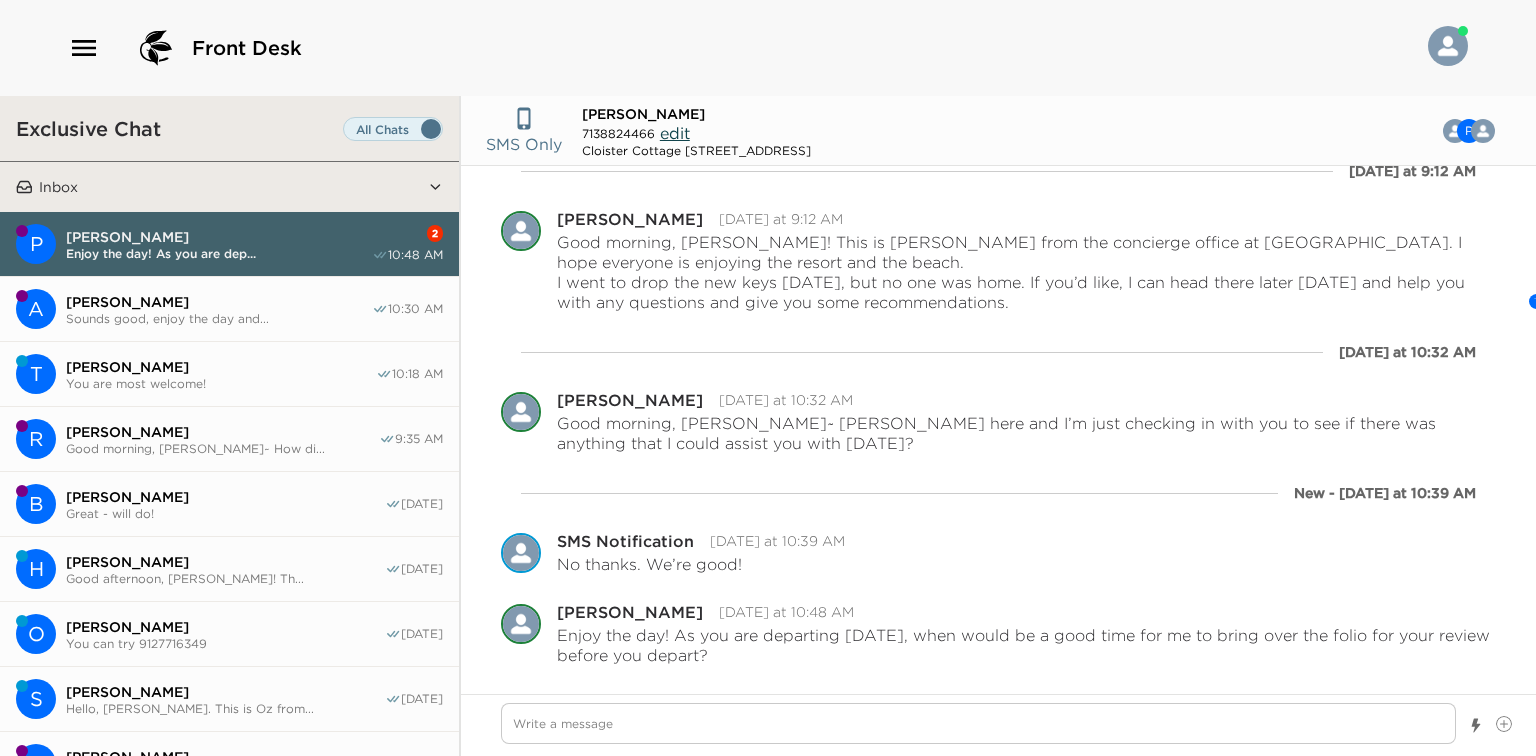drag, startPoint x: 274, startPoint y: 316, endPoint x: 270, endPoint y: 299, distance: 17.464249 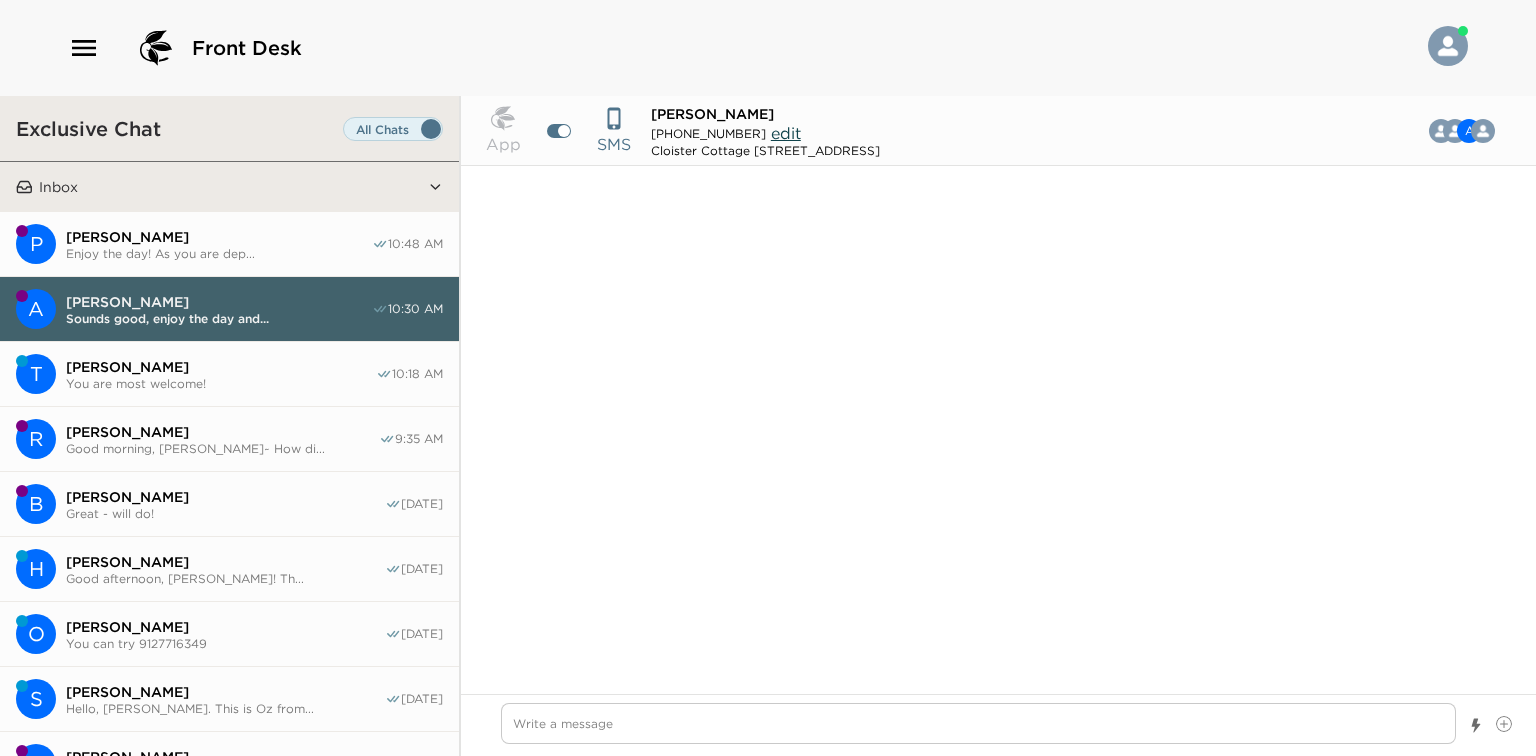 scroll, scrollTop: 933, scrollLeft: 0, axis: vertical 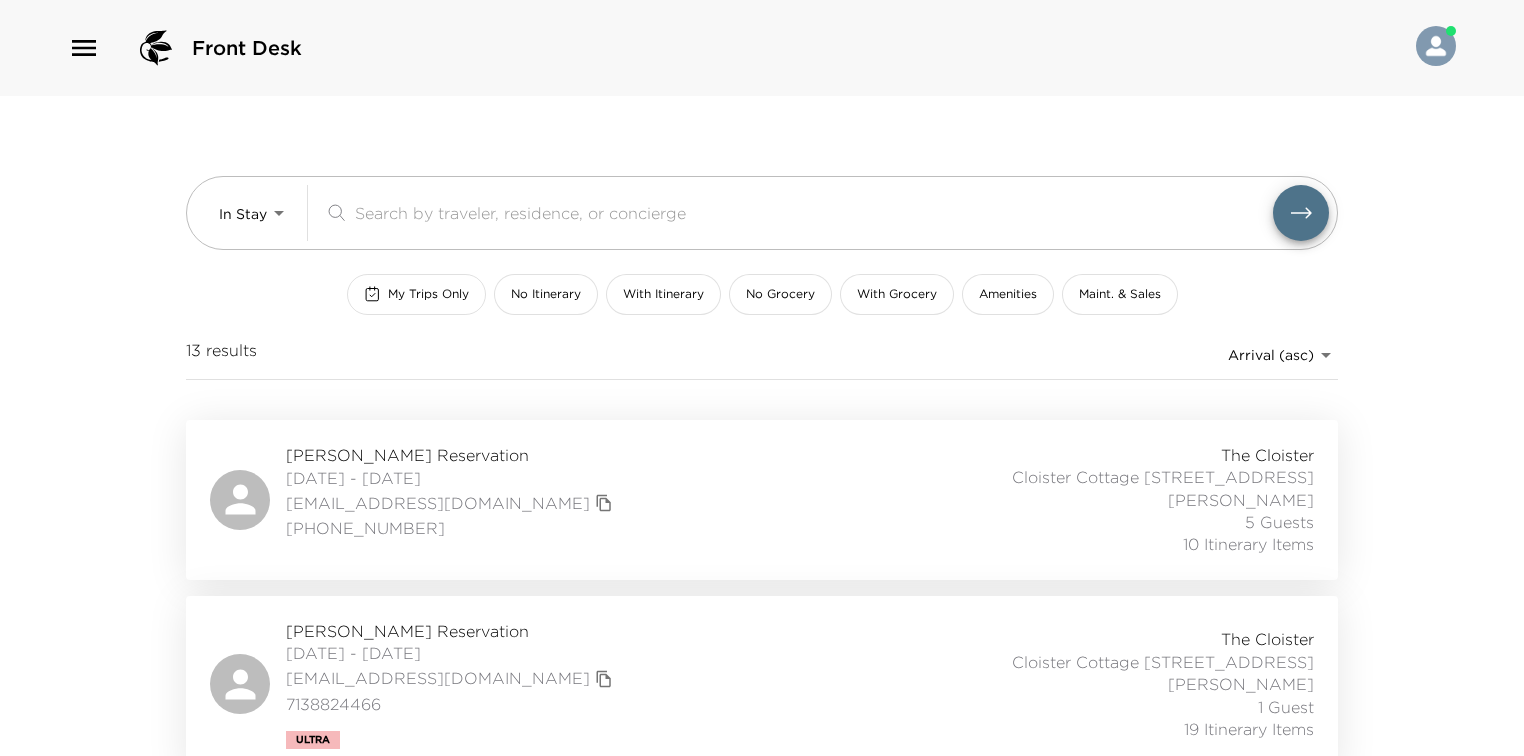 drag, startPoint x: 354, startPoint y: 279, endPoint x: 364, endPoint y: 283, distance: 10.770329 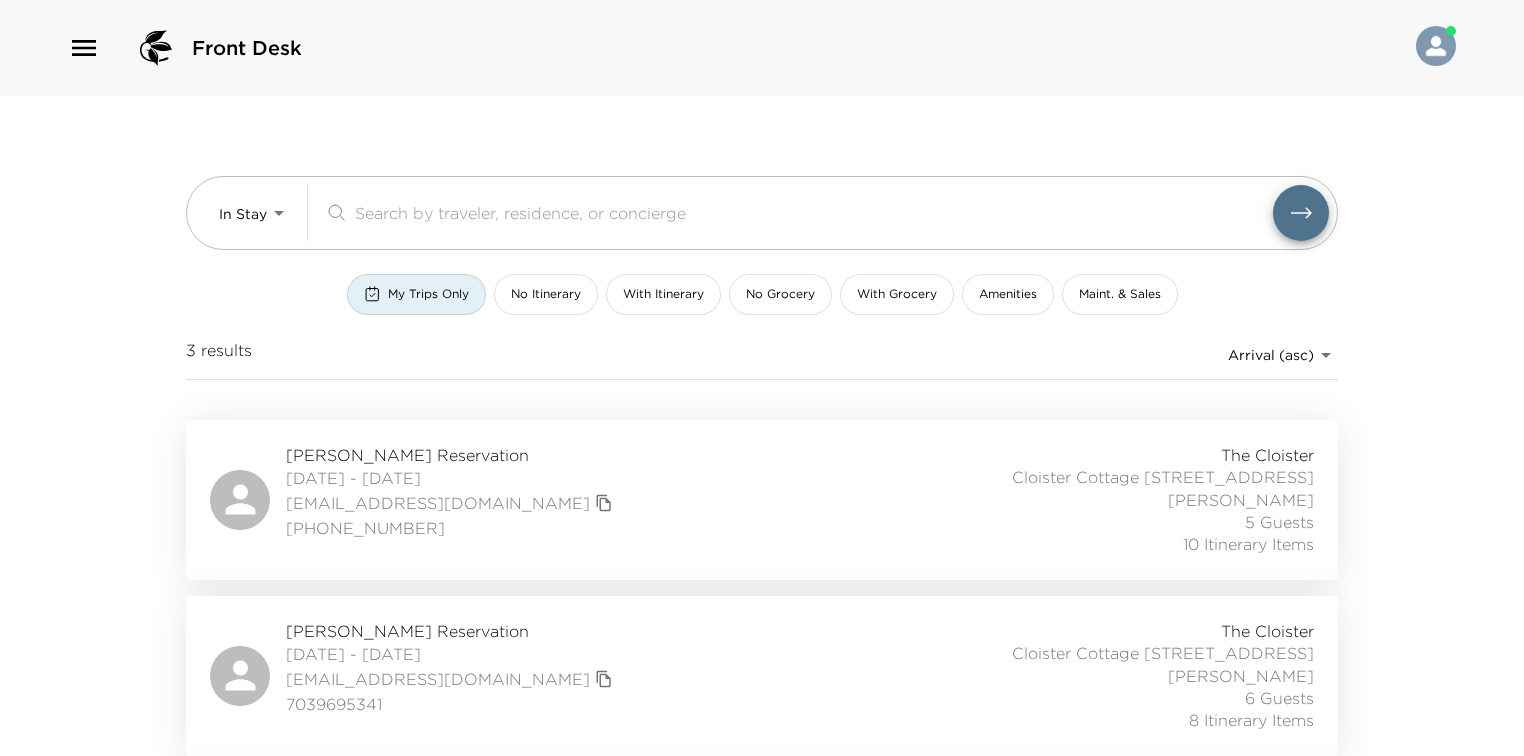 click on "Rick Beasley Reservation" at bounding box center [452, 455] 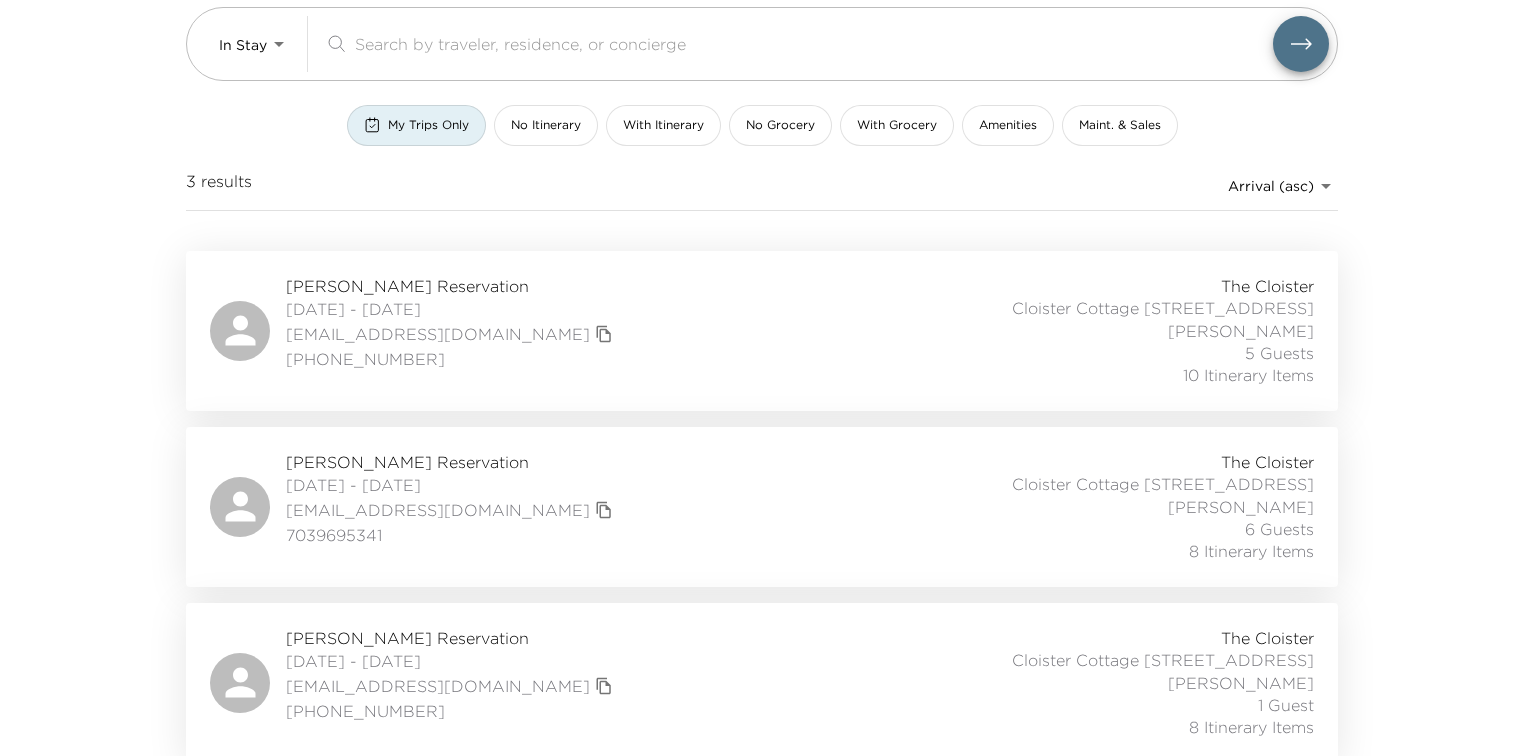 scroll, scrollTop: 175, scrollLeft: 0, axis: vertical 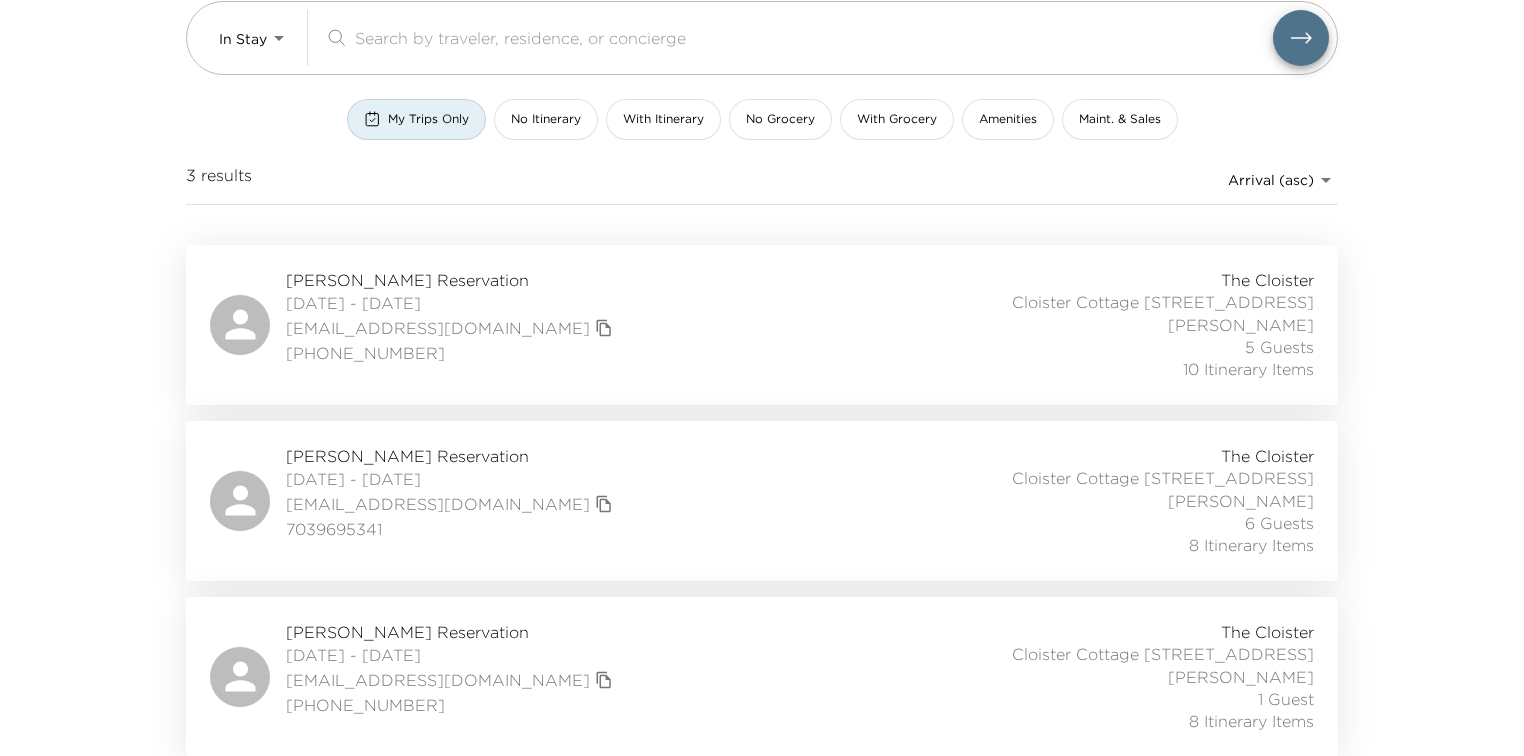 click on "Howard Howell Reservation" at bounding box center [452, 632] 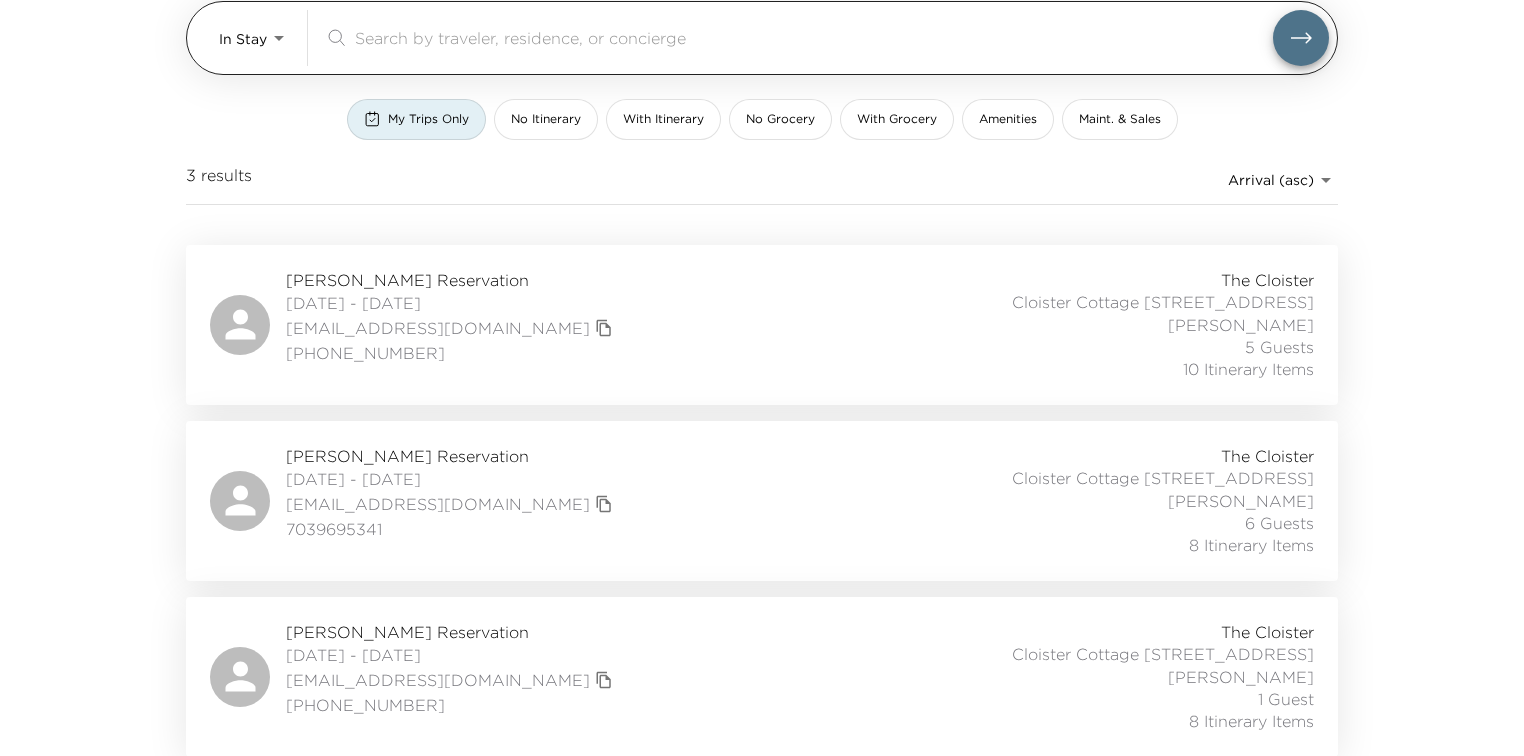 click on "Front Desk In Stay In-Stay ​ My Trips Only No Itinerary With Itinerary No Grocery With Grocery Amenities Maint. & Sales 3 results Arrival (asc) reservations_prod_arrival_asc Rick Beasley Reservation 07/06/2025 - 07/12/2025 rlbtfg@gmail.com (678) 491-6469 The Cloister Cloister Cottage 901 Sea Island, GA Osvaldo Pico 5 Guests 10 Itinerary Items Stuart Rosenberg Reservation 07/08/2025 - 07/13/2025 srosenberg2910@aol.com 7039695341 The Cloister Cloister Cottage 902 Sea Island, GA Osvaldo Pico 6 Guests 8 Itinerary Items Howard Howell Reservation 07/09/2025 - 07/13/2025 hhowell@tampabay.rr.com (727) 415-2000 The Cloister Cloister Cottage 903 Sea Island, GA Osvaldo Pico 1 Guest 8 Itinerary Items" at bounding box center [762, 203] 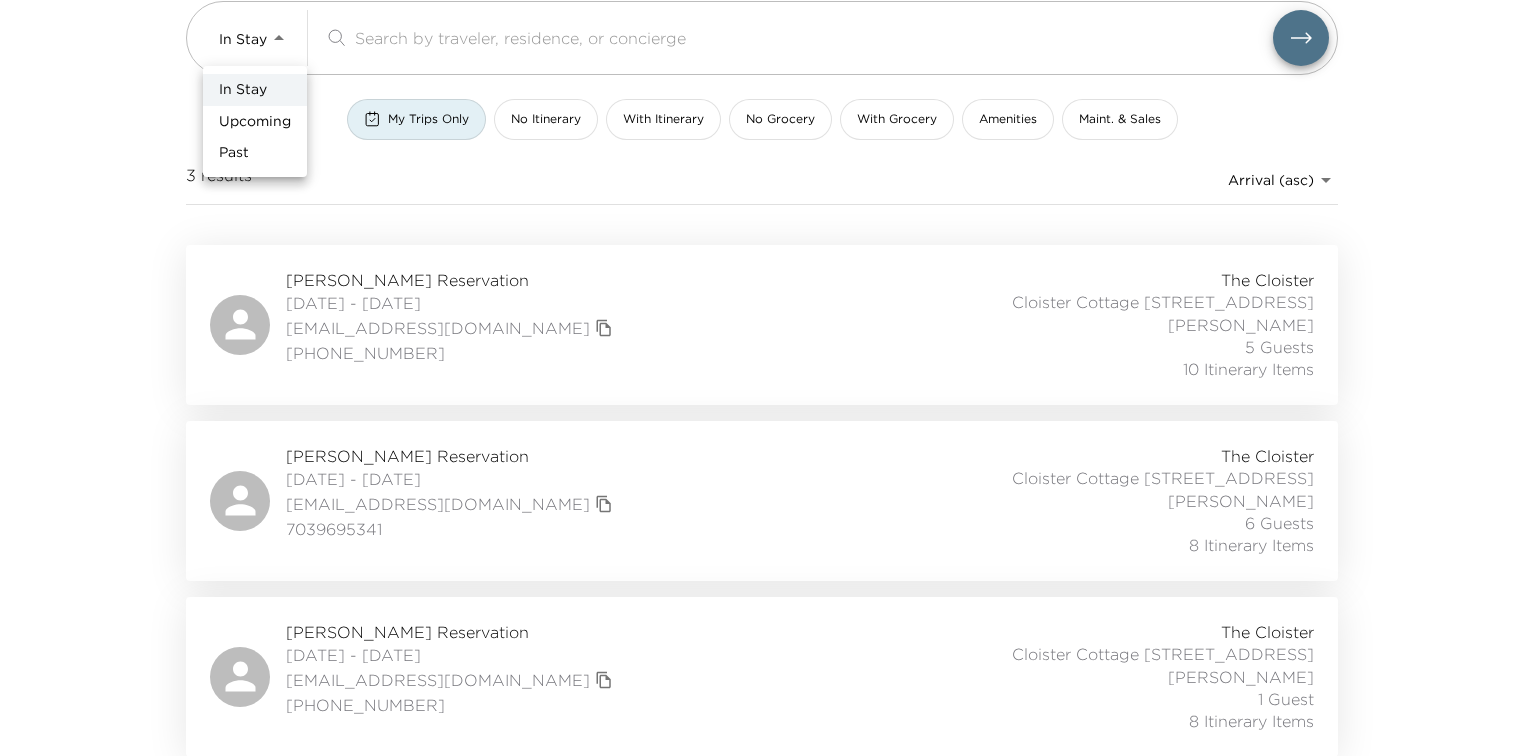 click on "Upcoming" at bounding box center [255, 122] 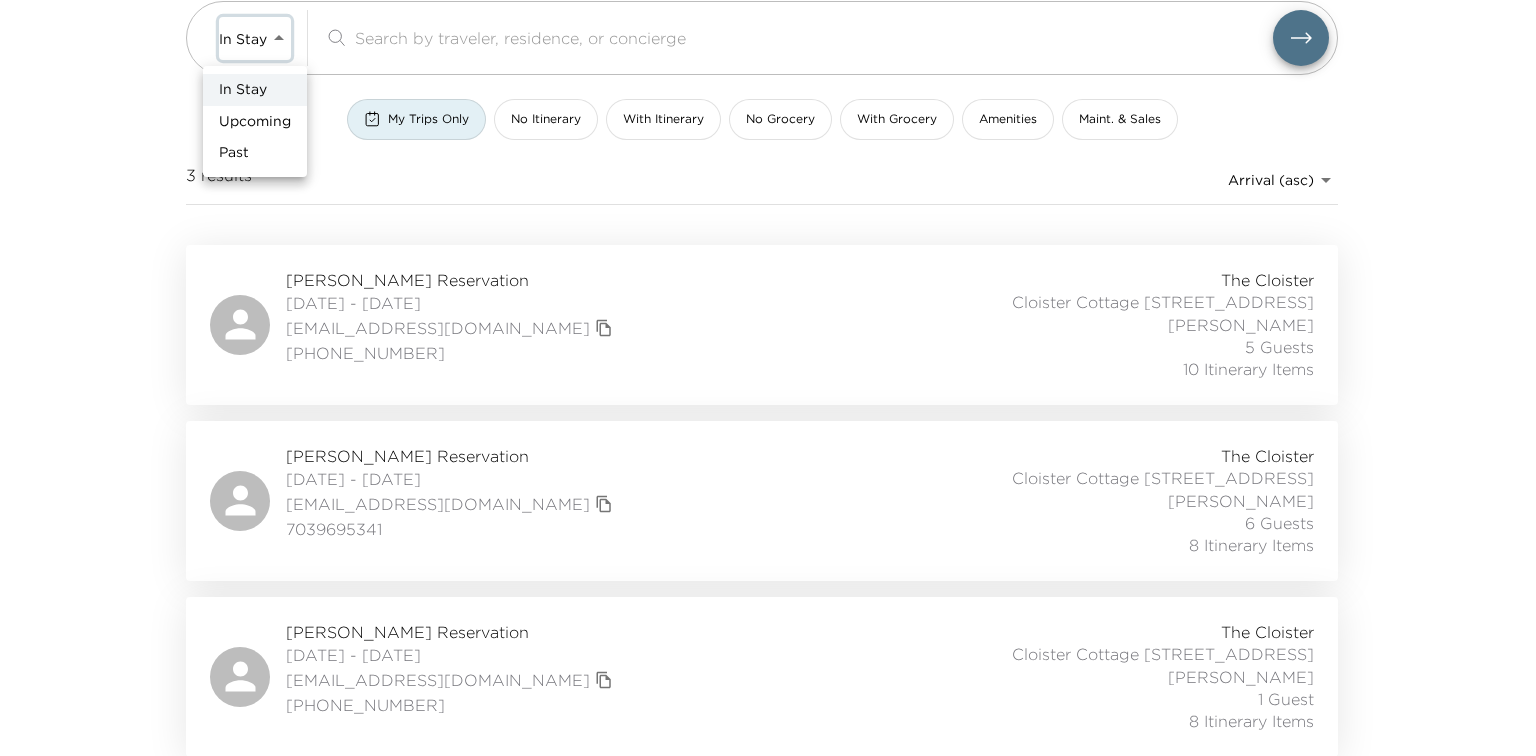 type on "Upcoming" 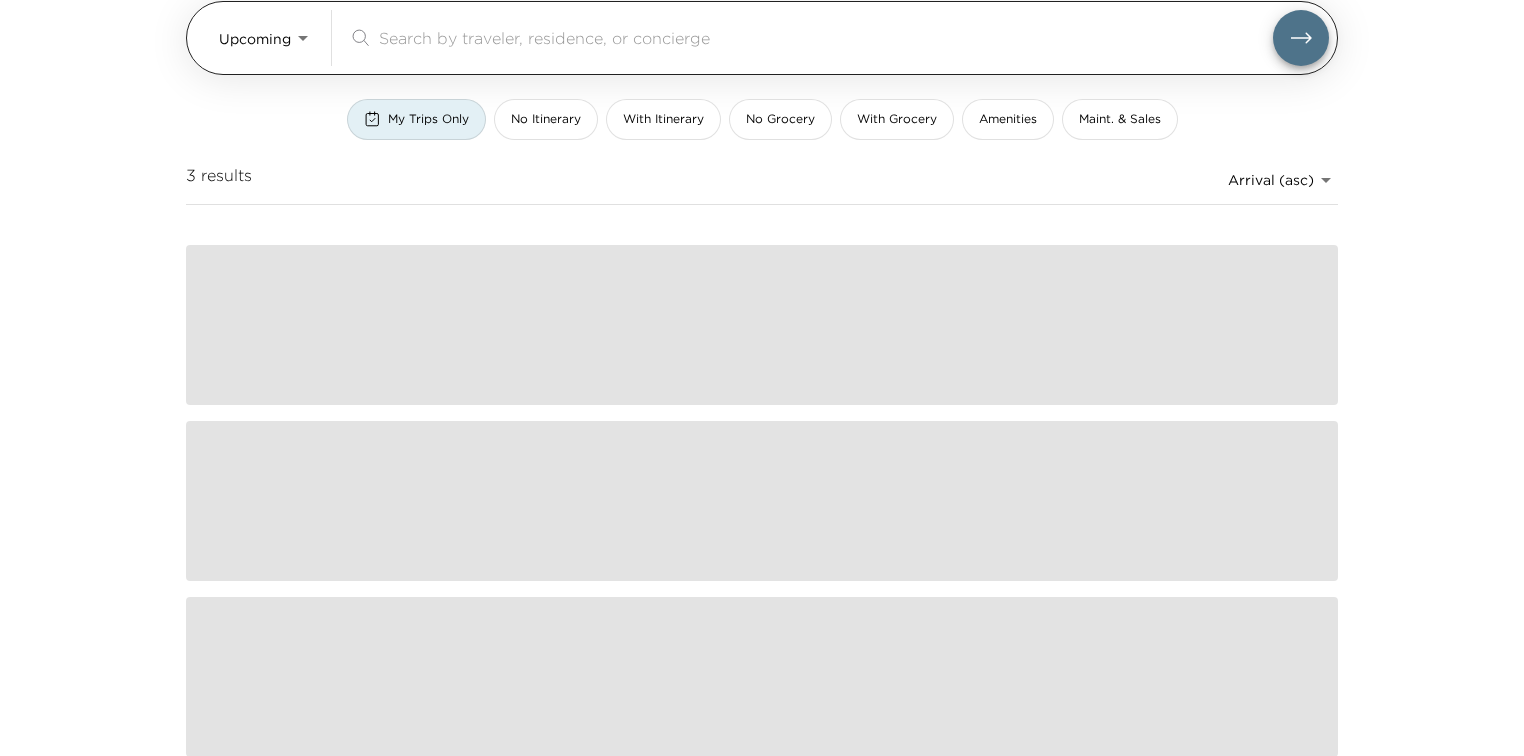 click at bounding box center [826, 37] 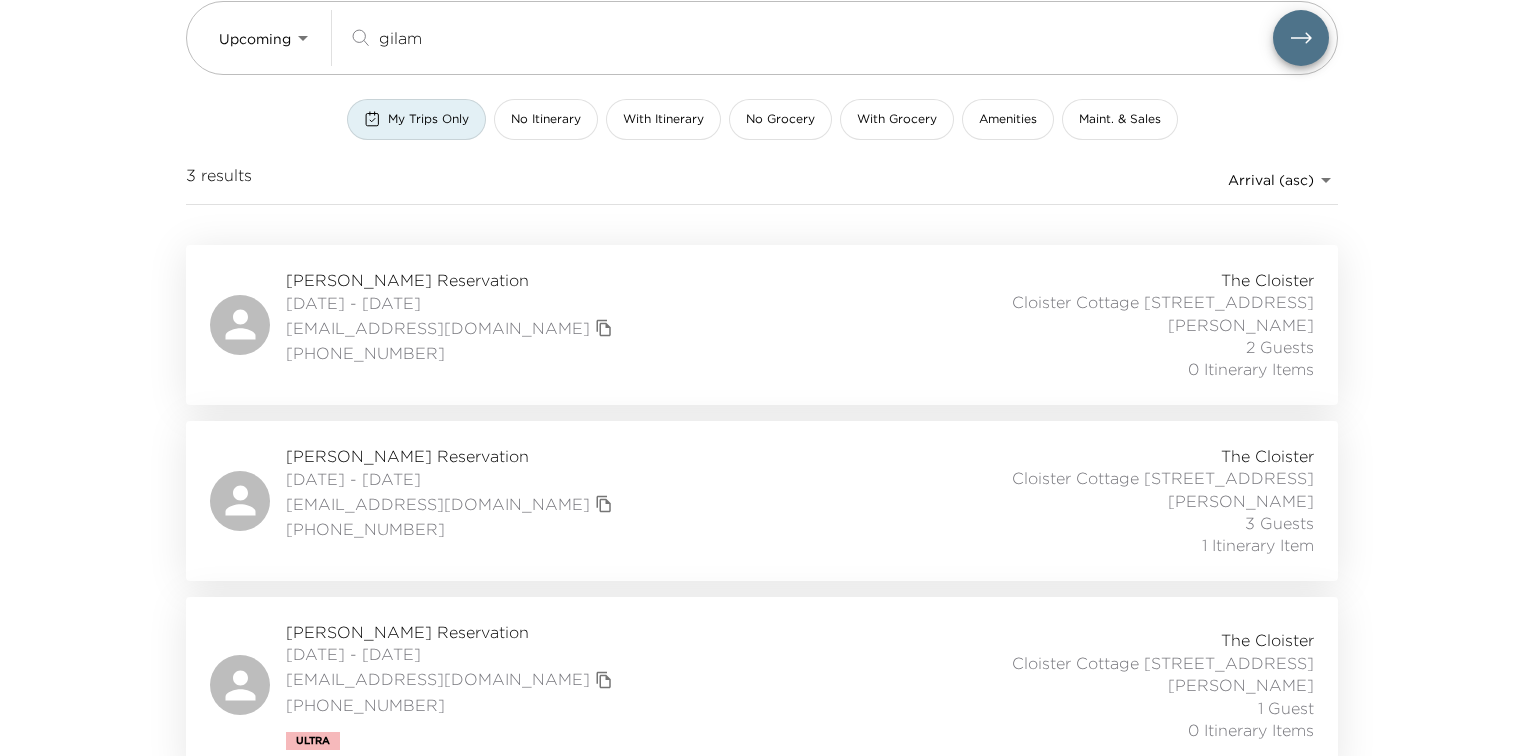 type on "gilam" 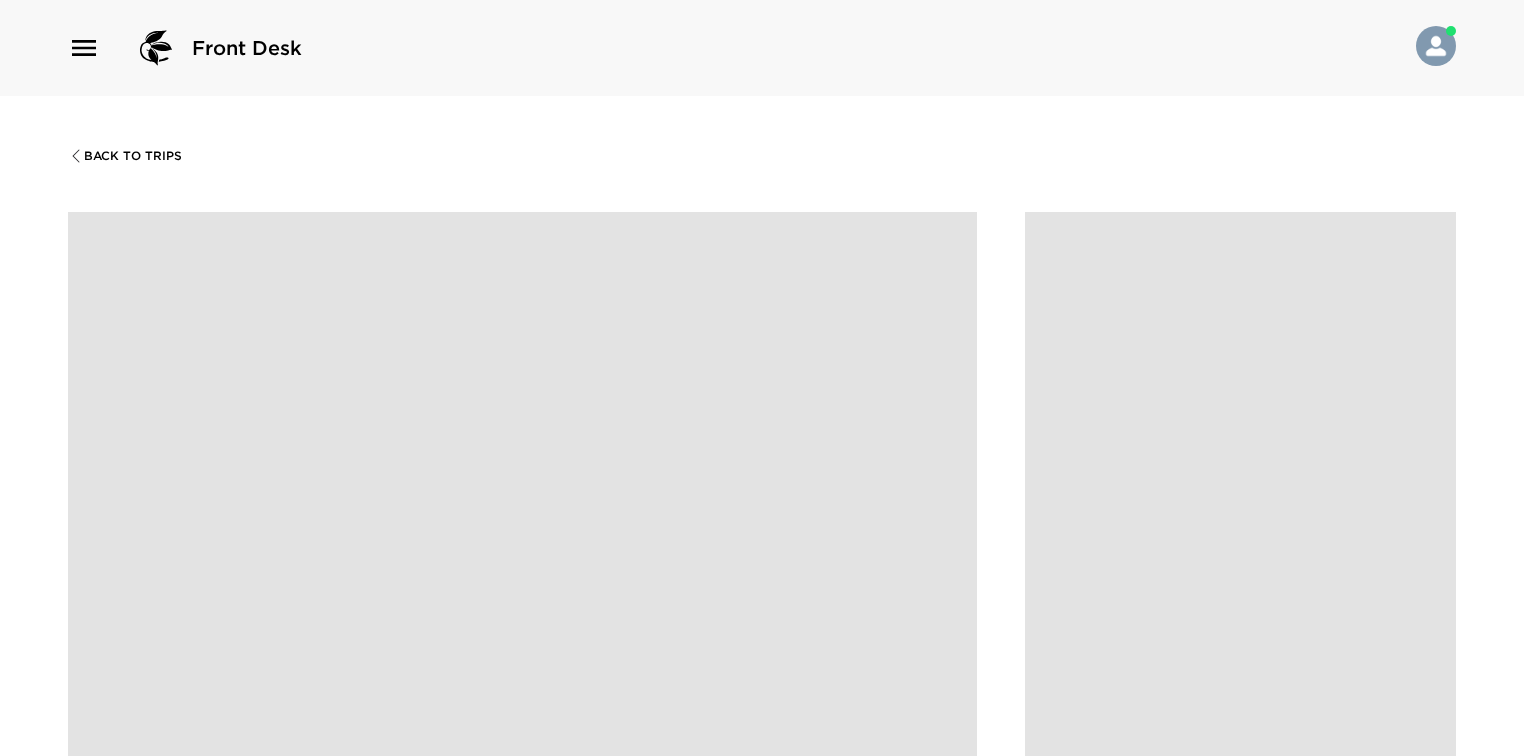 scroll, scrollTop: 0, scrollLeft: 0, axis: both 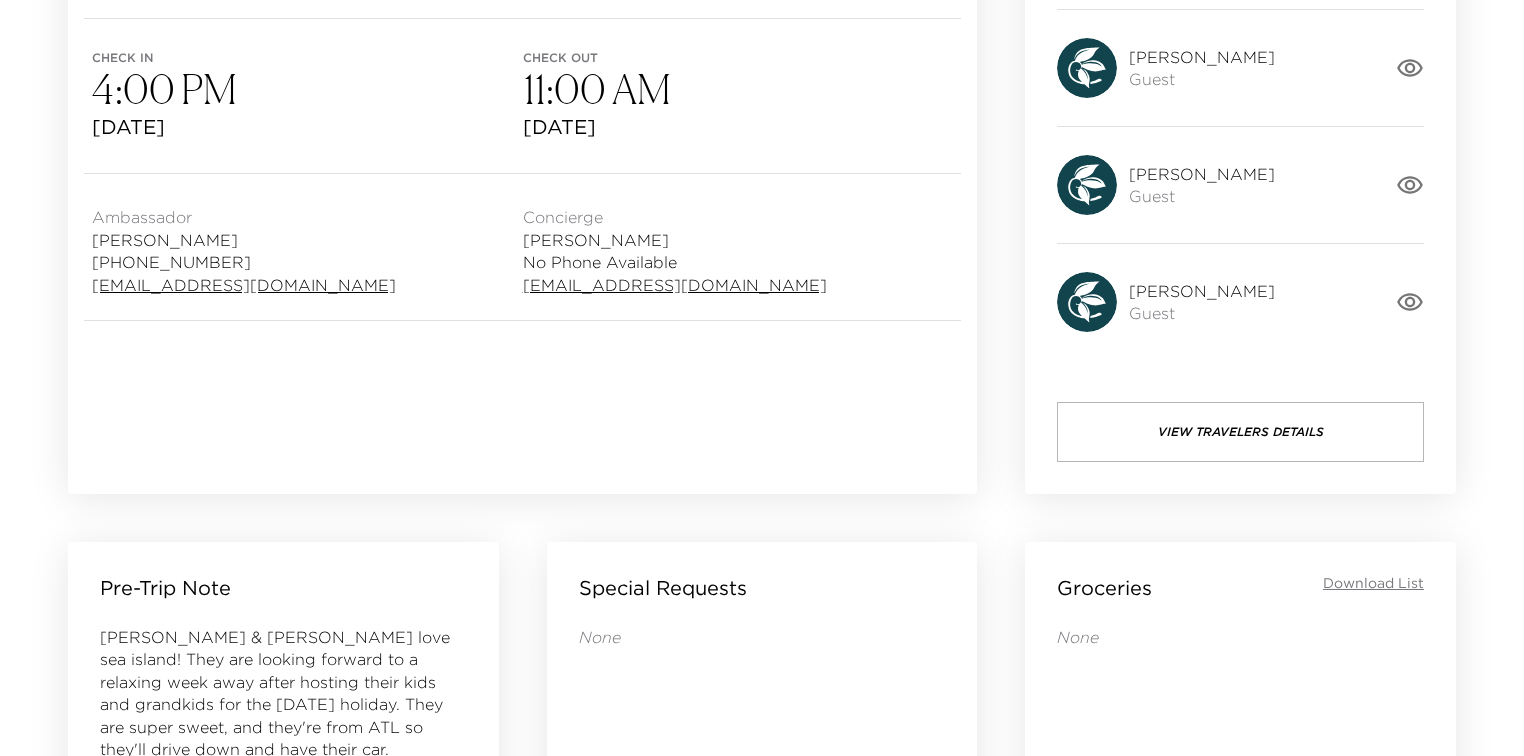 drag, startPoint x: 934, startPoint y: 460, endPoint x: 972, endPoint y: 439, distance: 43.416588 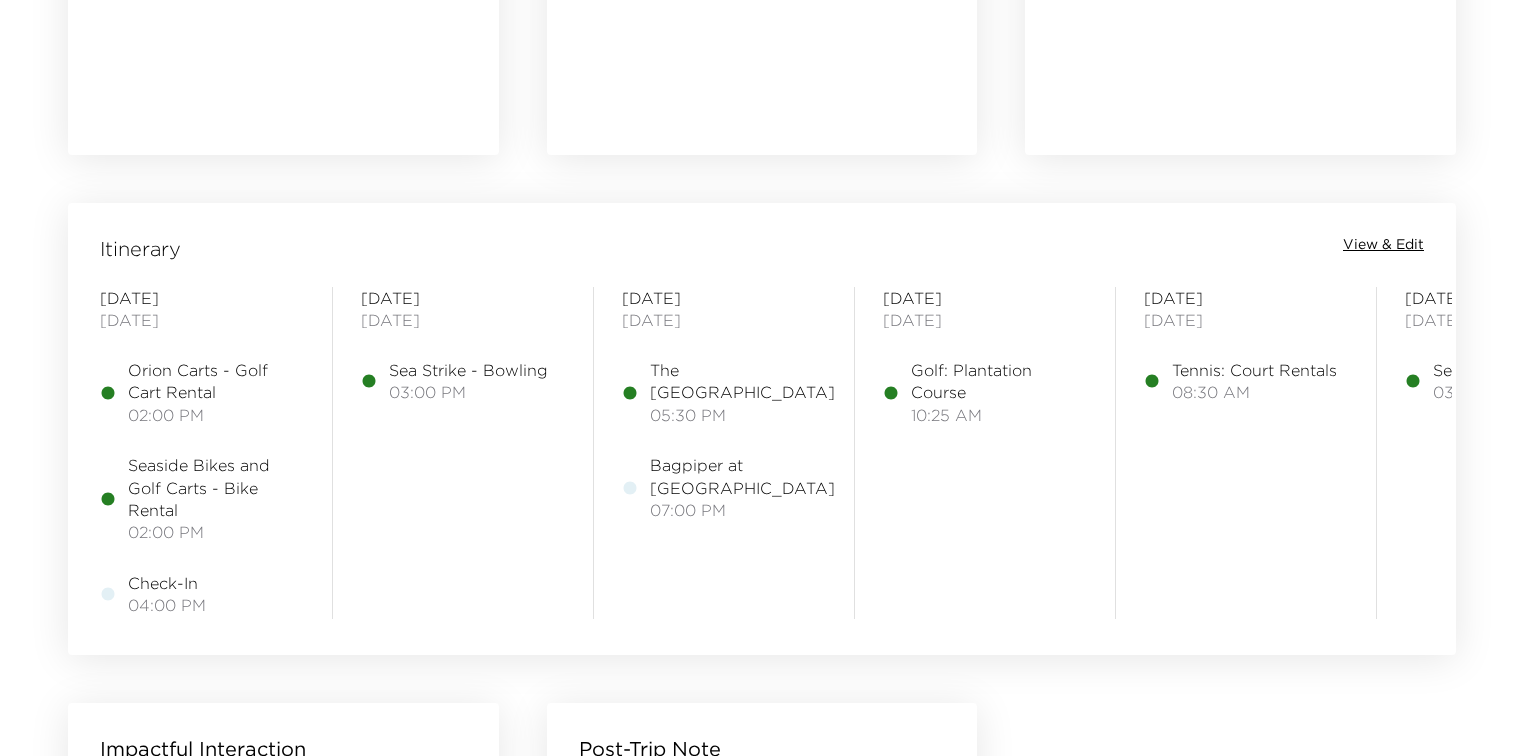 drag, startPoint x: 996, startPoint y: 396, endPoint x: 1004, endPoint y: 525, distance: 129.24782 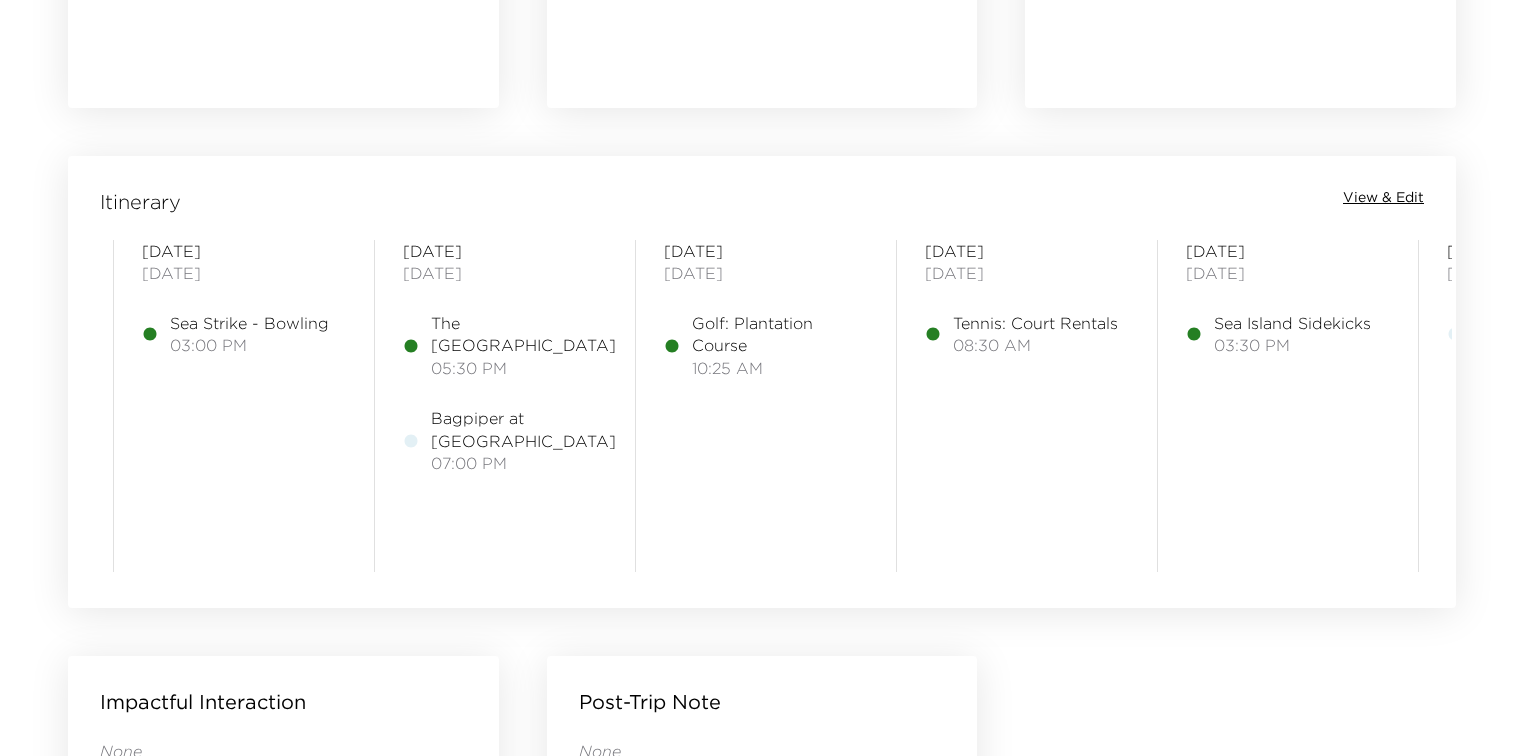 scroll, scrollTop: 0, scrollLeft: 235, axis: horizontal 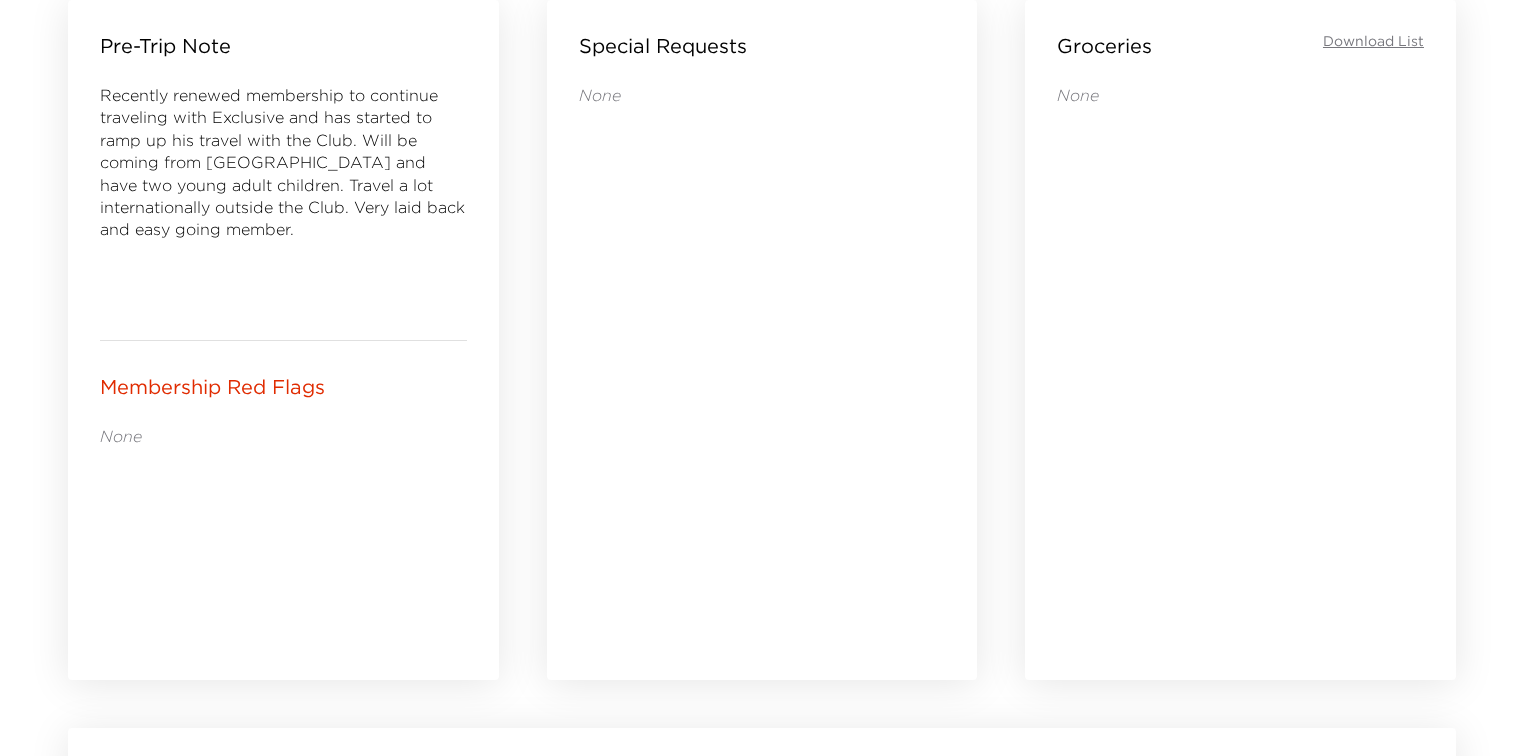 drag, startPoint x: 971, startPoint y: 243, endPoint x: 997, endPoint y: 435, distance: 193.75243 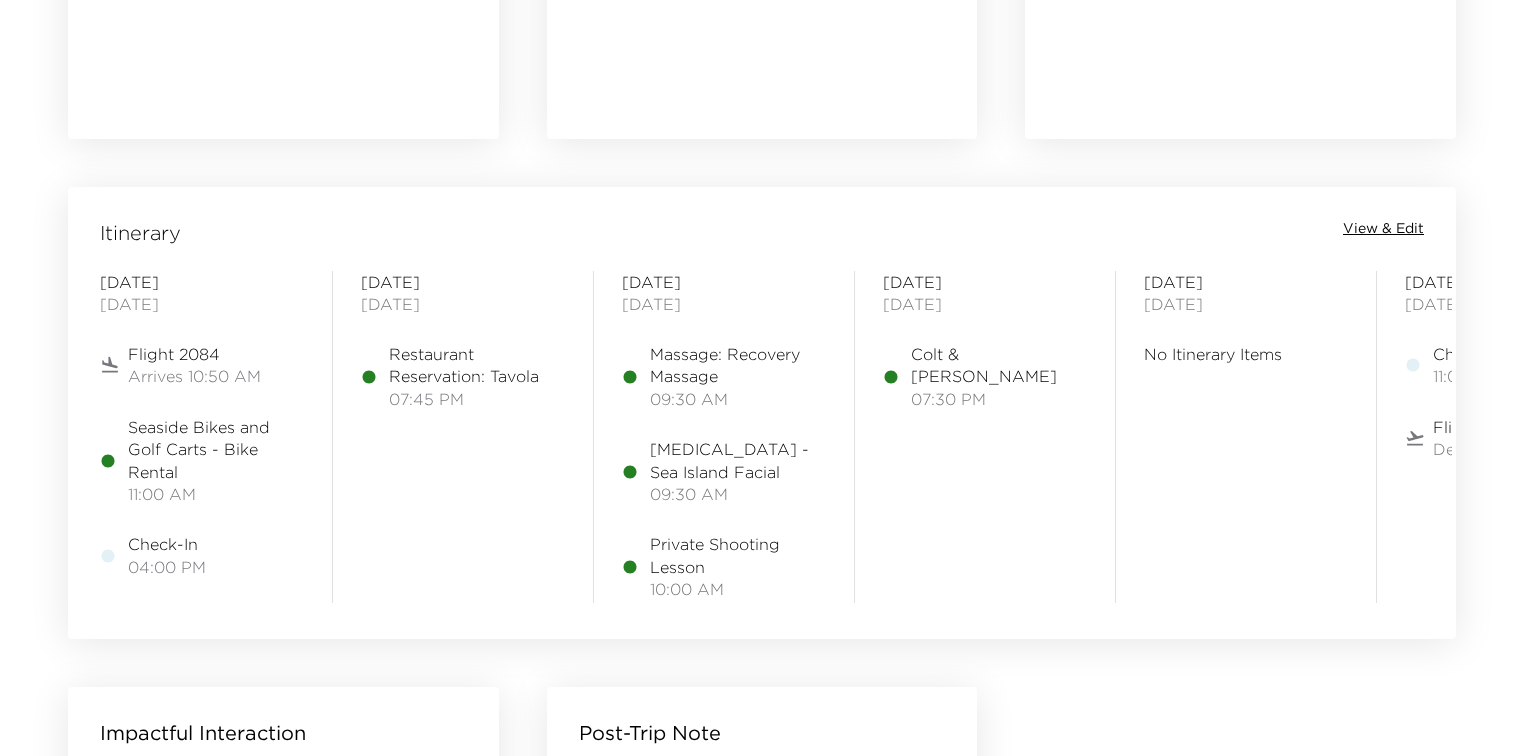drag, startPoint x: 999, startPoint y: 335, endPoint x: 1008, endPoint y: 441, distance: 106.381386 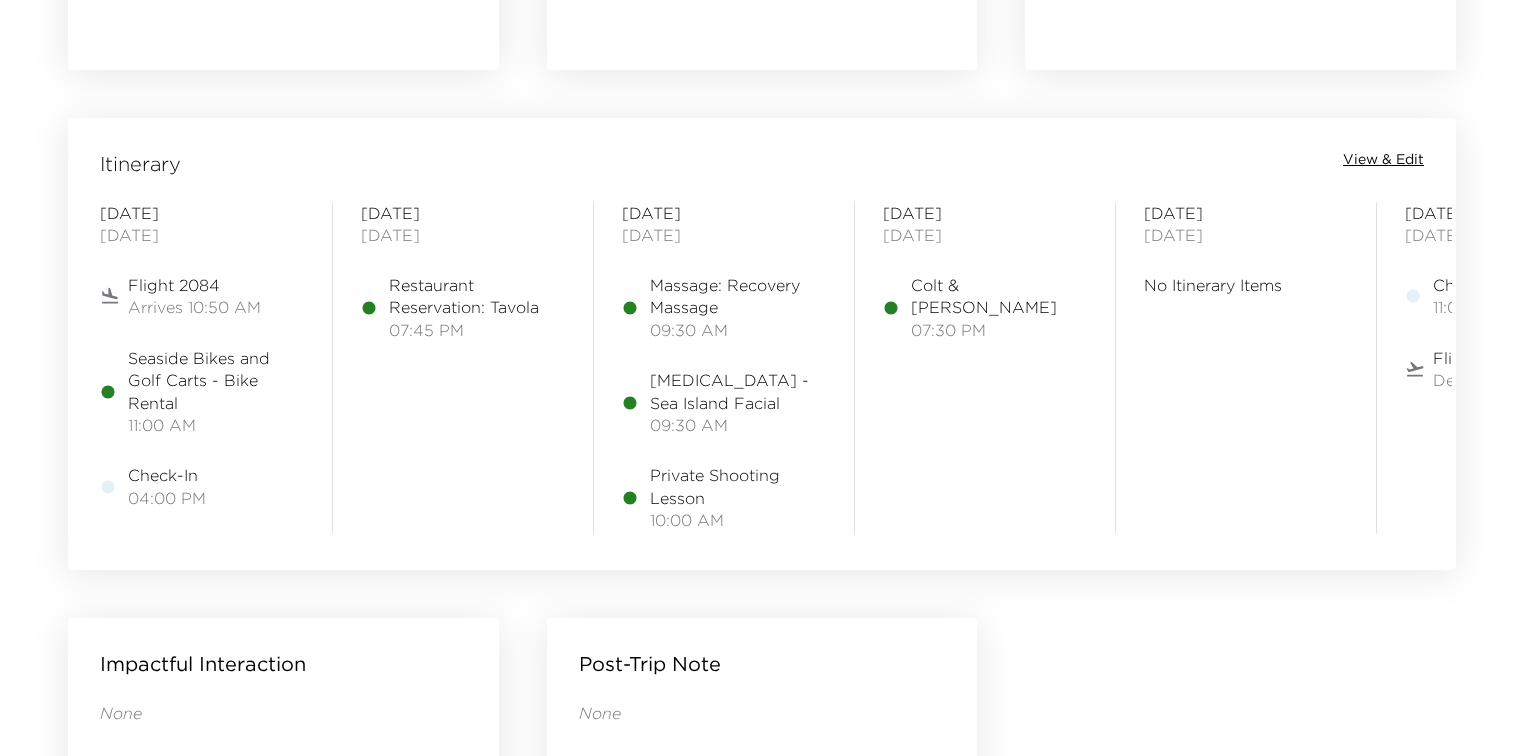 click on "Itinerary View & Edit Tuesday July 08, 2025 Flight 2084 Arrives   10:50 AM Seaside Bikes and Golf Carts - Bike Rental 11:00 AM Check-In 04:00 PM Wednesday July 09, 2025 Restaurant Reservation: Tavola 07:45 PM Thursday July 10, 2025 Massage: Recovery Massage 09:30 AM Skin Care - Sea Island Facial 09:30 AM Private Shooting Lesson 10:00 AM Friday July 11, 2025 Colt & Alison 07:30 PM Saturday July 12, 2025 No Itinerary Items Sunday July 13, 2025 Check-Out 11:00 AM Flight 1938 Departs   2:00 PM" at bounding box center [762, 344] 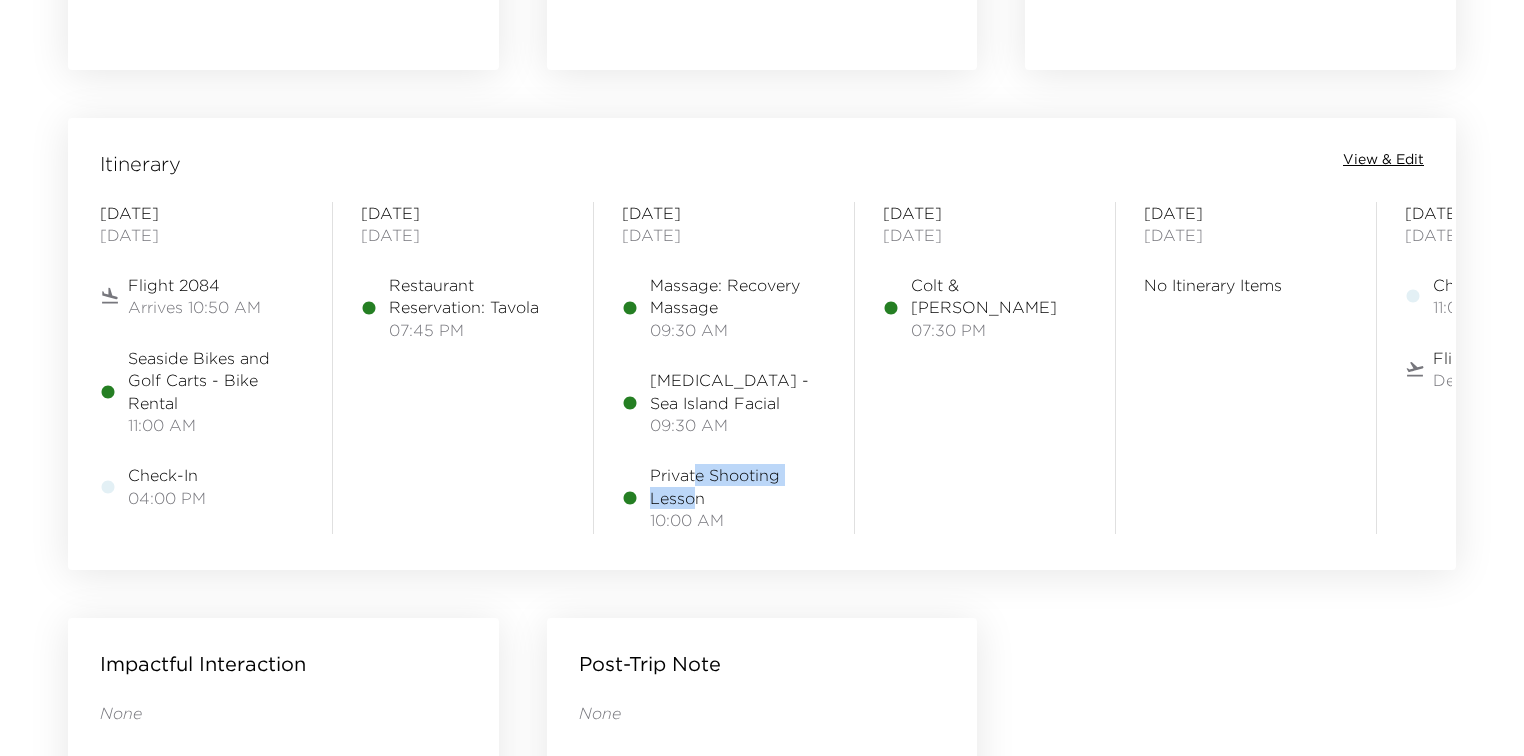 drag, startPoint x: 692, startPoint y: 496, endPoint x: 694, endPoint y: 423, distance: 73.02739 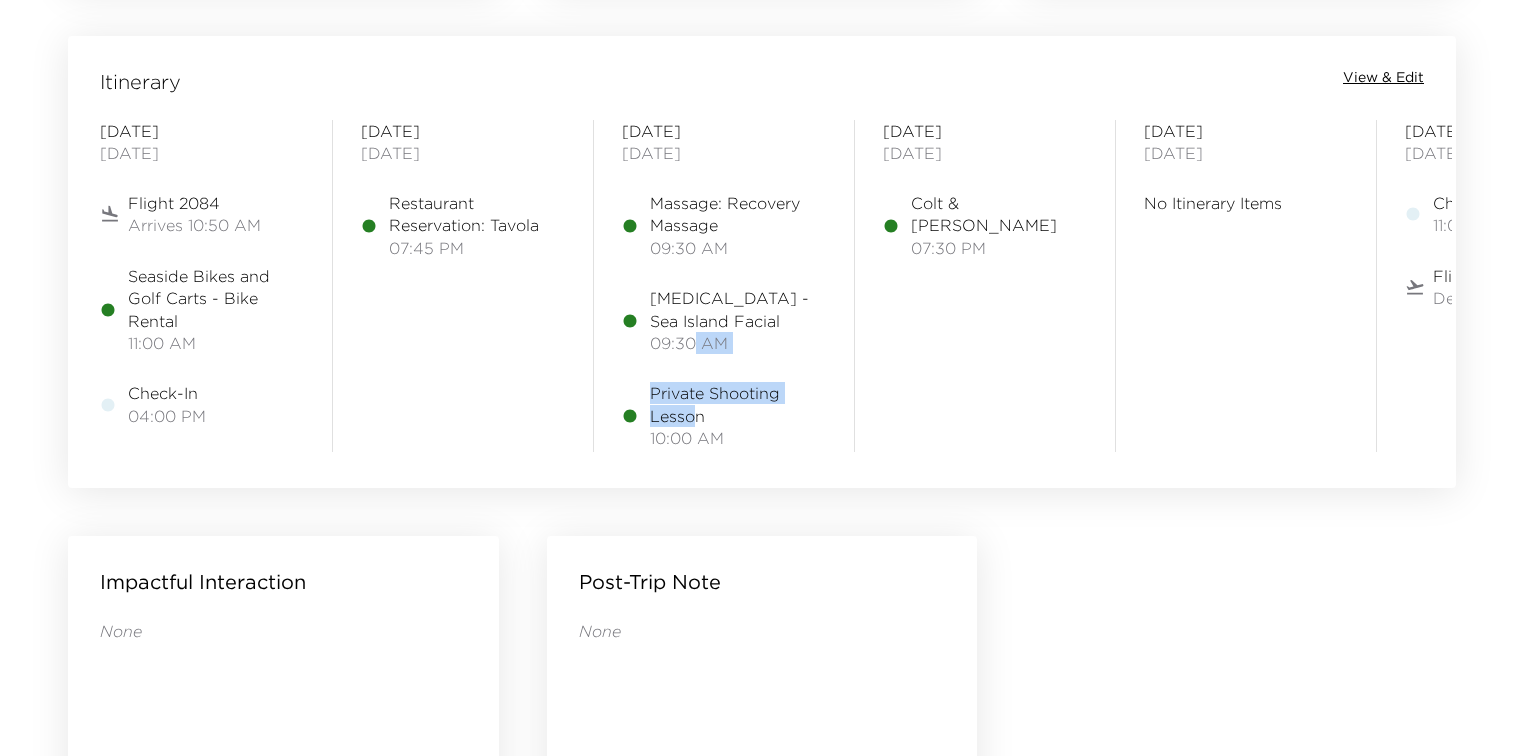 scroll, scrollTop: 1550, scrollLeft: 0, axis: vertical 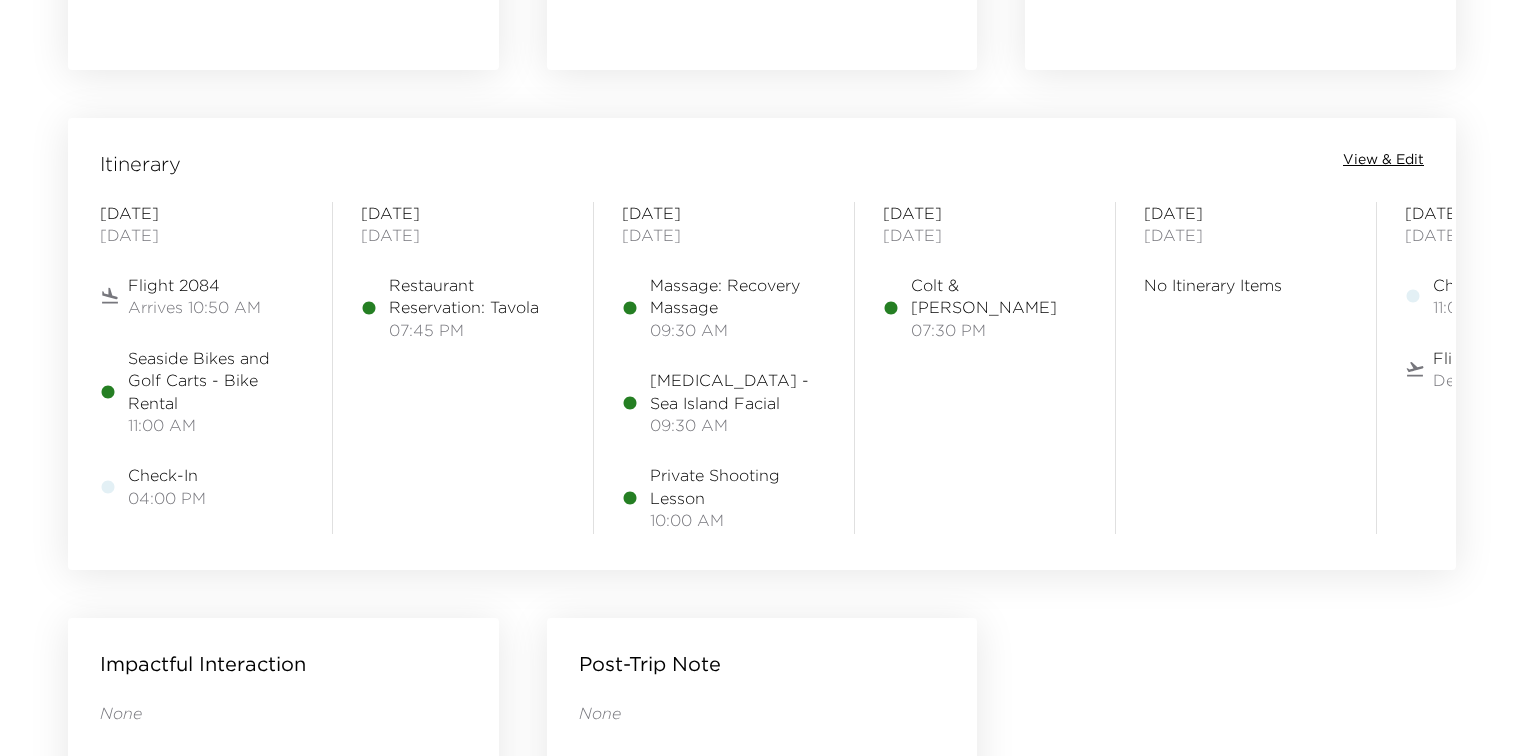 click on "Thursday July 10, 2025 Massage: Recovery Massage 09:30 AM Skin Care - Sea Island Facial 09:30 AM Private Shooting Lesson 10:00 AM" at bounding box center (724, 368) 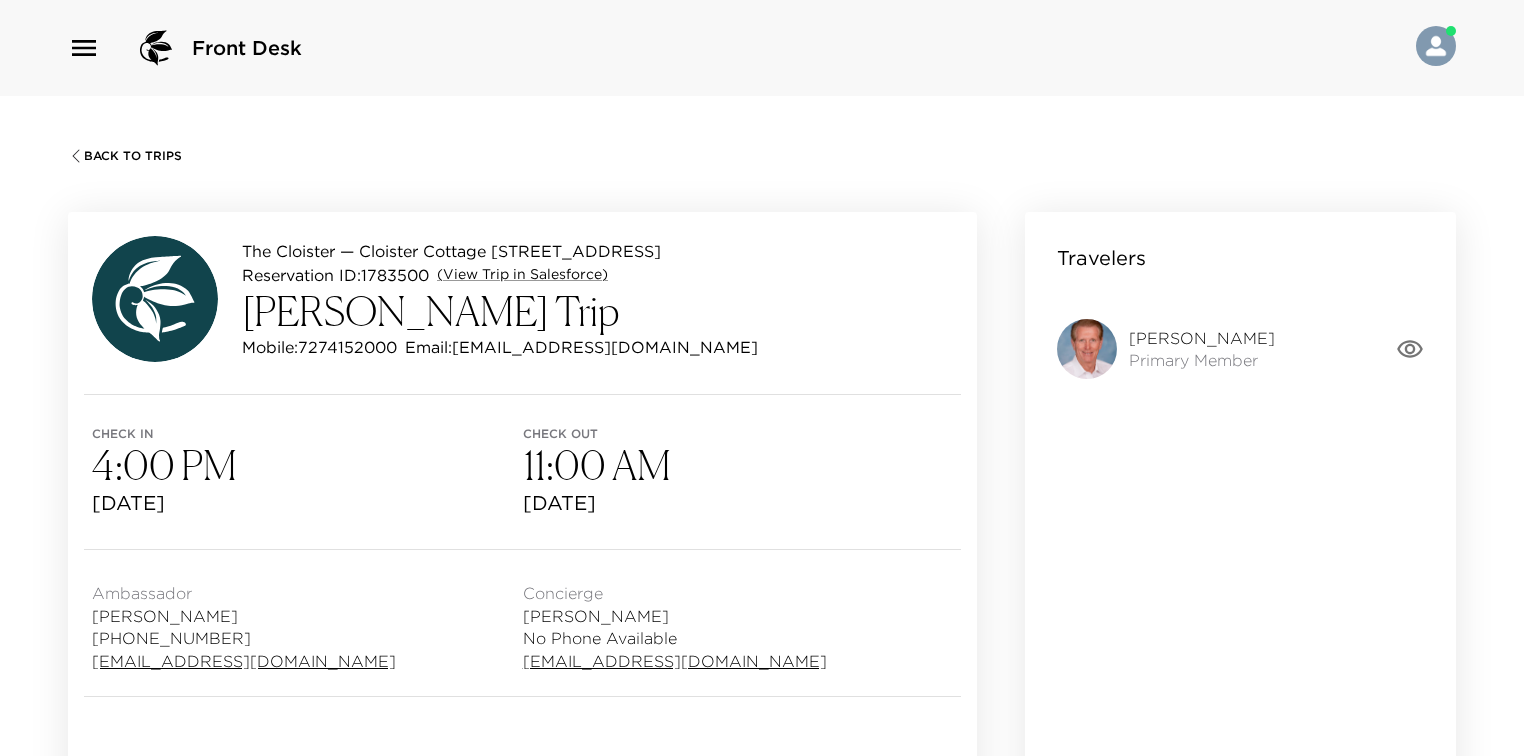 scroll, scrollTop: 0, scrollLeft: 0, axis: both 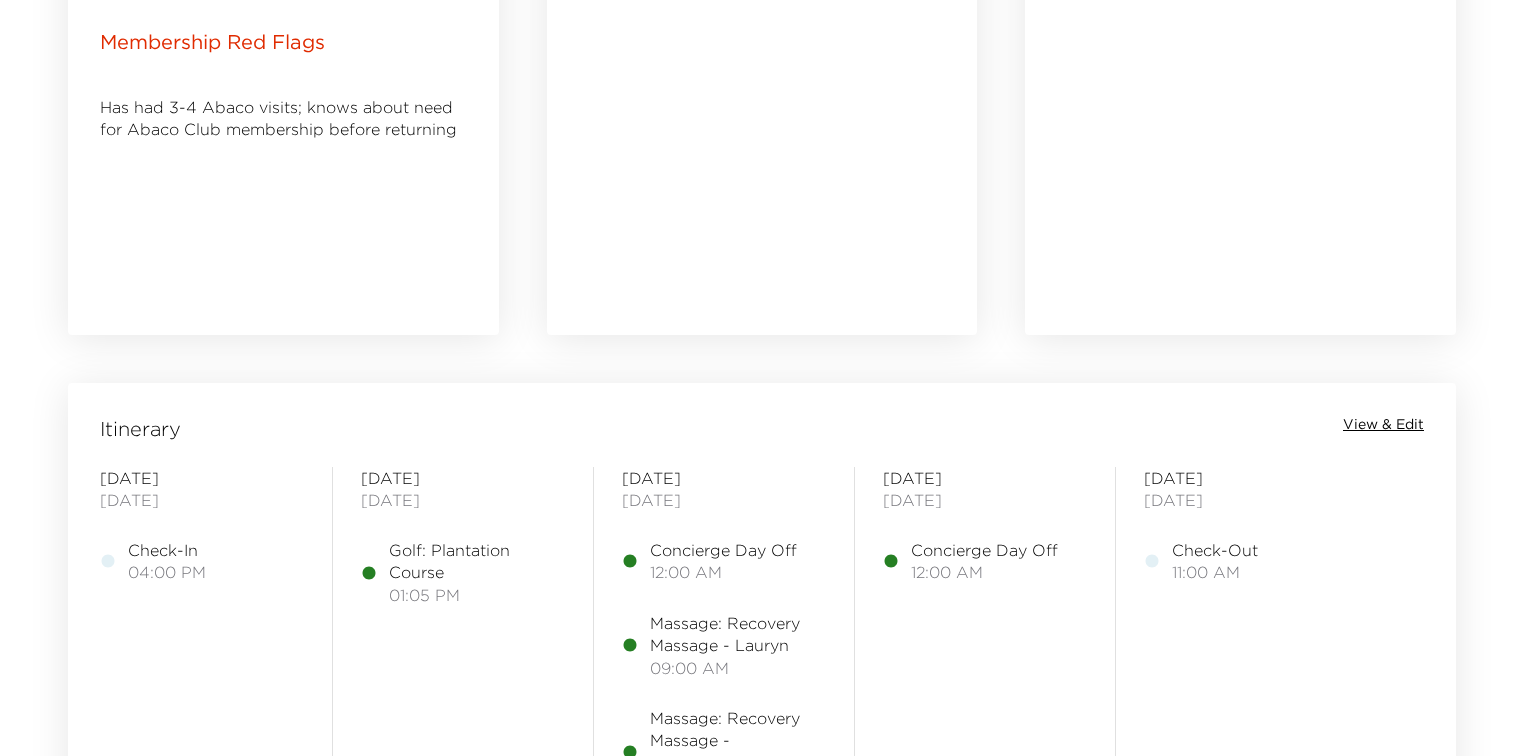 drag, startPoint x: 1001, startPoint y: 278, endPoint x: 1003, endPoint y: 368, distance: 90.02222 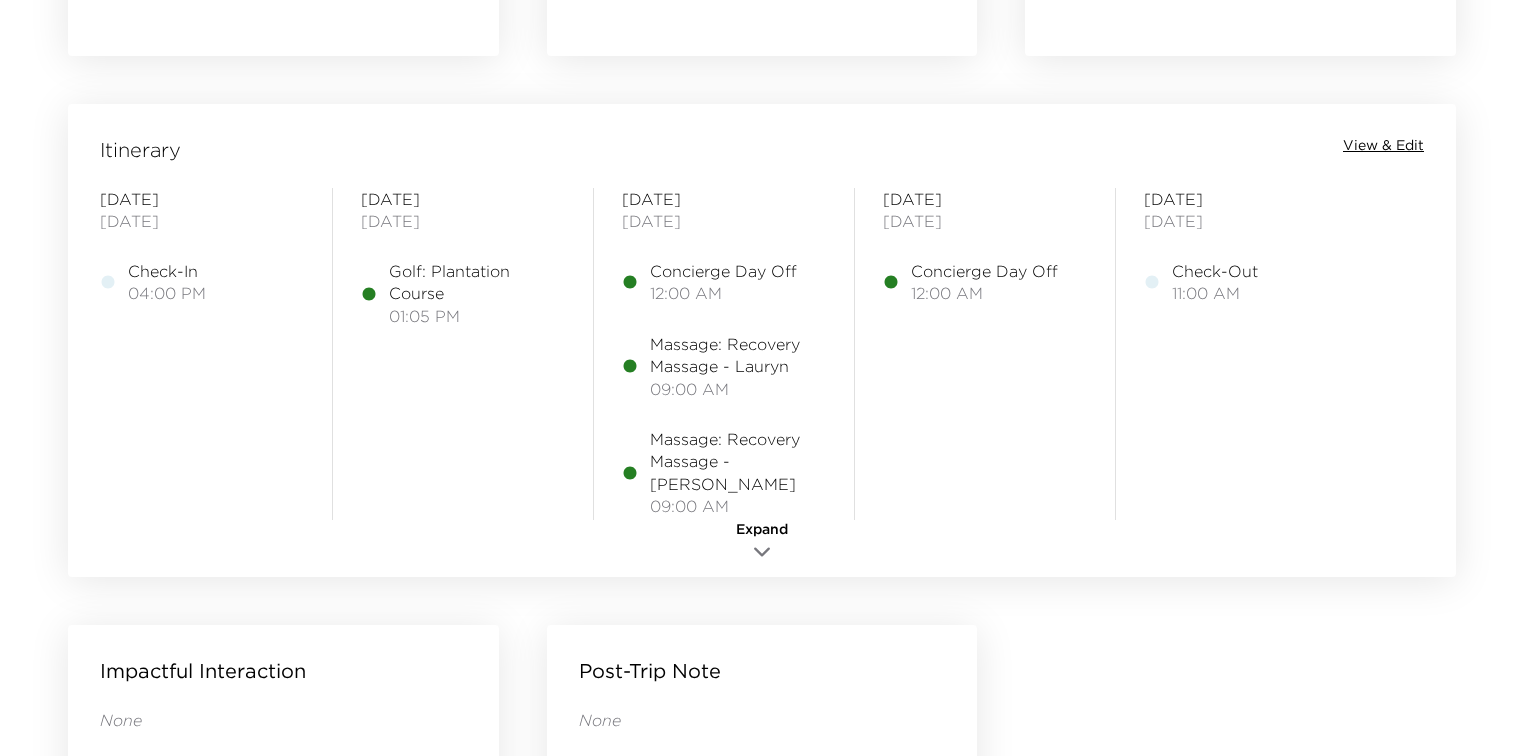 scroll, scrollTop: 1566, scrollLeft: 0, axis: vertical 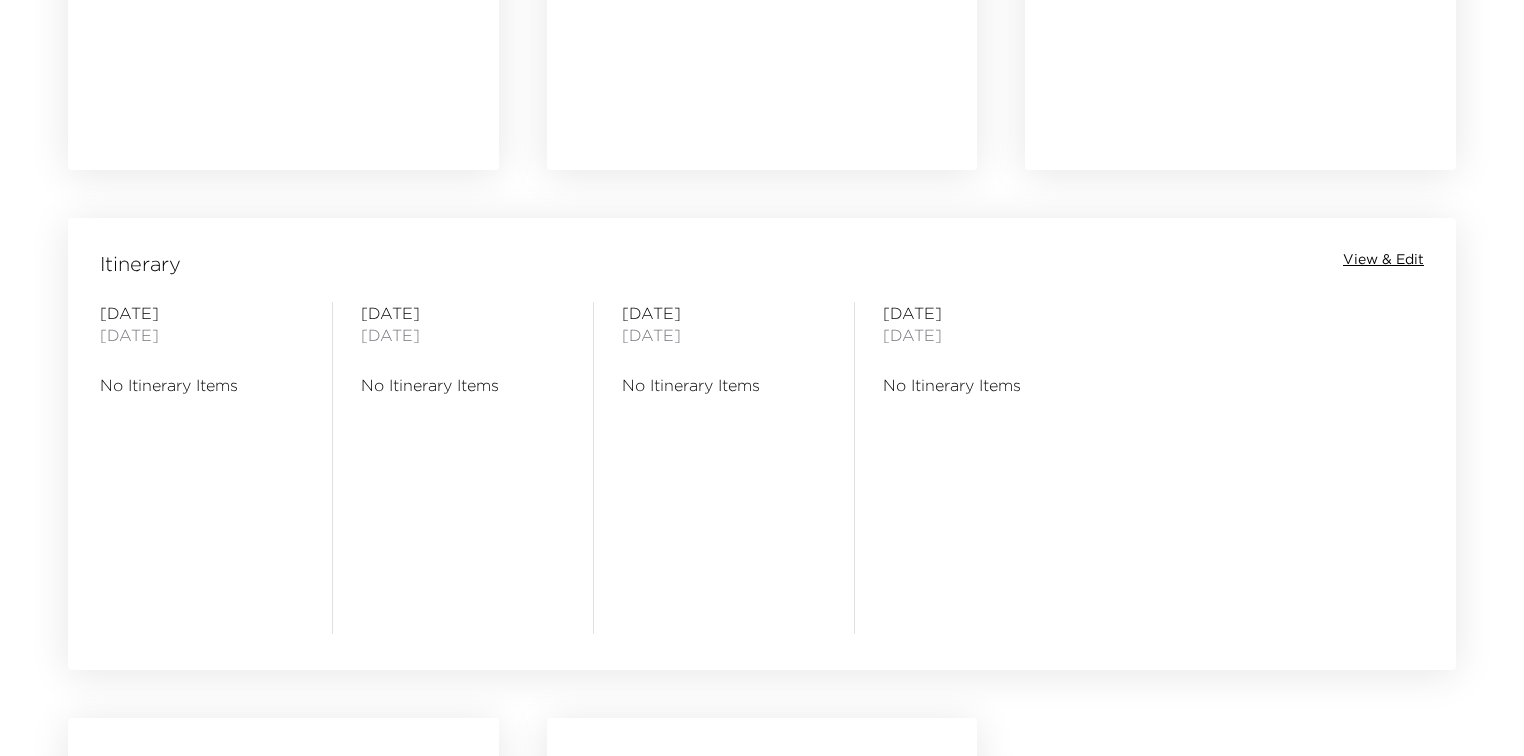 drag, startPoint x: 1002, startPoint y: 208, endPoint x: 1002, endPoint y: 347, distance: 139 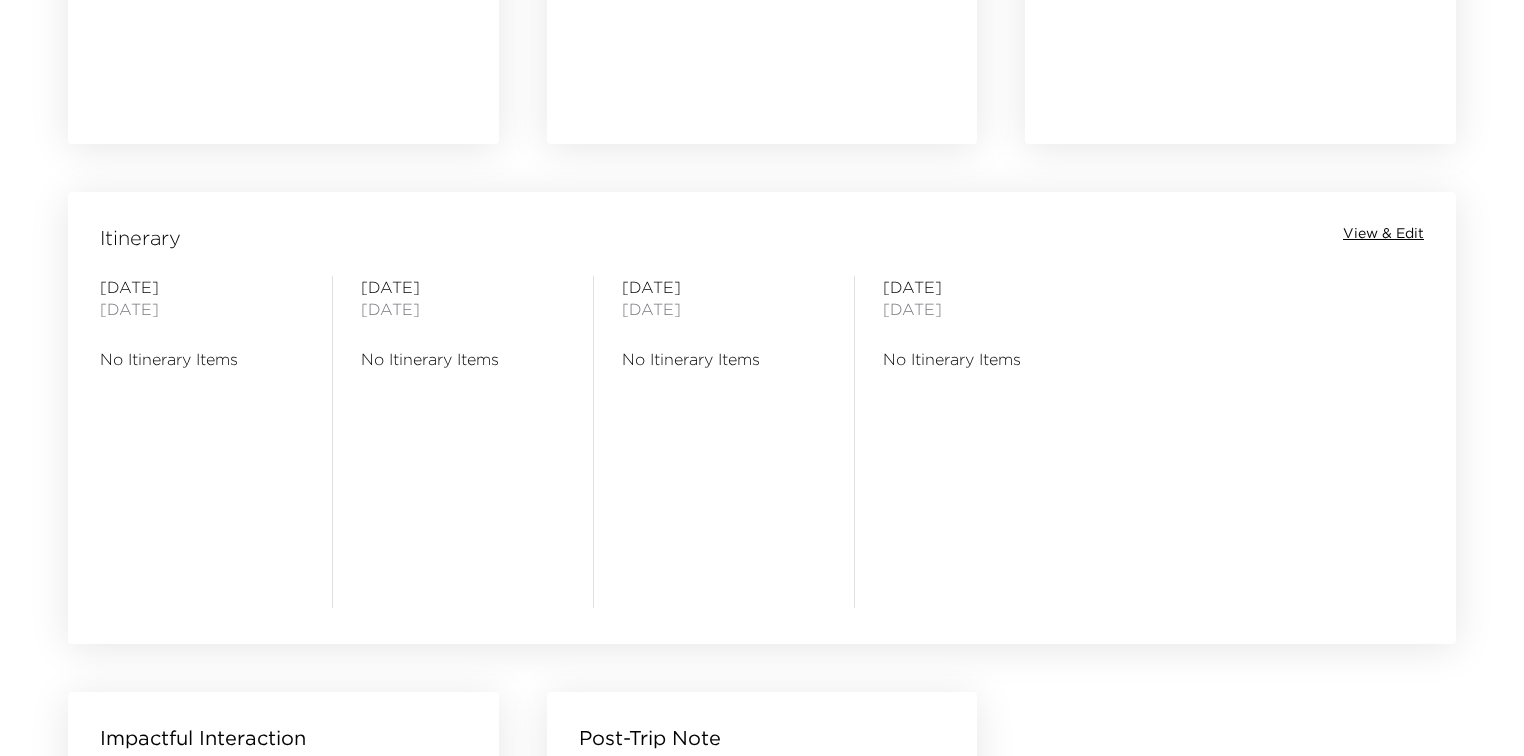 click on "View & Edit" at bounding box center (1383, 234) 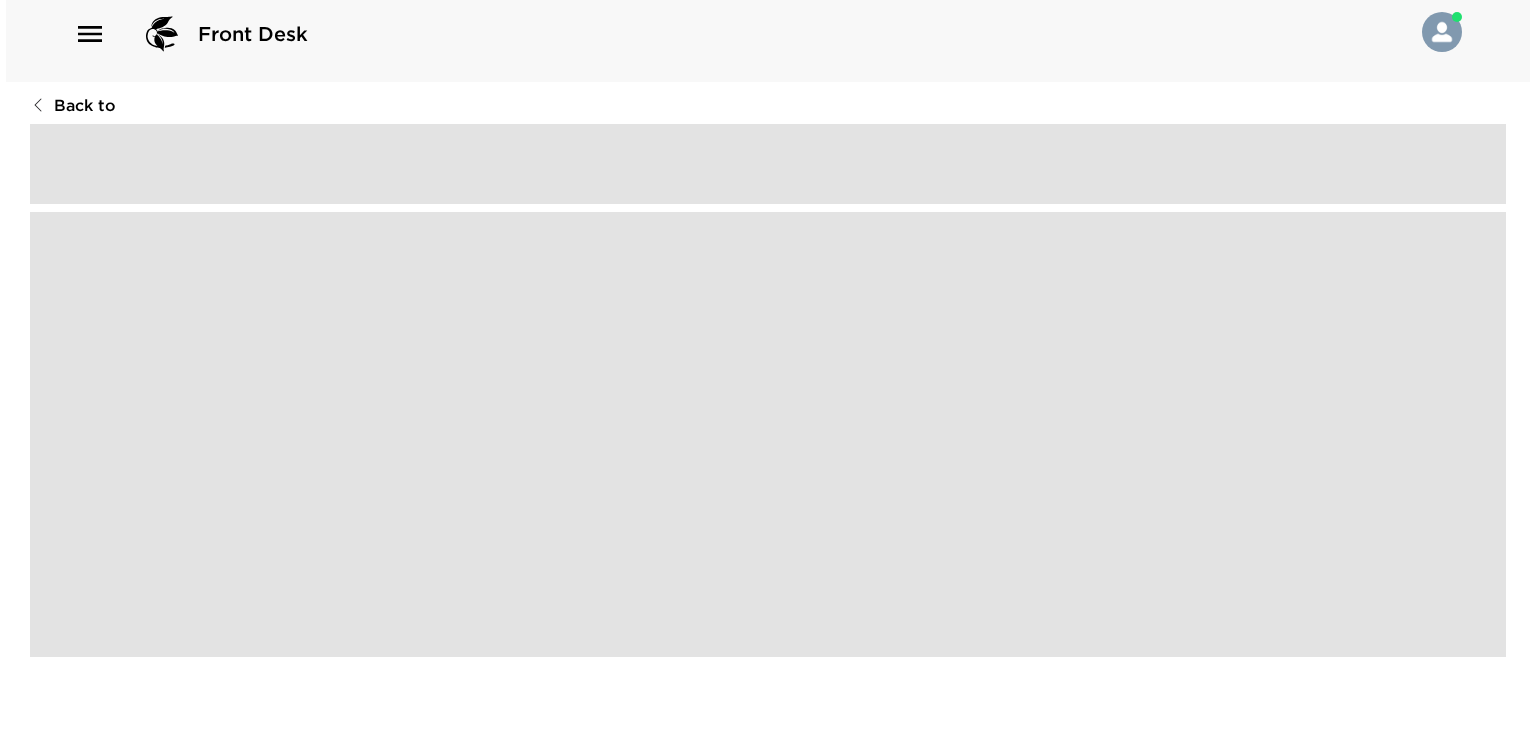 scroll, scrollTop: 0, scrollLeft: 0, axis: both 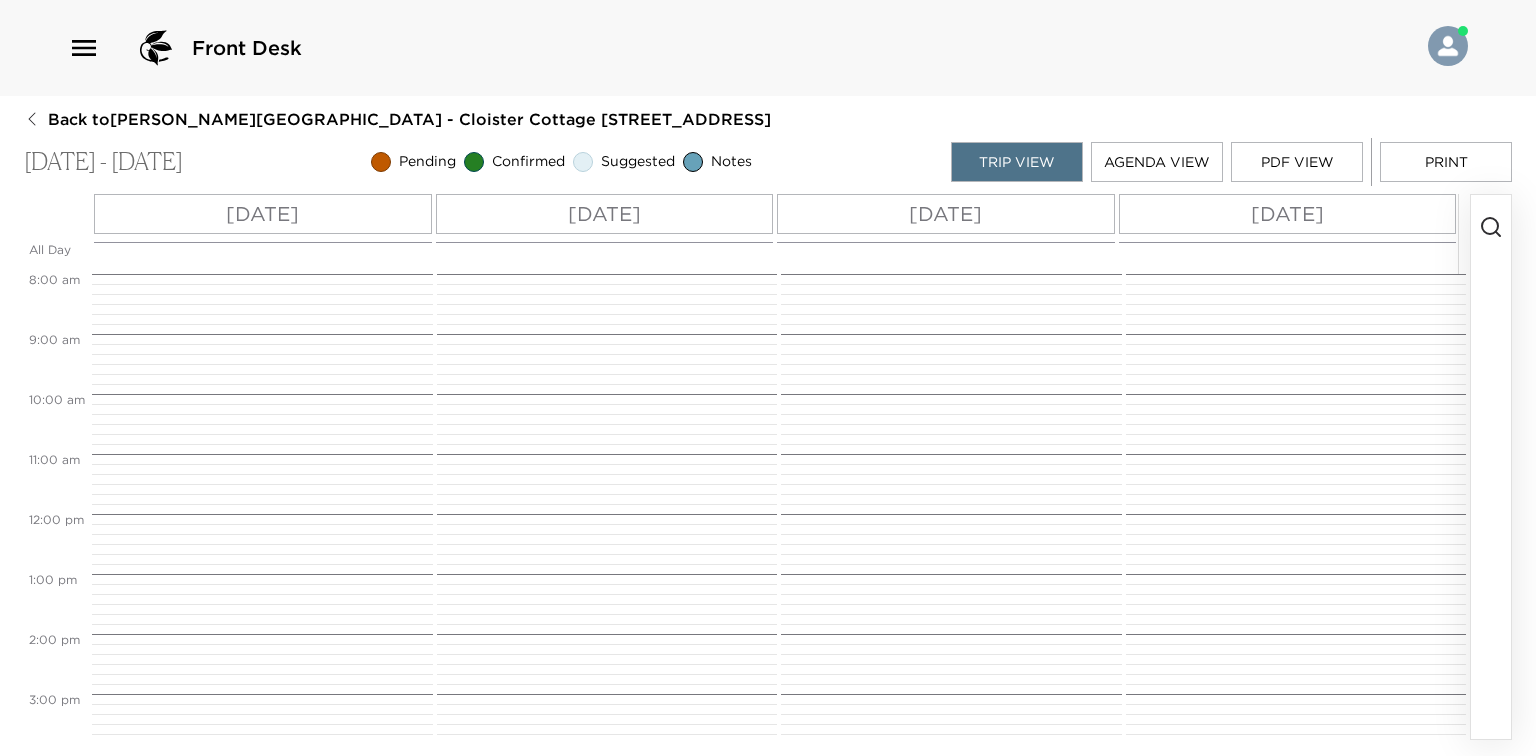 click at bounding box center [1491, 467] 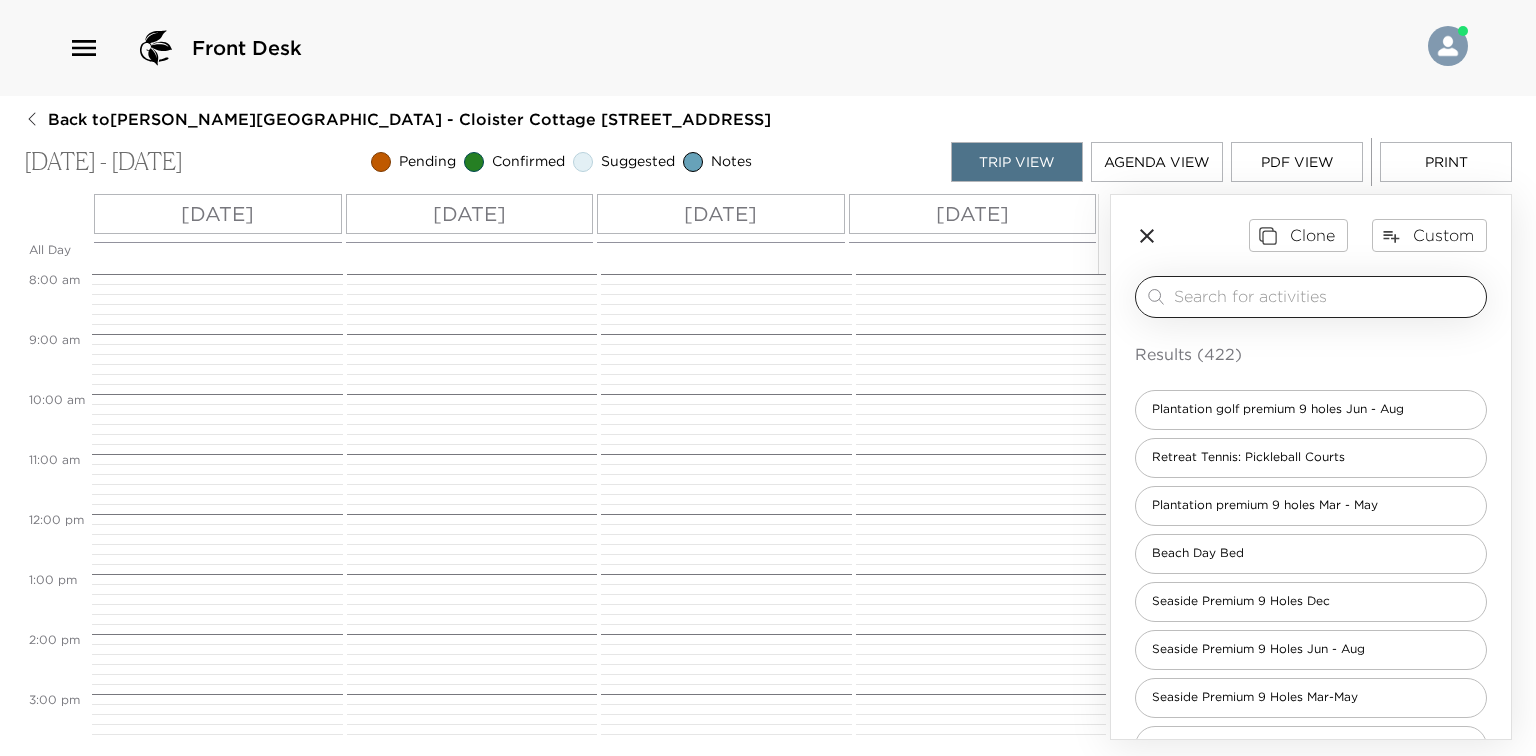 drag, startPoint x: 1258, startPoint y: 293, endPoint x: 1236, endPoint y: 312, distance: 29.068884 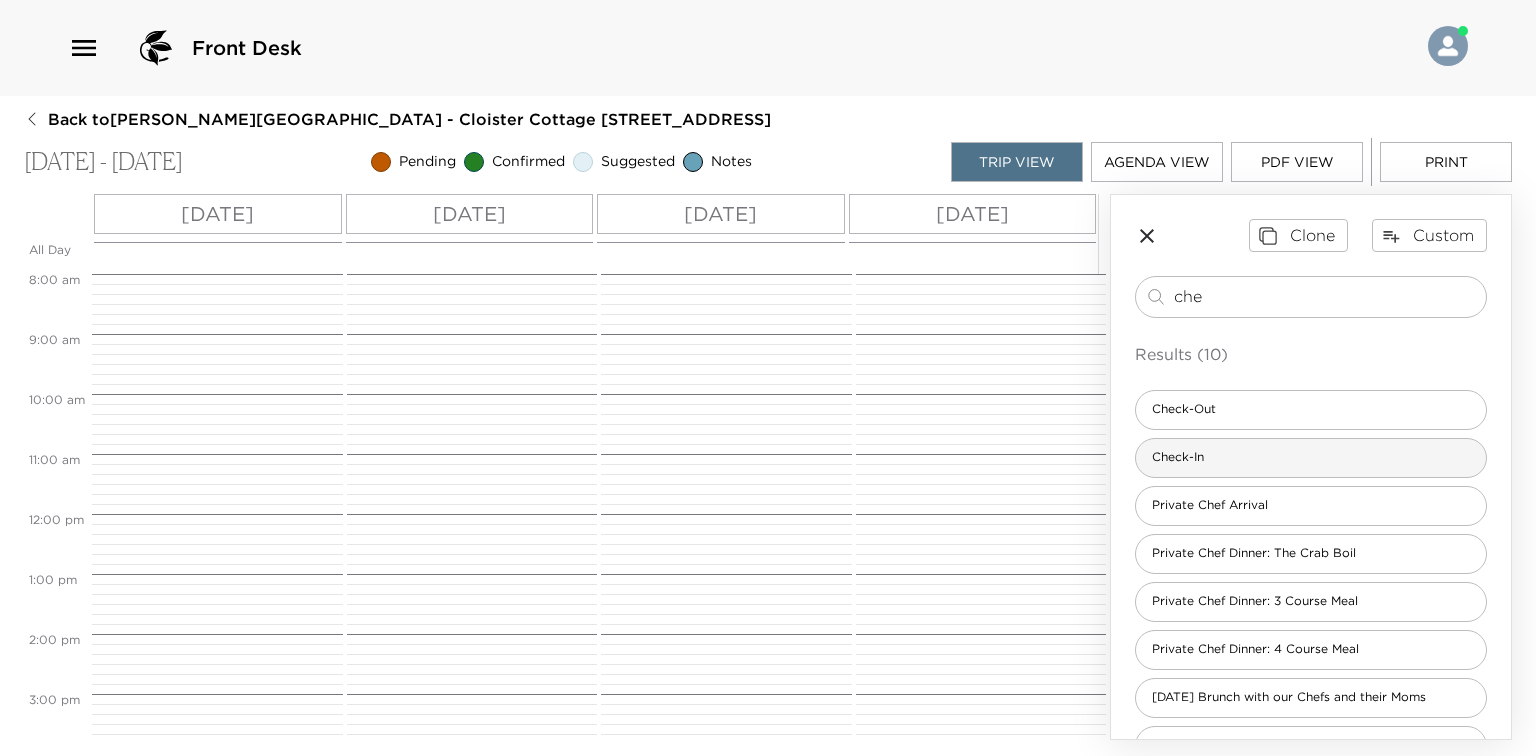 type on "che" 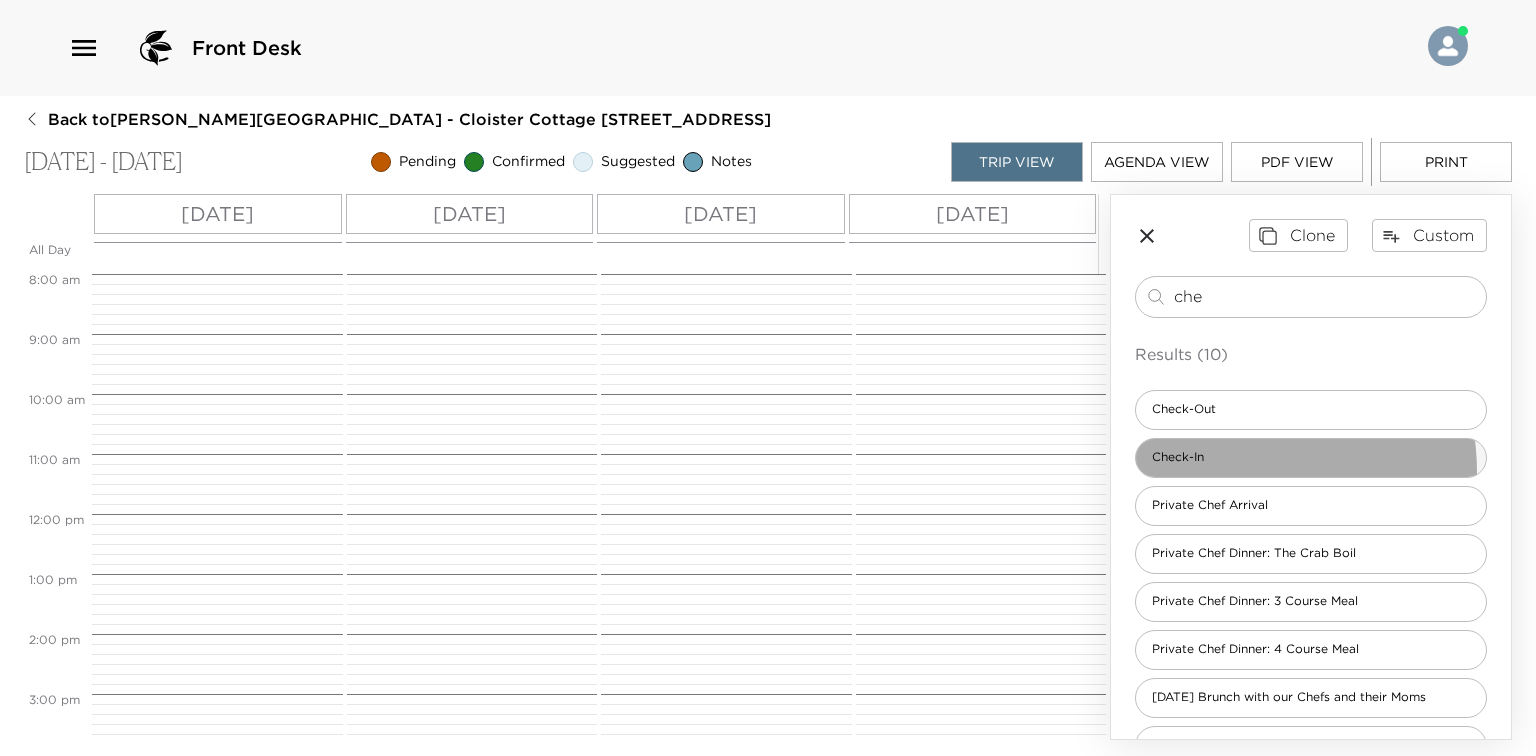 click on "Check-In" at bounding box center [1311, 458] 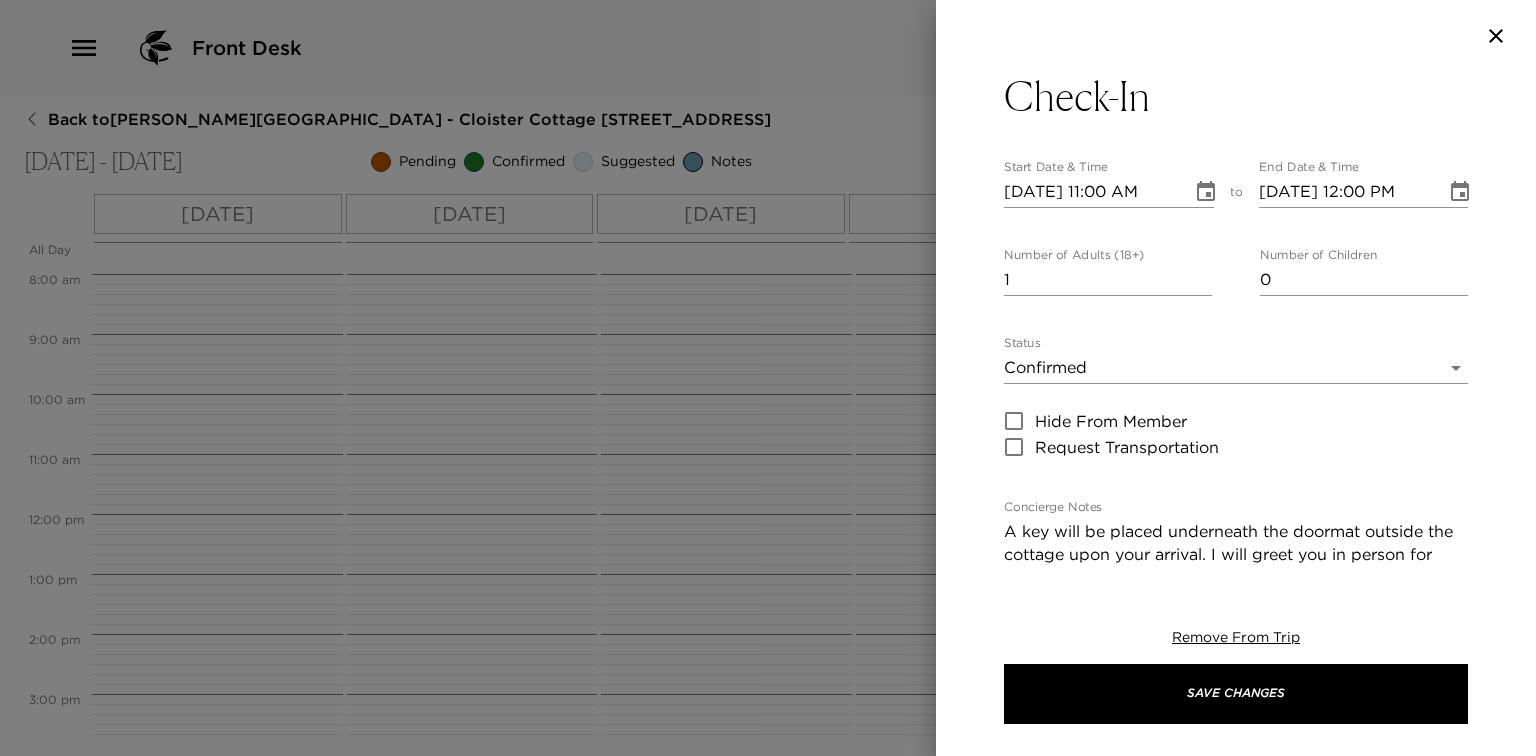 click on "Number of Adults (18+) 1 Number of Children 0" at bounding box center [1236, 272] 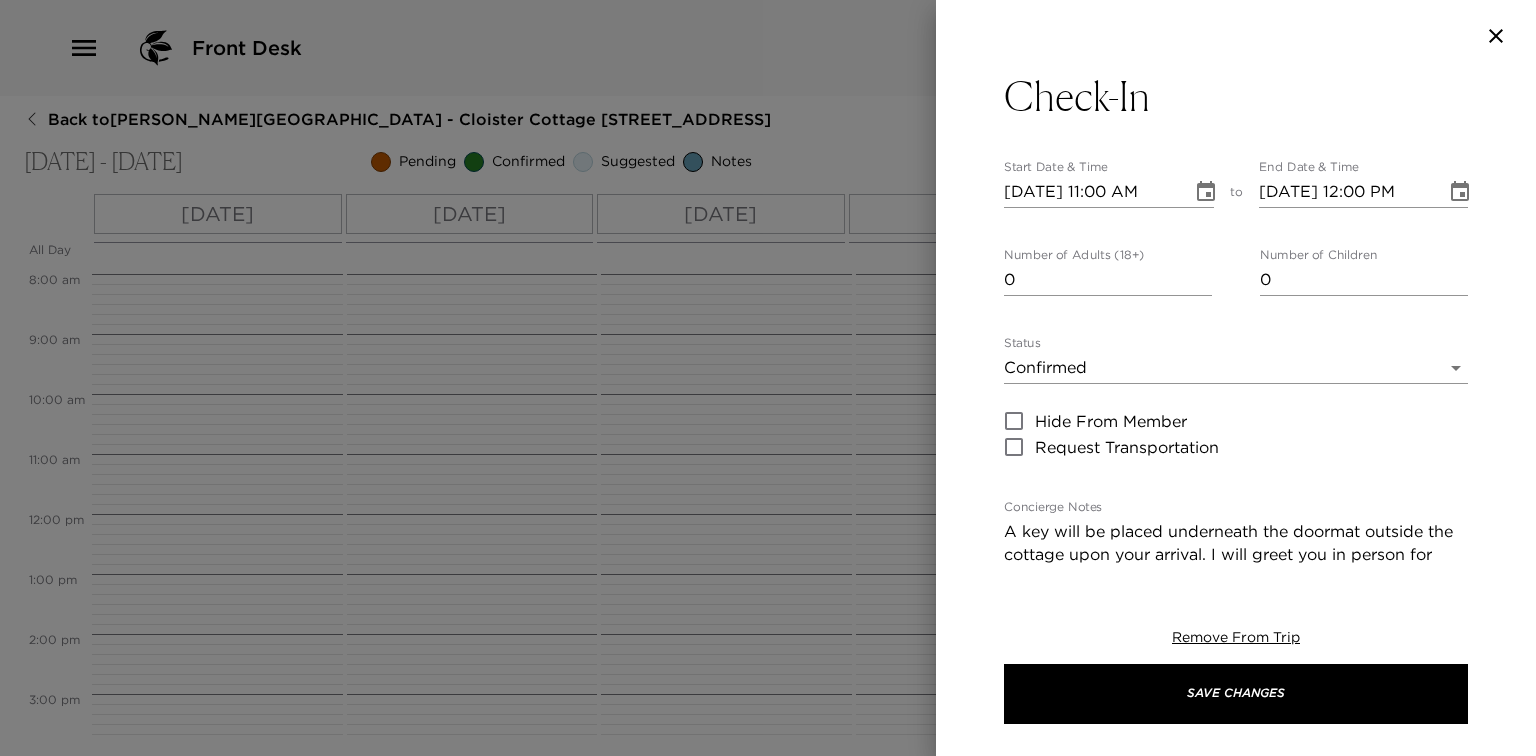 type on "0" 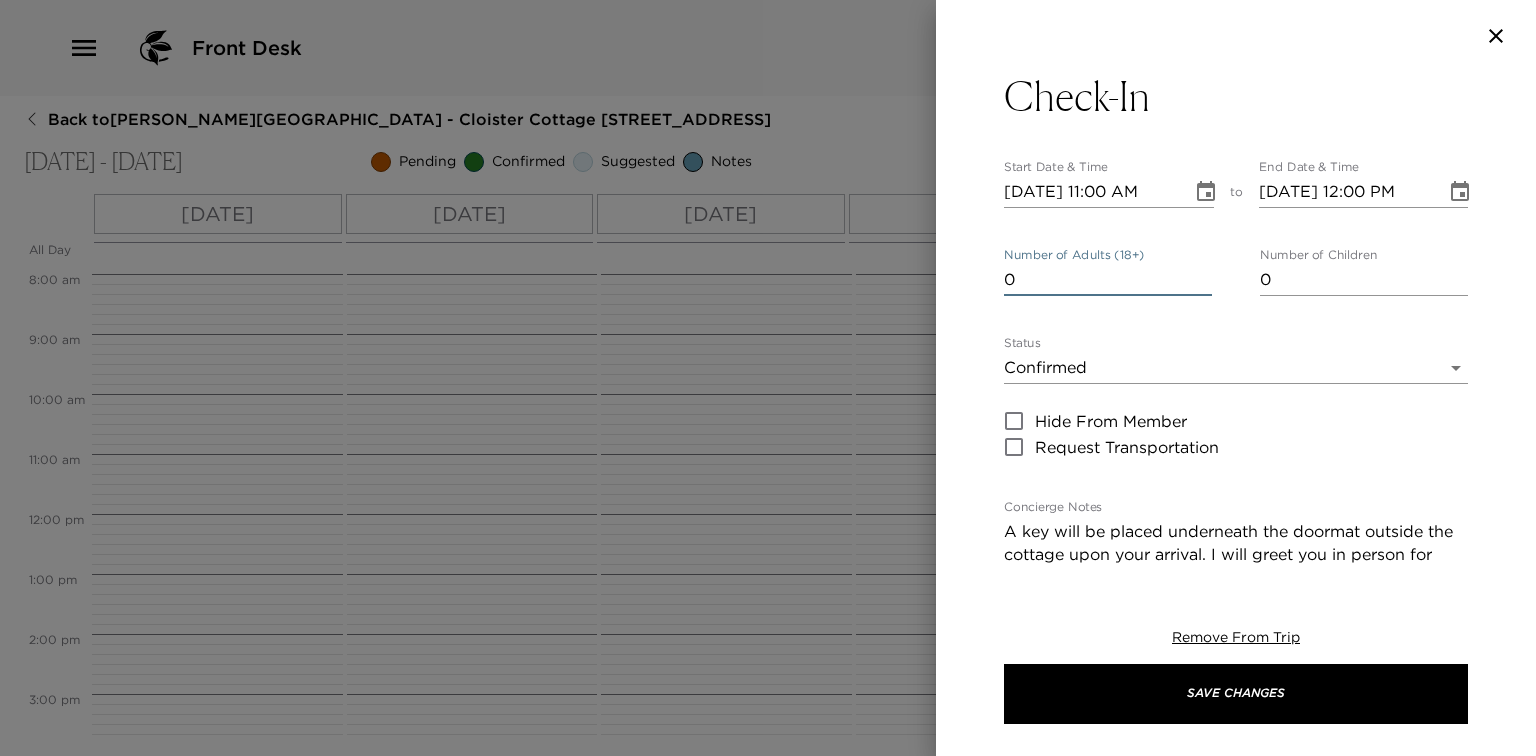 click on "Front Desk Back to  [PERSON_NAME][GEOGRAPHIC_DATA] - Cloister Cottage [STREET_ADDRESS] [DATE] - [DATE] Pending Confirmed Suggested Notes Trip View Agenda View PDF View Print All Day [DATE] [DATE] [DATE] [DATE] 12:00 AM 1:00 AM 2:00 AM 3:00 AM 4:00 AM 5:00 AM 6:00 AM 7:00 AM 8:00 AM 9:00 AM 10:00 AM 11:00 AM 12:00 PM 1:00 PM 2:00 PM 3:00 PM 4:00 PM 5:00 PM 6:00 PM 7:00 PM 8:00 PM 9:00 PM 10:00 PM 11:00 PM Clone Custom che ​ Results (10) Check-Out Check-In Private Chef Arrival Private Chef Dinner: The Crab Boil Private Chef Dinner: 3 Course Meal Private Chef Dinner: 4 Course Meal [DATE] Brunch with our Chefs and their Moms Groceries Not Requested Grocery List Confirmation [DATE] In-Room Dining Pickup at Retreat Clubhouse Check-In Start Date & Time [DATE] 11:00 AM to End Date & Time [DATE] 12:00 PM Number of Adults (18+) 0 Number of Children 0 Status Confirmed Confirmed Hide From Member Request Transportation Concierge Notes x Cost ​ x Address ​ GA 31561
Us x Phone Number" at bounding box center [768, 378] 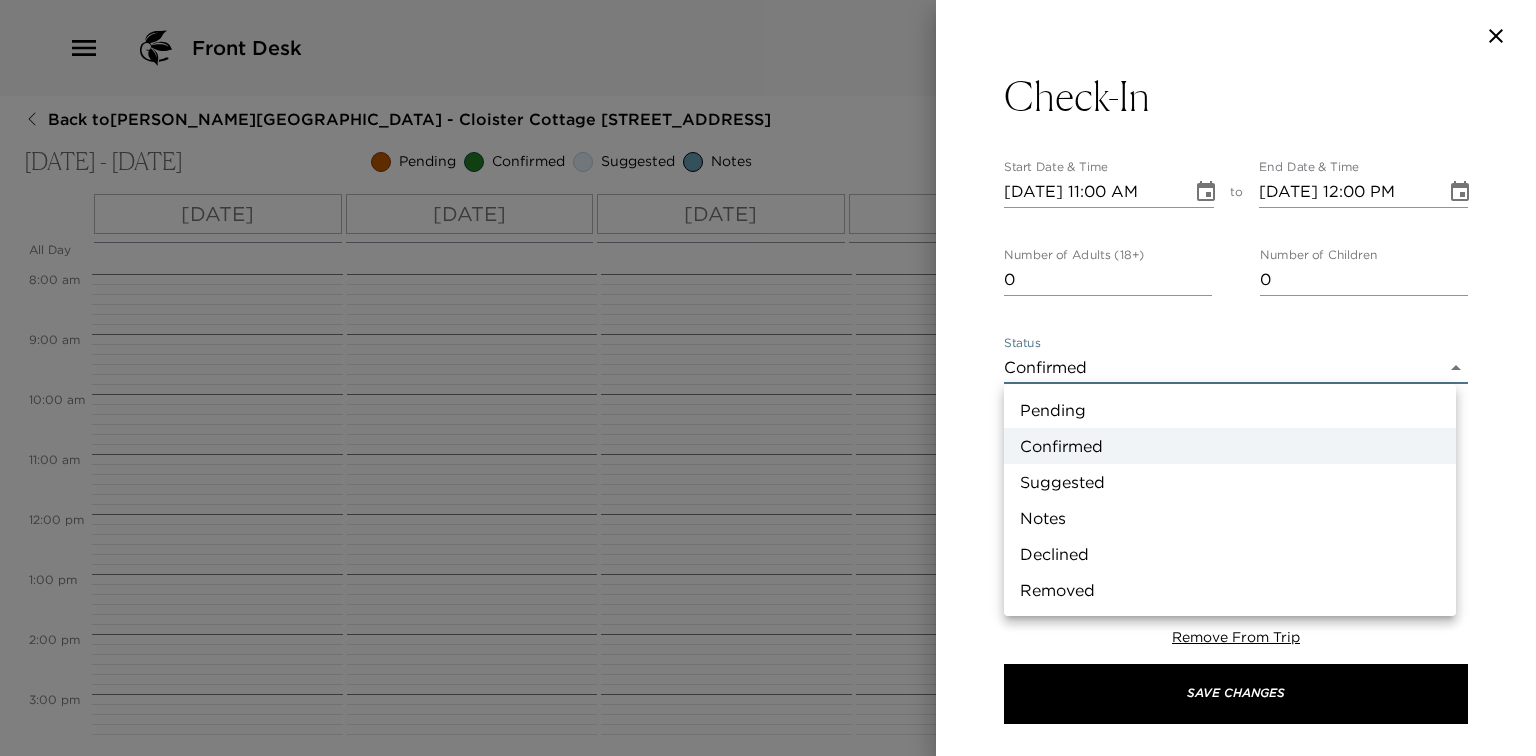 click on "Suggested" at bounding box center (1230, 482) 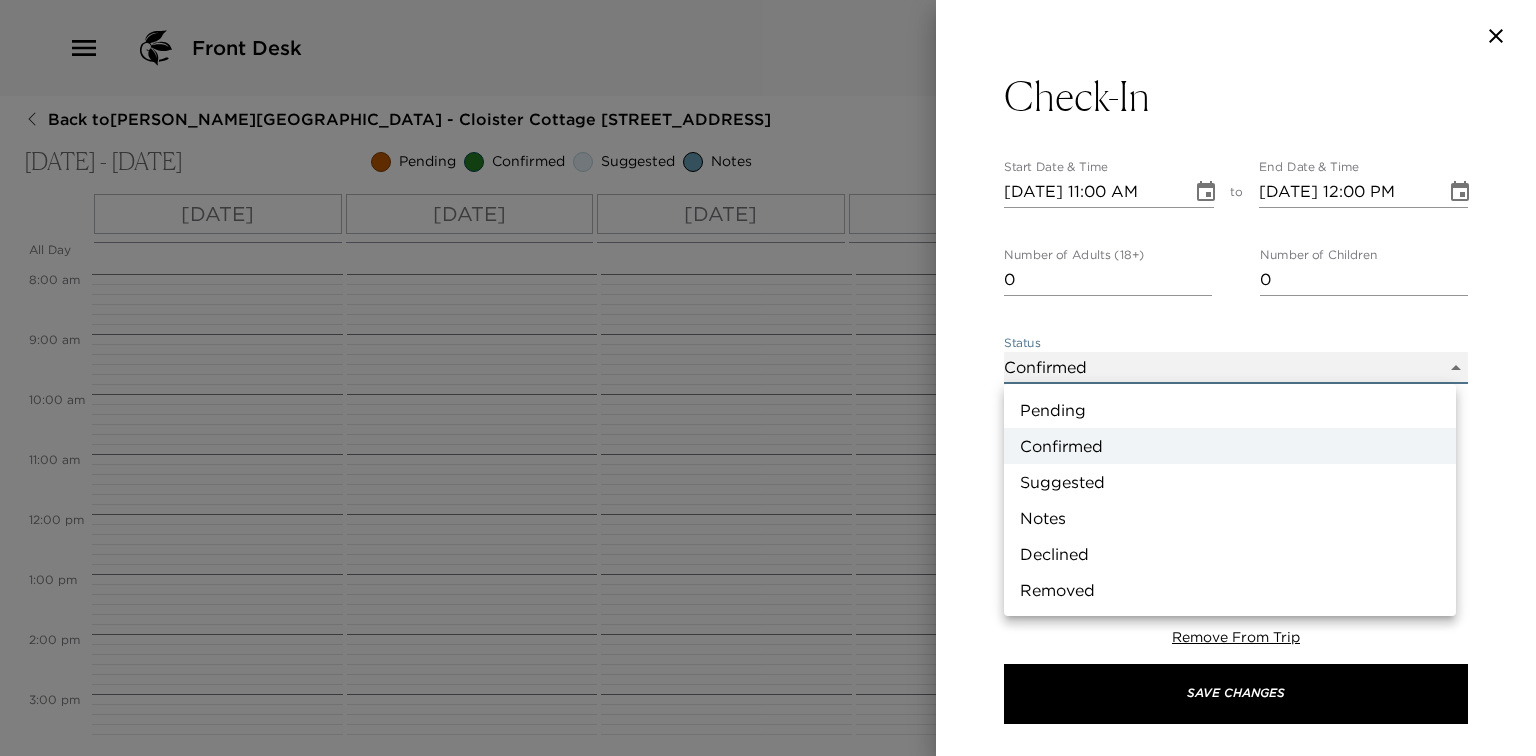 type on "Suggestion" 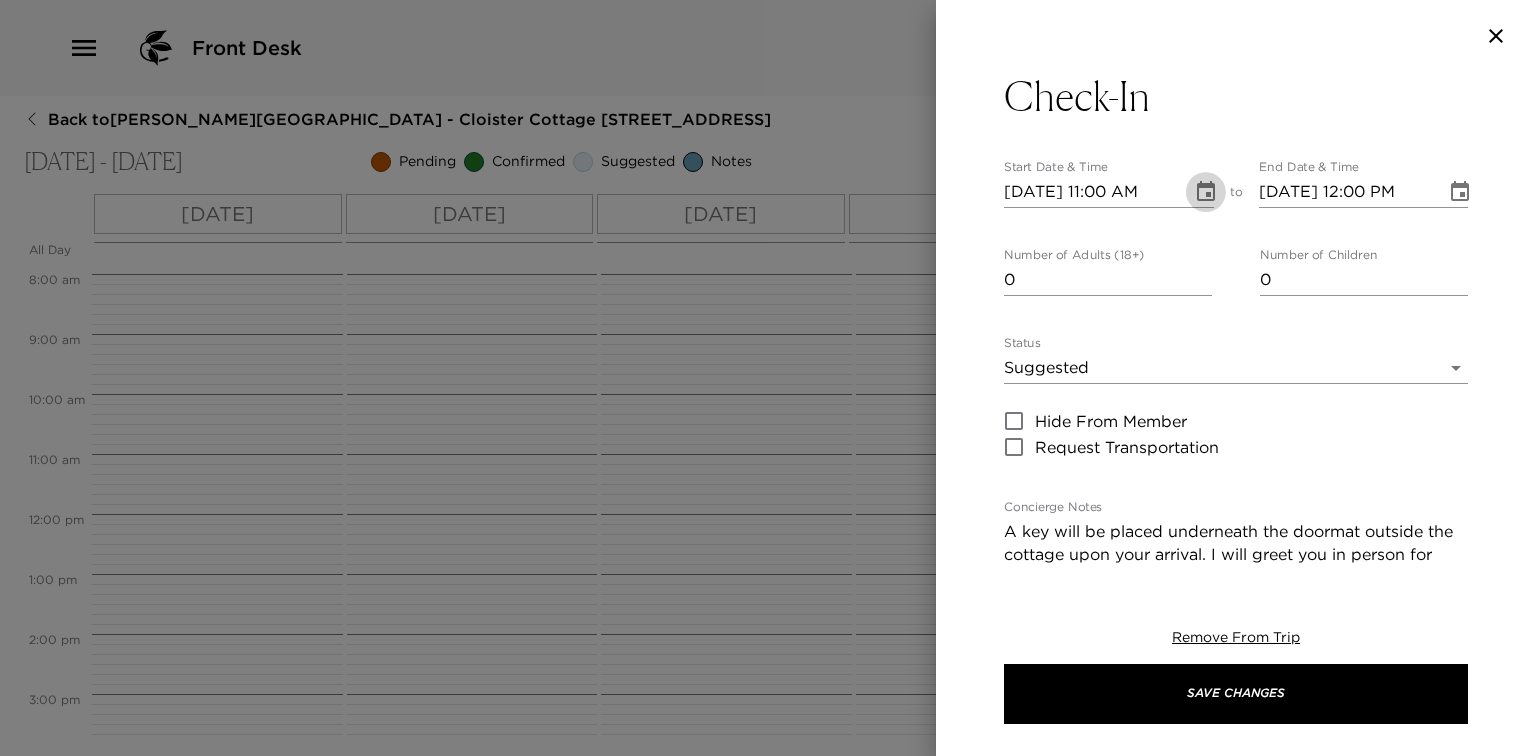 click 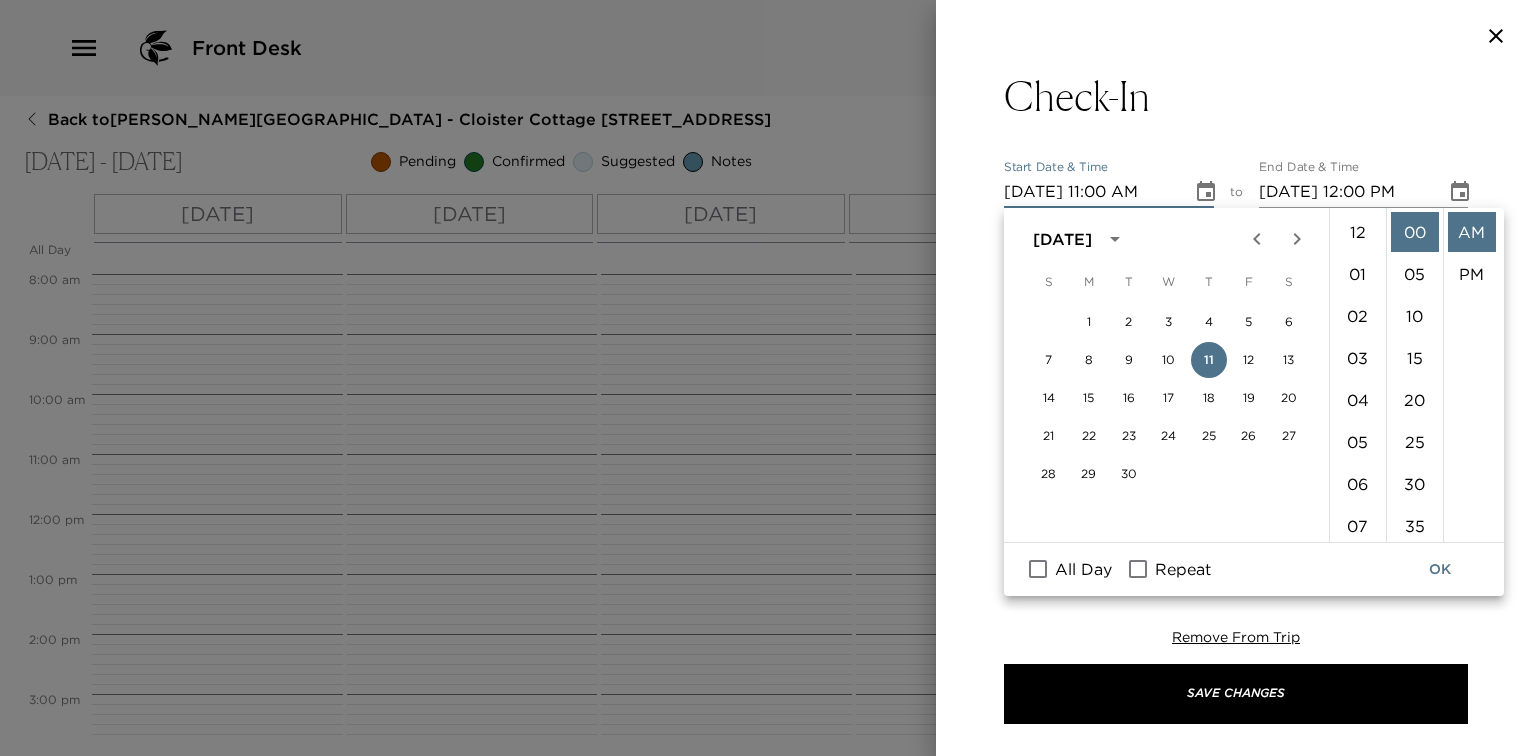 scroll, scrollTop: 461, scrollLeft: 0, axis: vertical 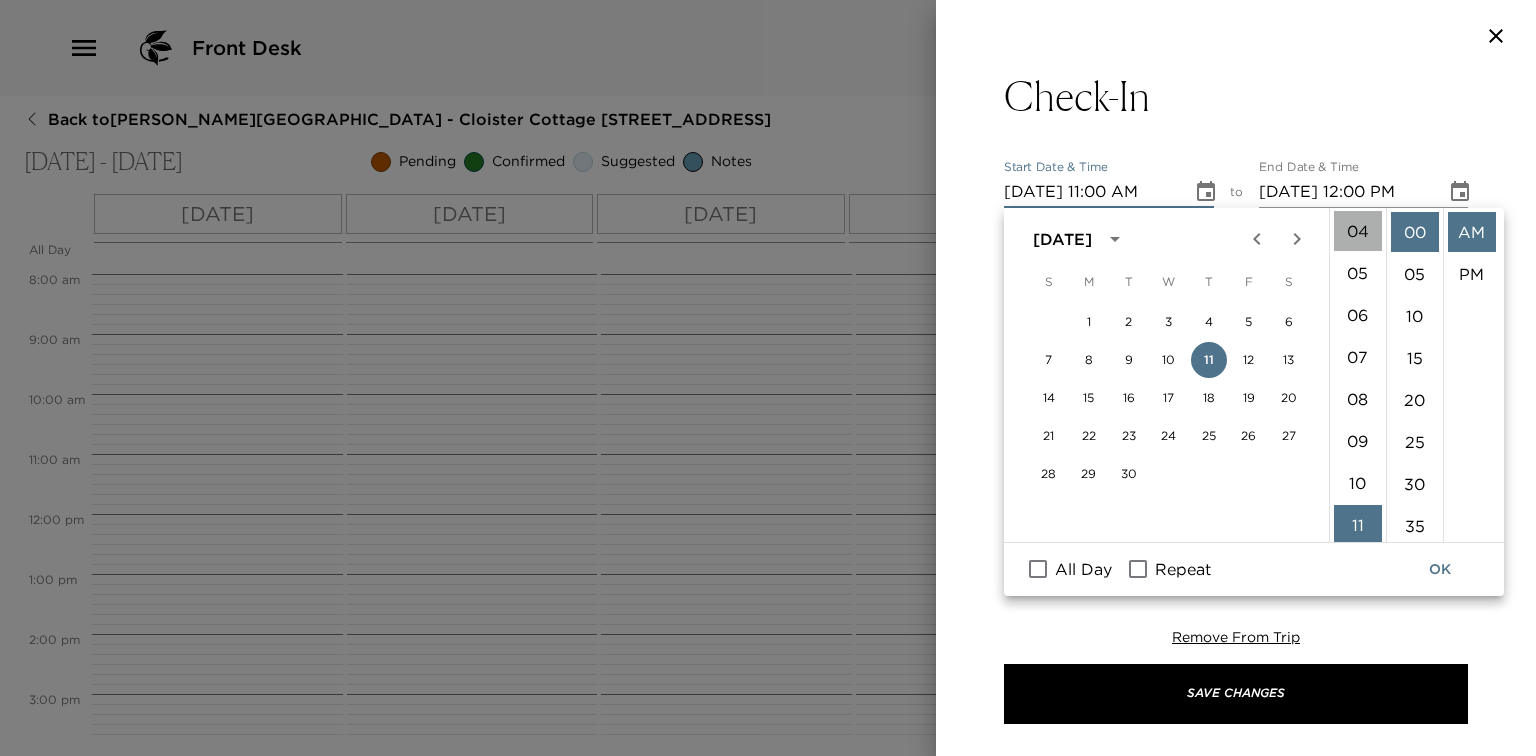 click on "04" at bounding box center (1358, 231) 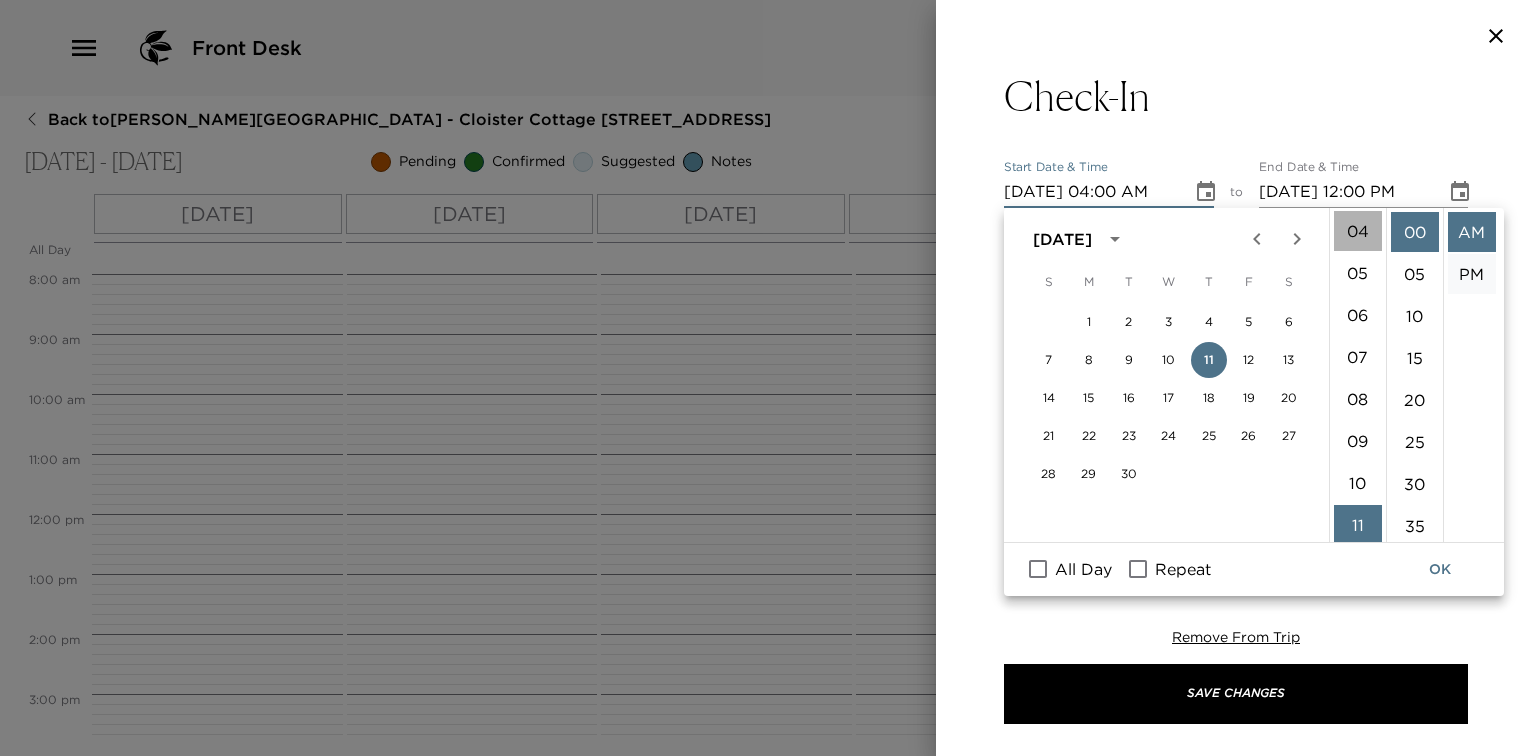 scroll, scrollTop: 168, scrollLeft: 0, axis: vertical 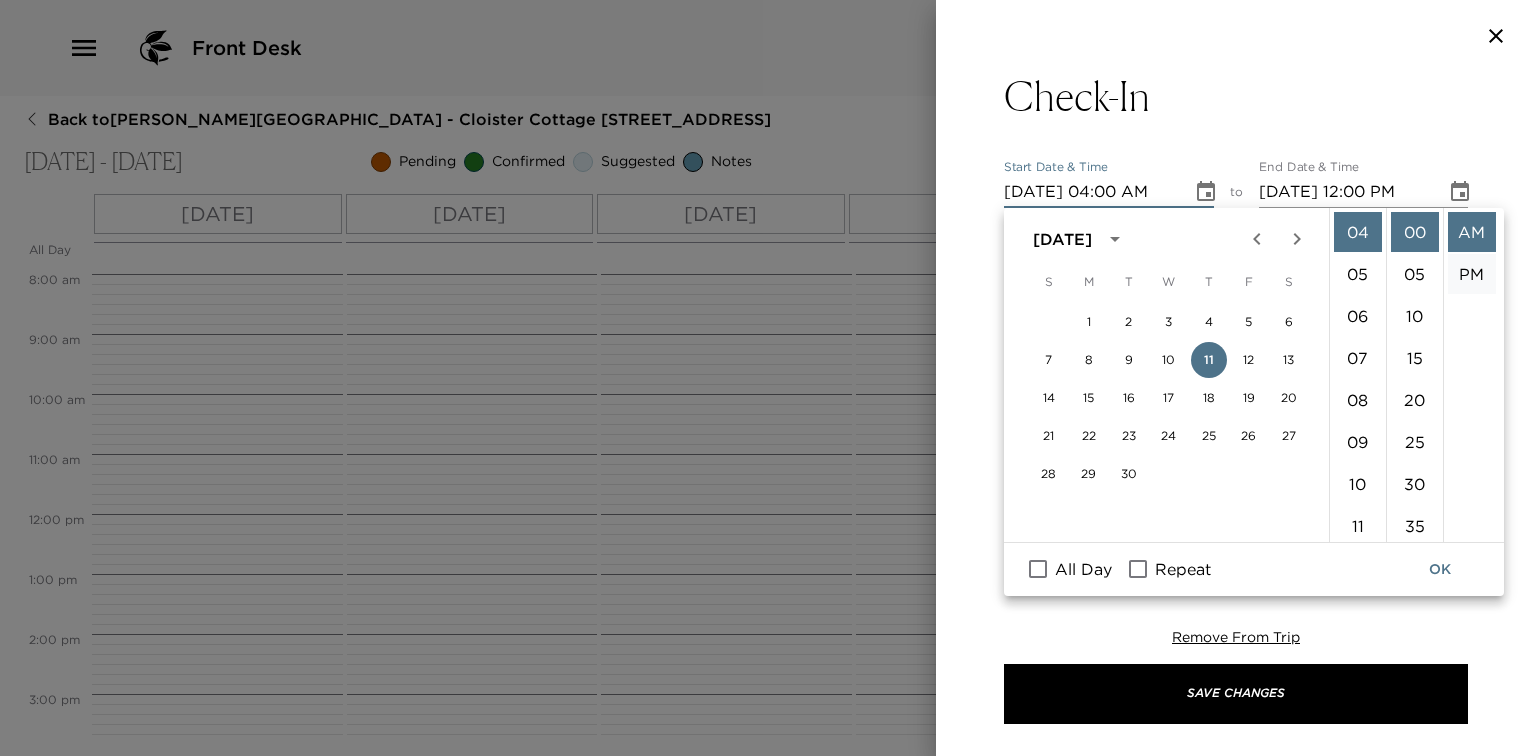click on "PM" at bounding box center [1472, 274] 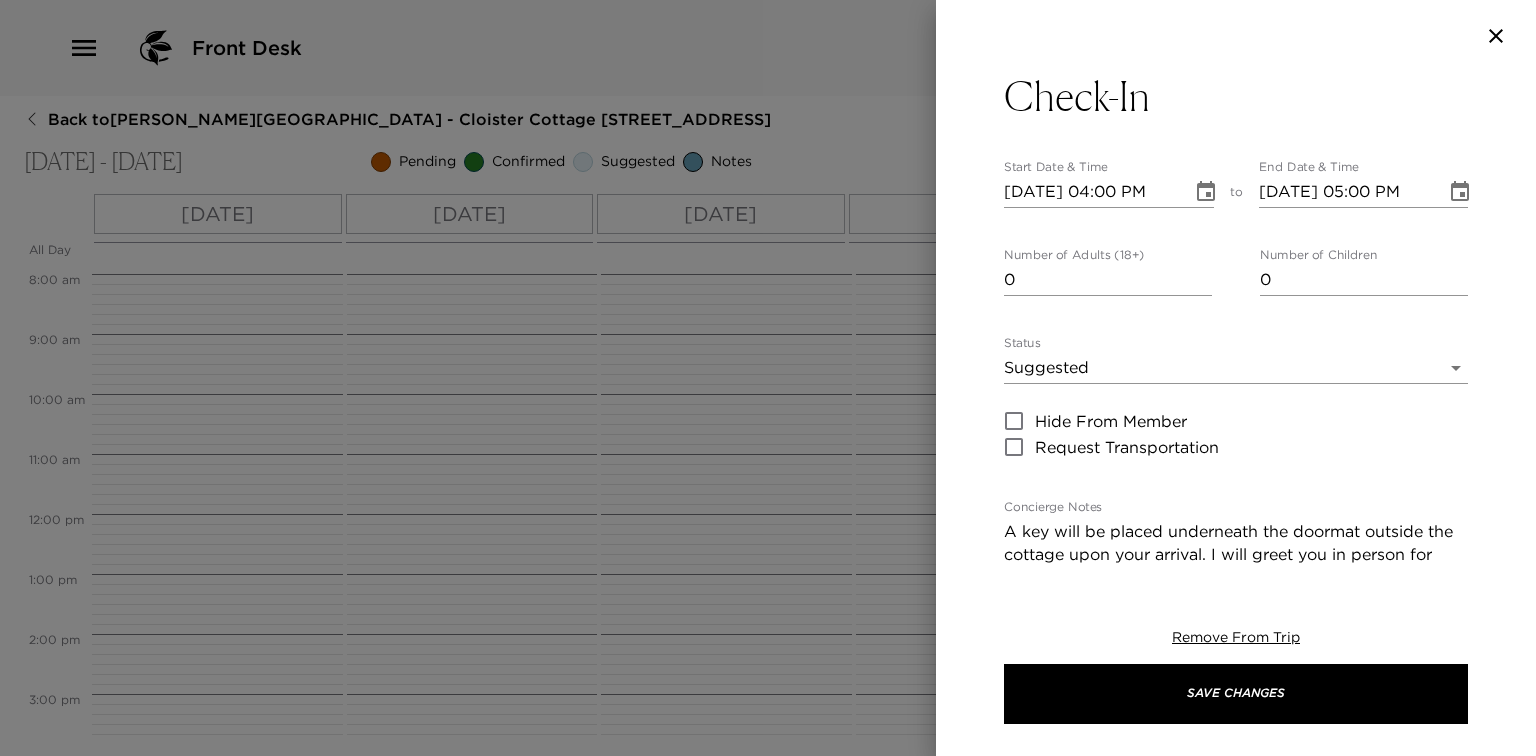 scroll, scrollTop: 41, scrollLeft: 0, axis: vertical 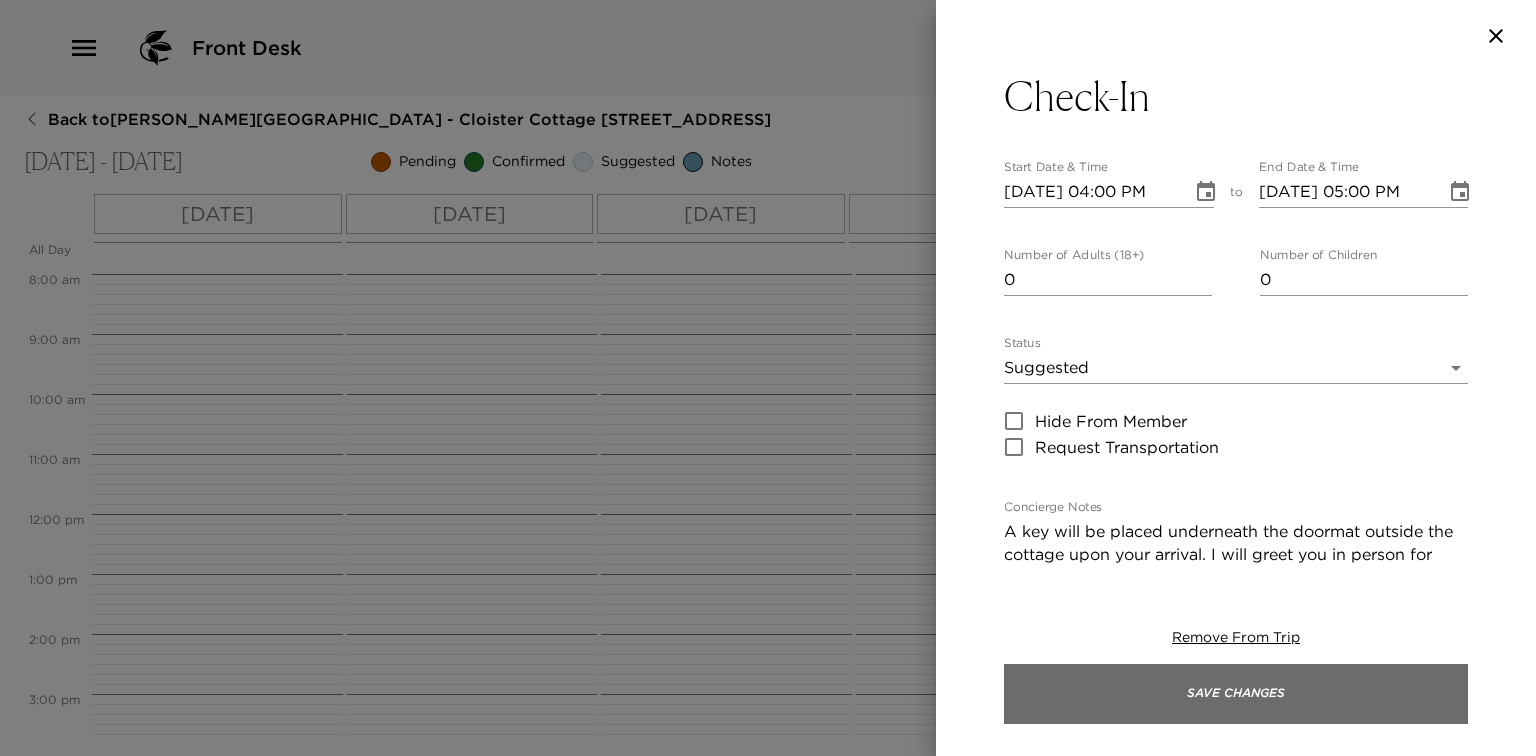 click on "Save Changes" at bounding box center [1236, 694] 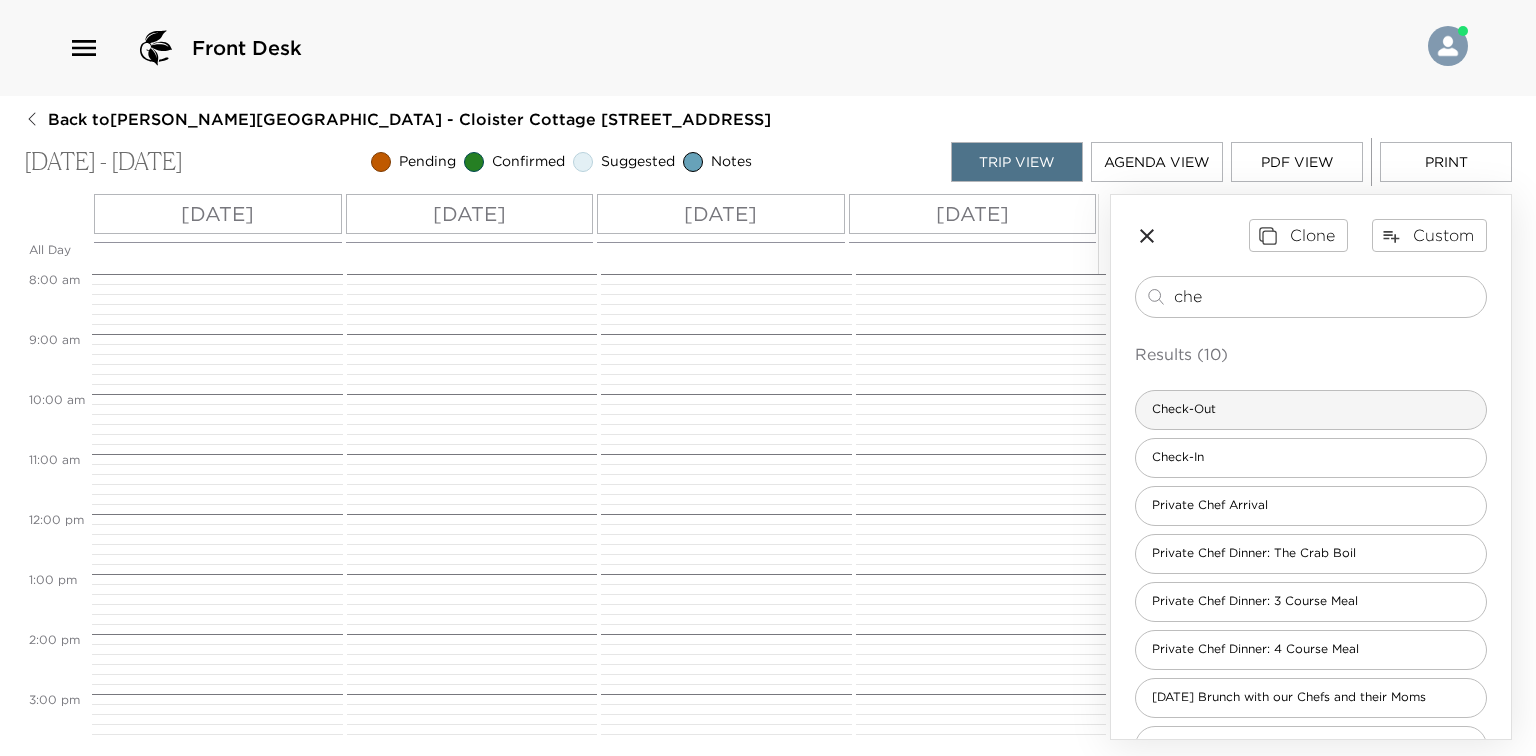 click on "Check-Out" at bounding box center (1311, 410) 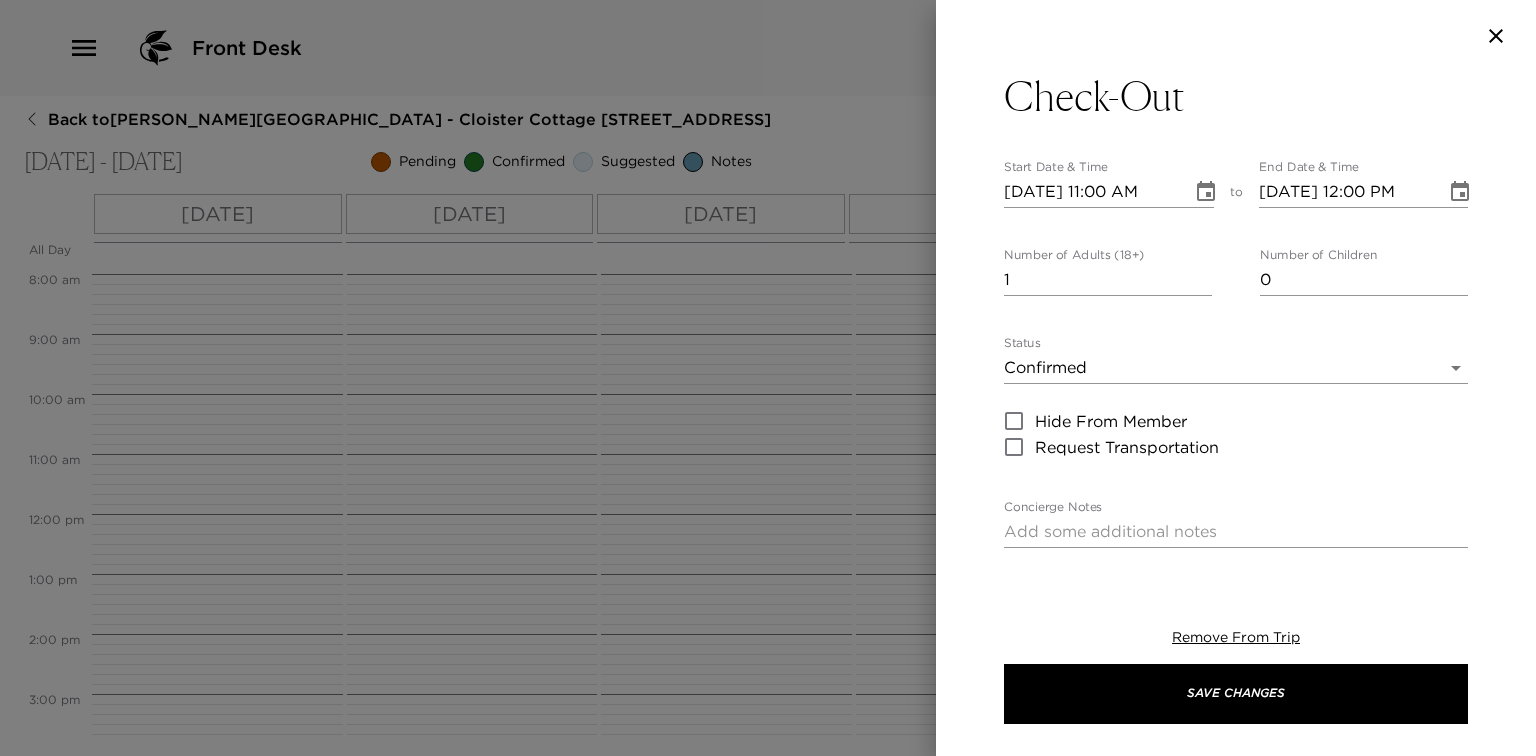 type on "Please note that check-out time of the residence is no later than 11:00 am. Please let your concierge team know if you need luggage storage if you want to enjoy [GEOGRAPHIC_DATA] for the day." 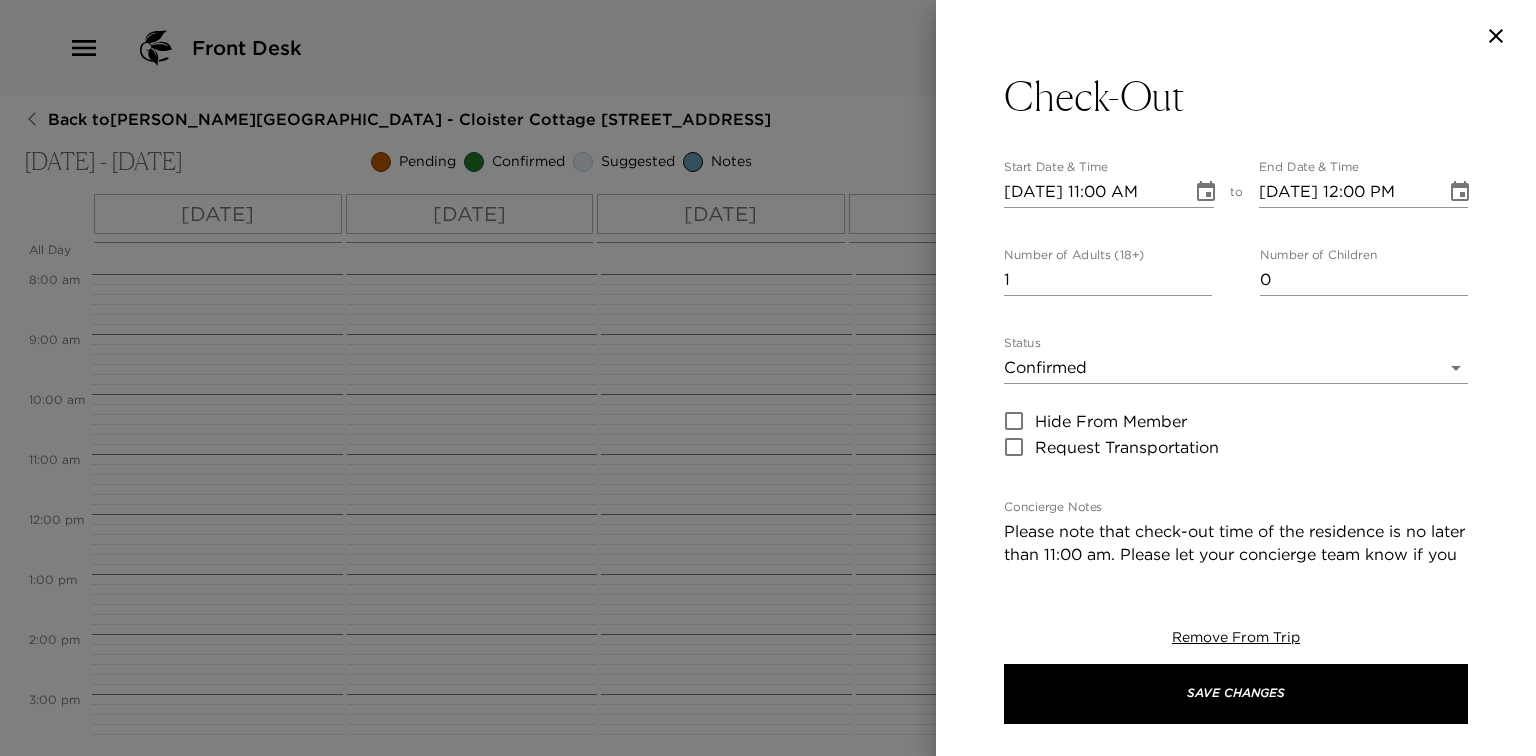 click at bounding box center [1206, 192] 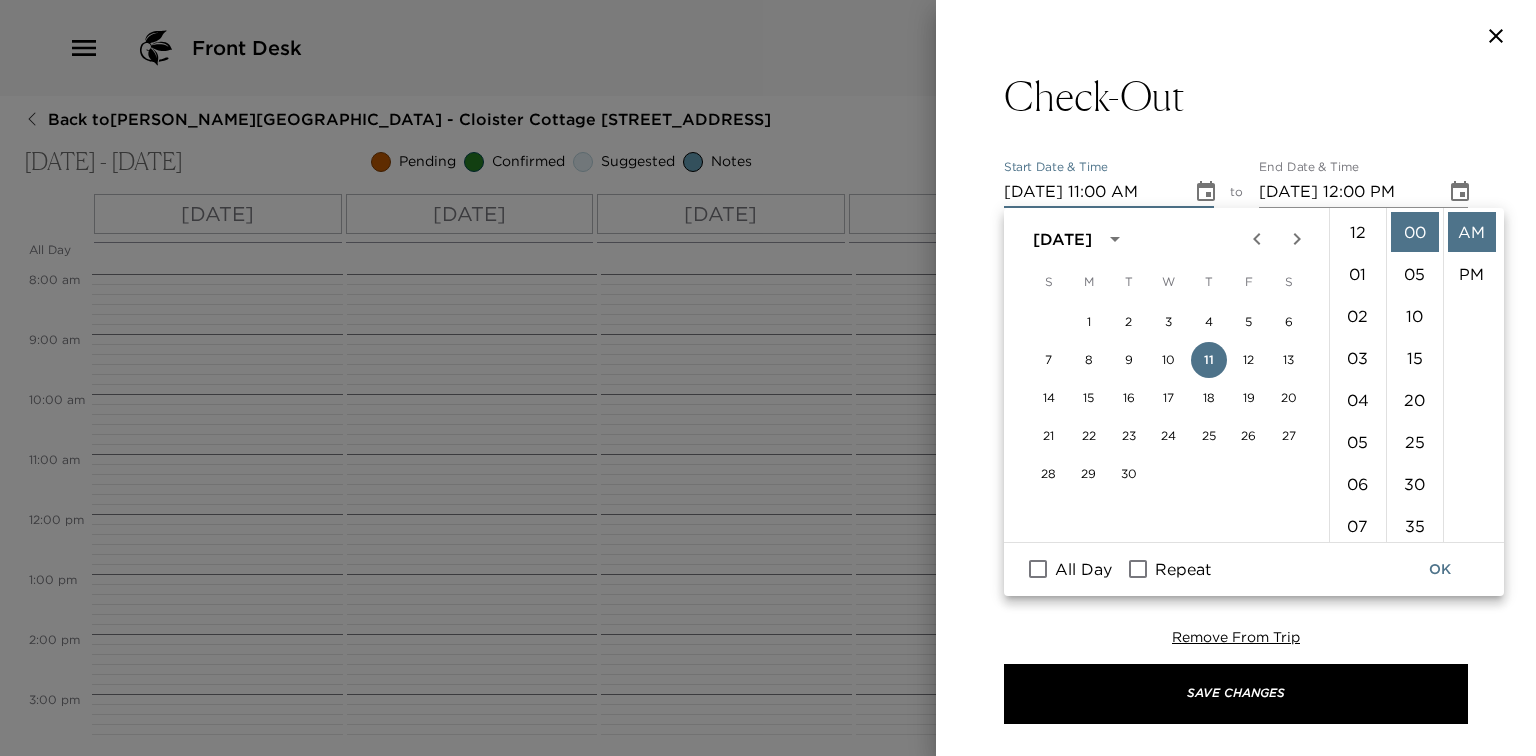 scroll, scrollTop: 461, scrollLeft: 0, axis: vertical 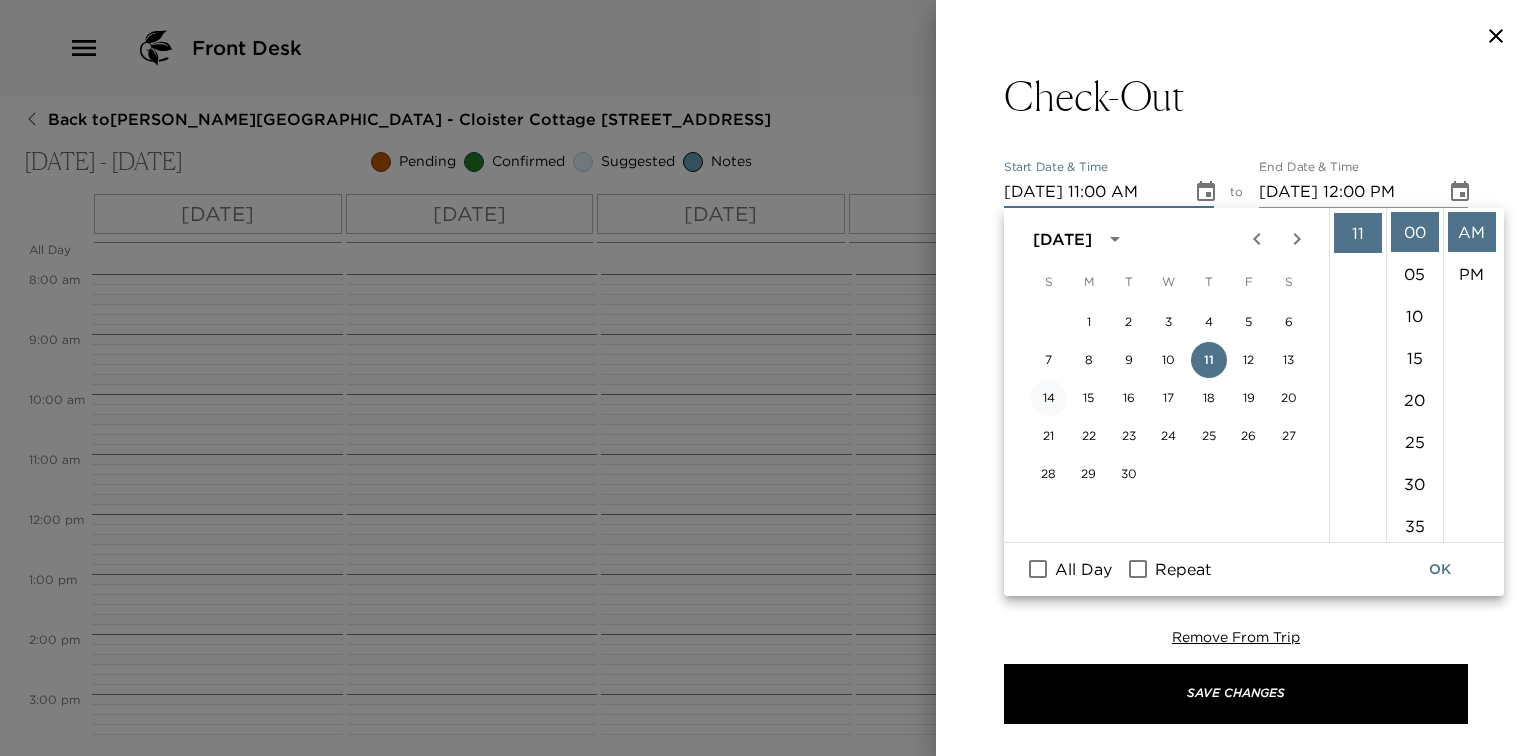 click on "14" at bounding box center (1049, 398) 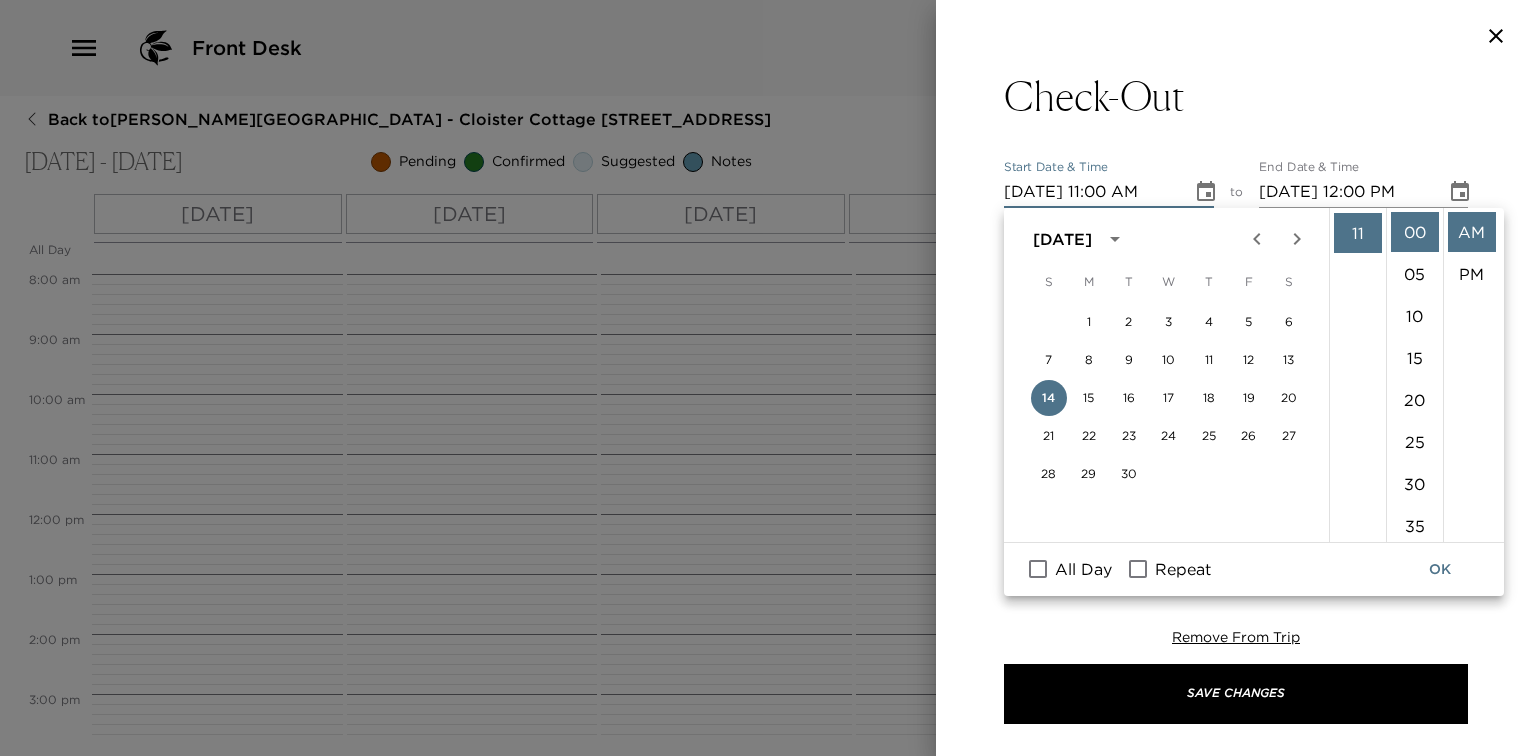 click on "OK" at bounding box center [1440, 569] 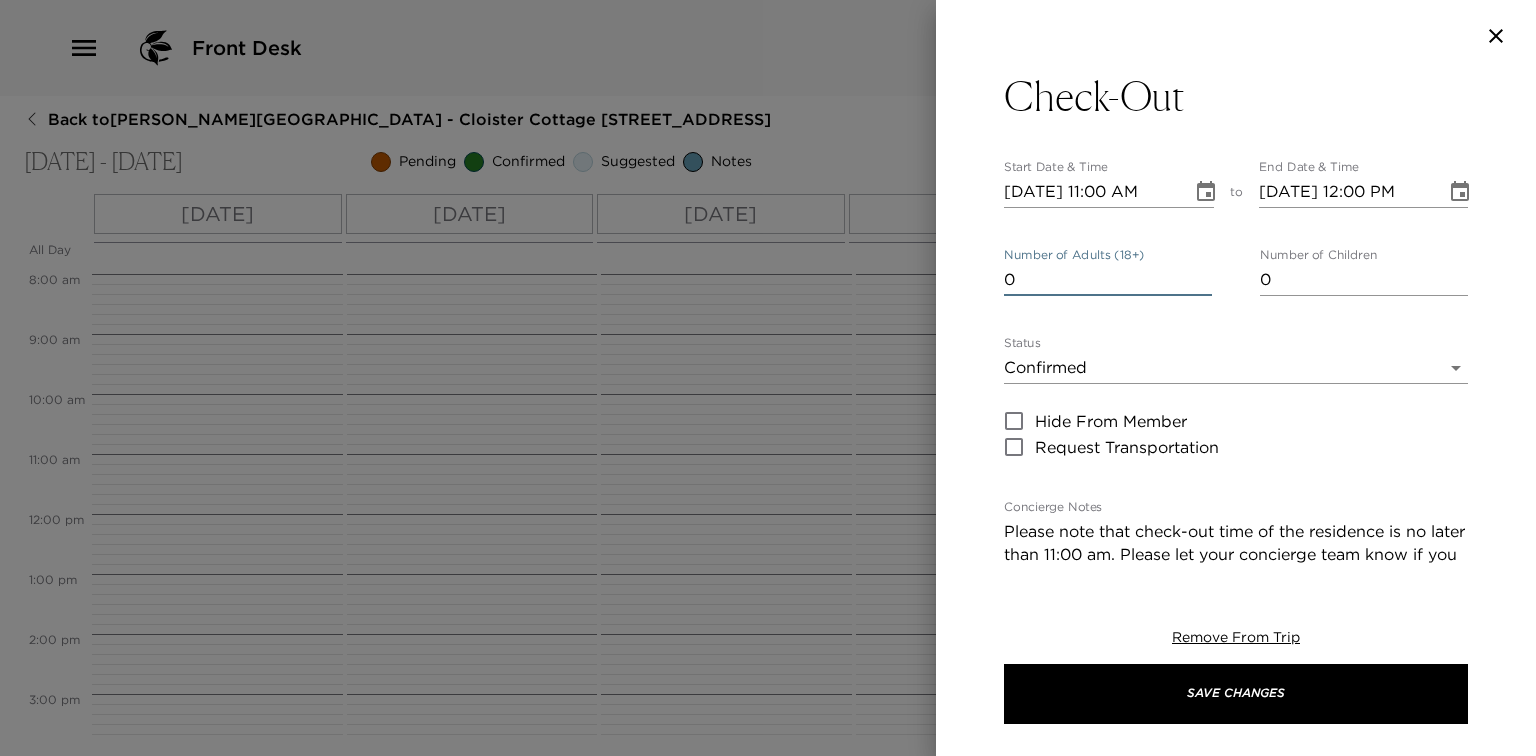type on "0" 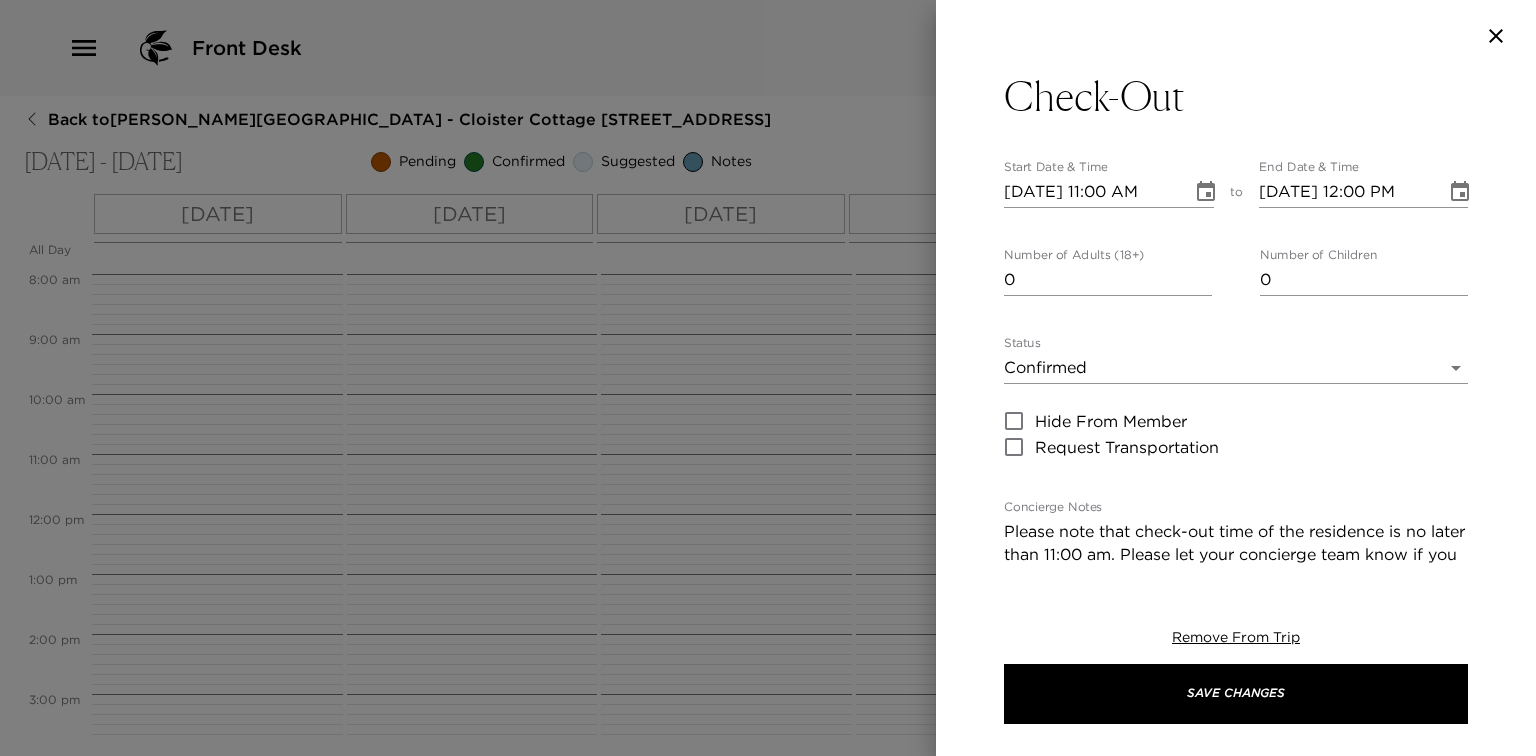 click on "Front Desk Back to  [PERSON_NAME][GEOGRAPHIC_DATA] - Cloister Cottage [STREET_ADDRESS] [DATE] - [DATE] Pending Confirmed Suggested Notes Trip View Agenda View PDF View Print All Day [DATE] [DATE] [DATE] [DATE] 12:00 AM 1:00 AM 2:00 AM 3:00 AM 4:00 AM 5:00 AM 6:00 AM 7:00 AM 8:00 AM 9:00 AM 10:00 AM 11:00 AM 12:00 PM 1:00 PM 2:00 PM 3:00 PM 4:00 PM 5:00 PM 6:00 PM 7:00 PM 8:00 PM 9:00 PM 10:00 PM 11:00 PM Check-In 4:00pm - 5:00pm Clone Custom che ​ Results (10) Check-Out Check-In Private Chef Arrival Private Chef Dinner: The Crab Boil Private Chef Dinner: 3 Course Meal Private Chef Dinner: 4 Course Meal [DATE] Brunch with our Chefs and their Moms Groceries Not Requested Grocery List Confirmation [DATE] In-Room Dining Pickup at Retreat Clubhouse Check-Out Start Date & Time [DATE] 11:00 AM to End Date & Time [DATE] 12:00 PM Number of Adults (18+) 0 Number of Children 0 Status Confirmed Confirmed Hide From Member Request Transportation Concierge Notes x Cost ​ x Address ​" at bounding box center (768, 378) 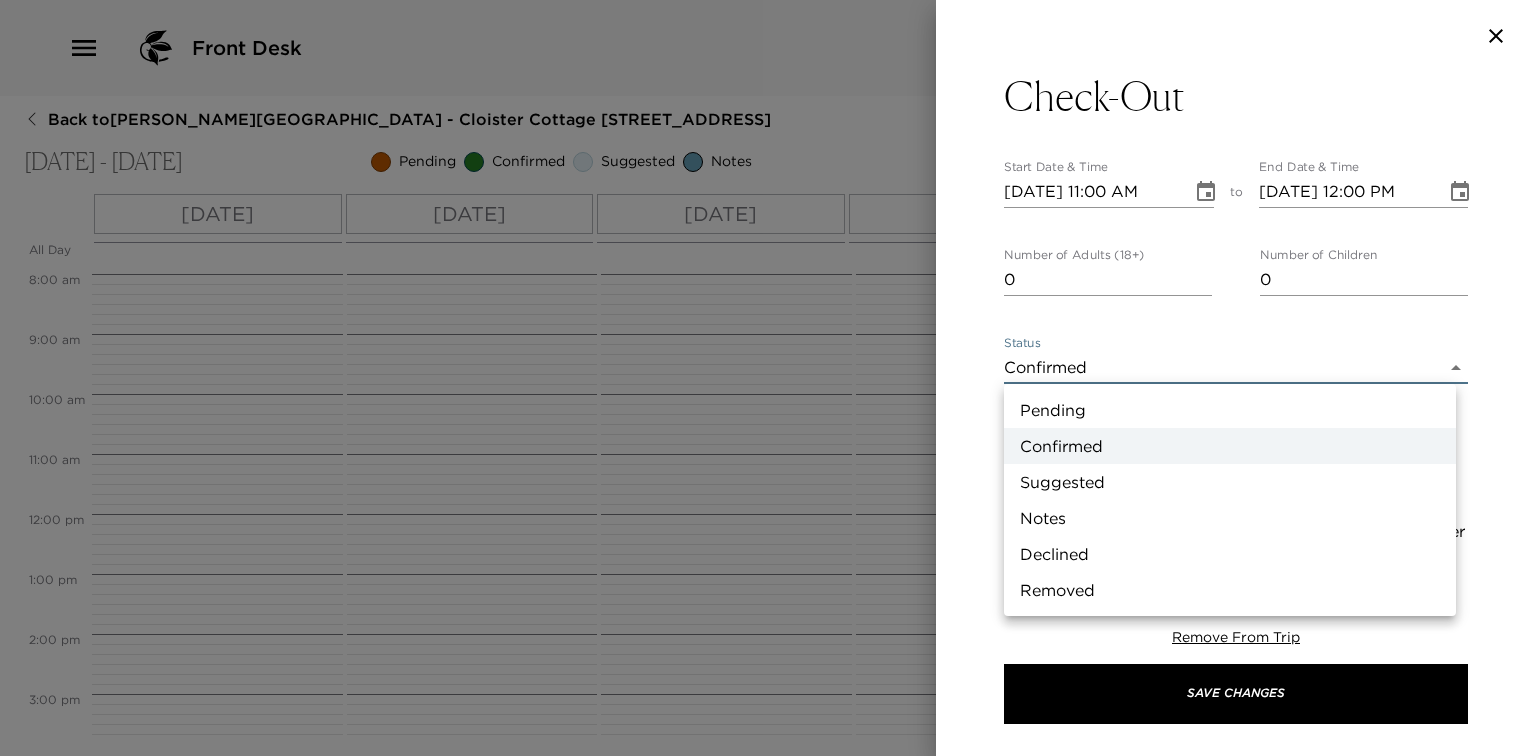 click on "Suggested" at bounding box center (1230, 482) 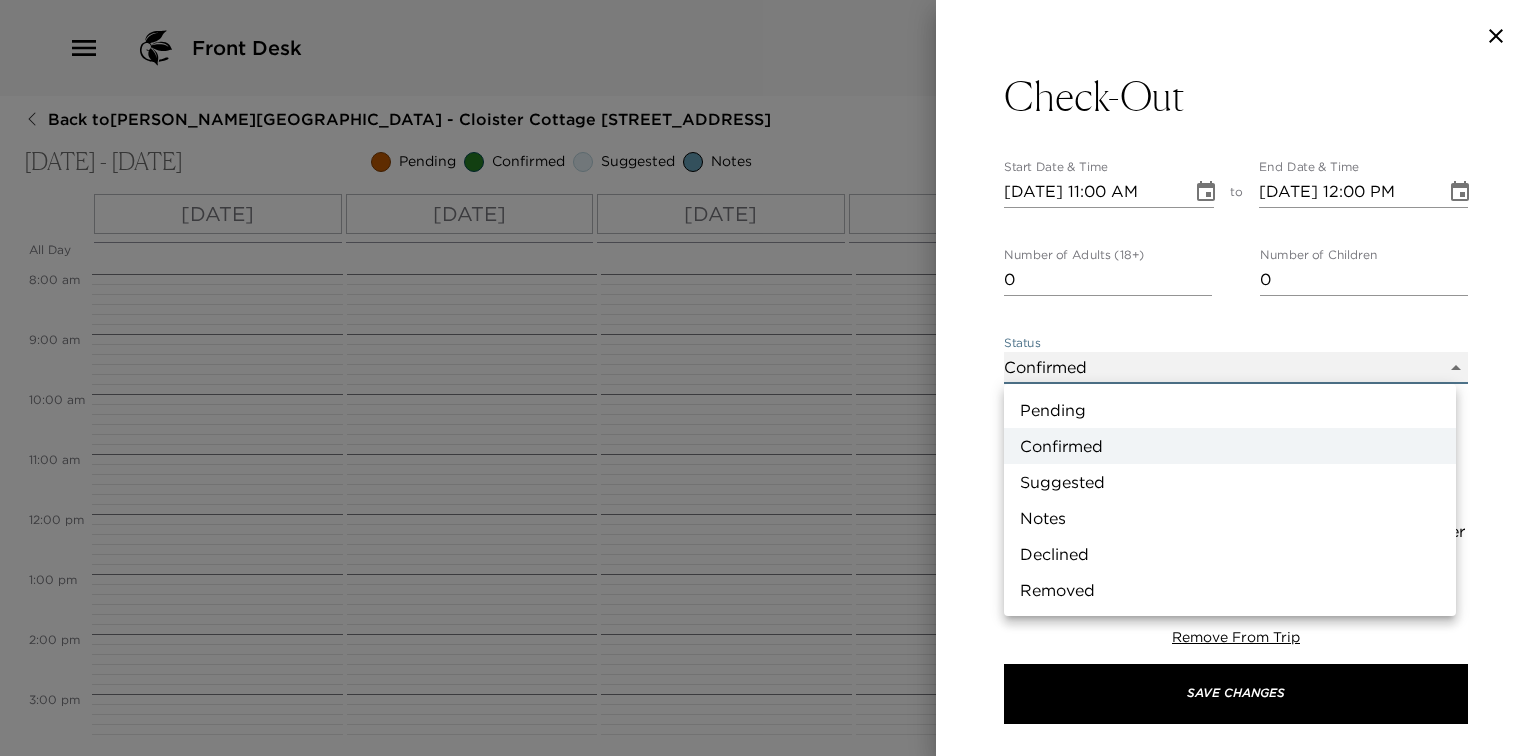 type on "Suggestion" 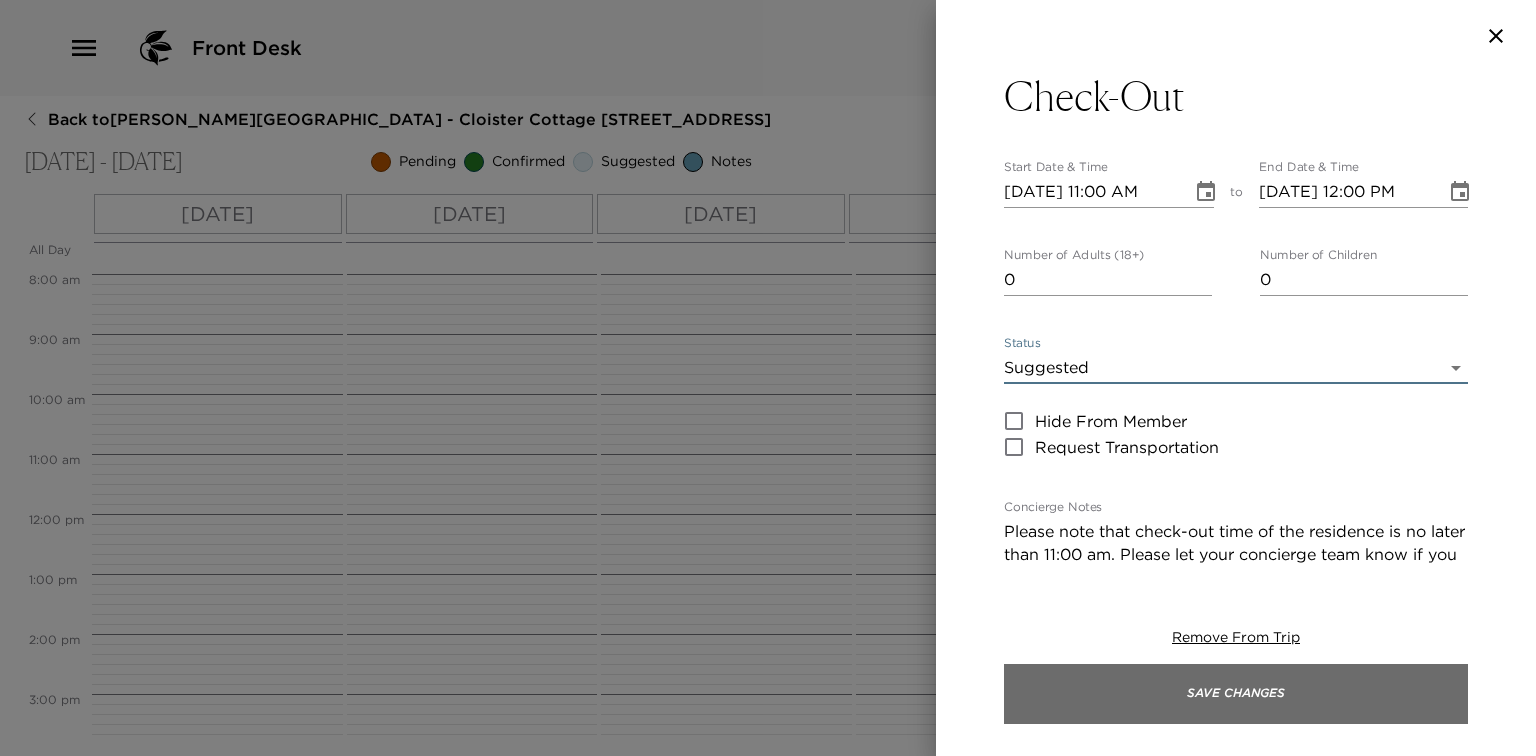 click on "Save Changes" at bounding box center [1236, 694] 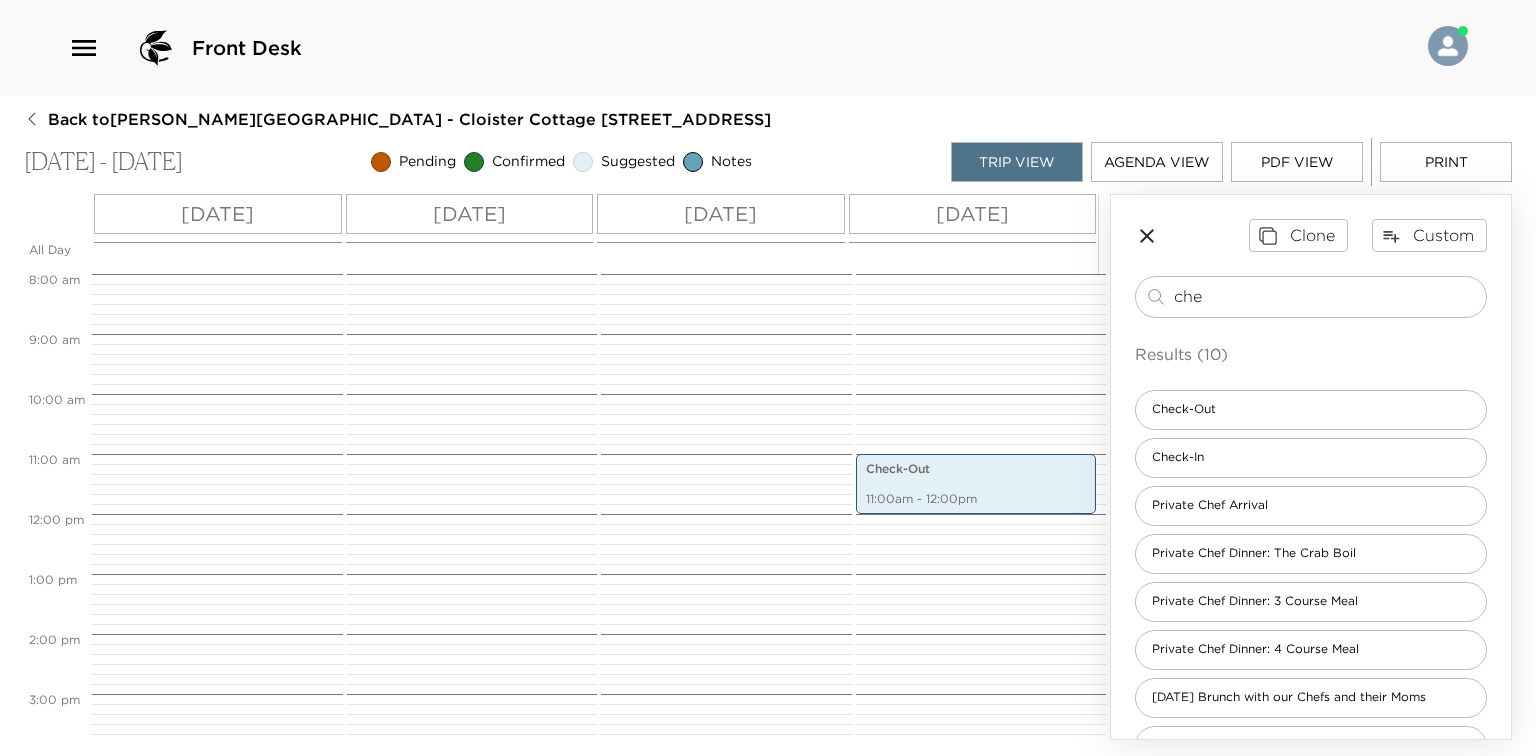 drag, startPoint x: 1204, startPoint y: 293, endPoint x: 1129, endPoint y: 293, distance: 75 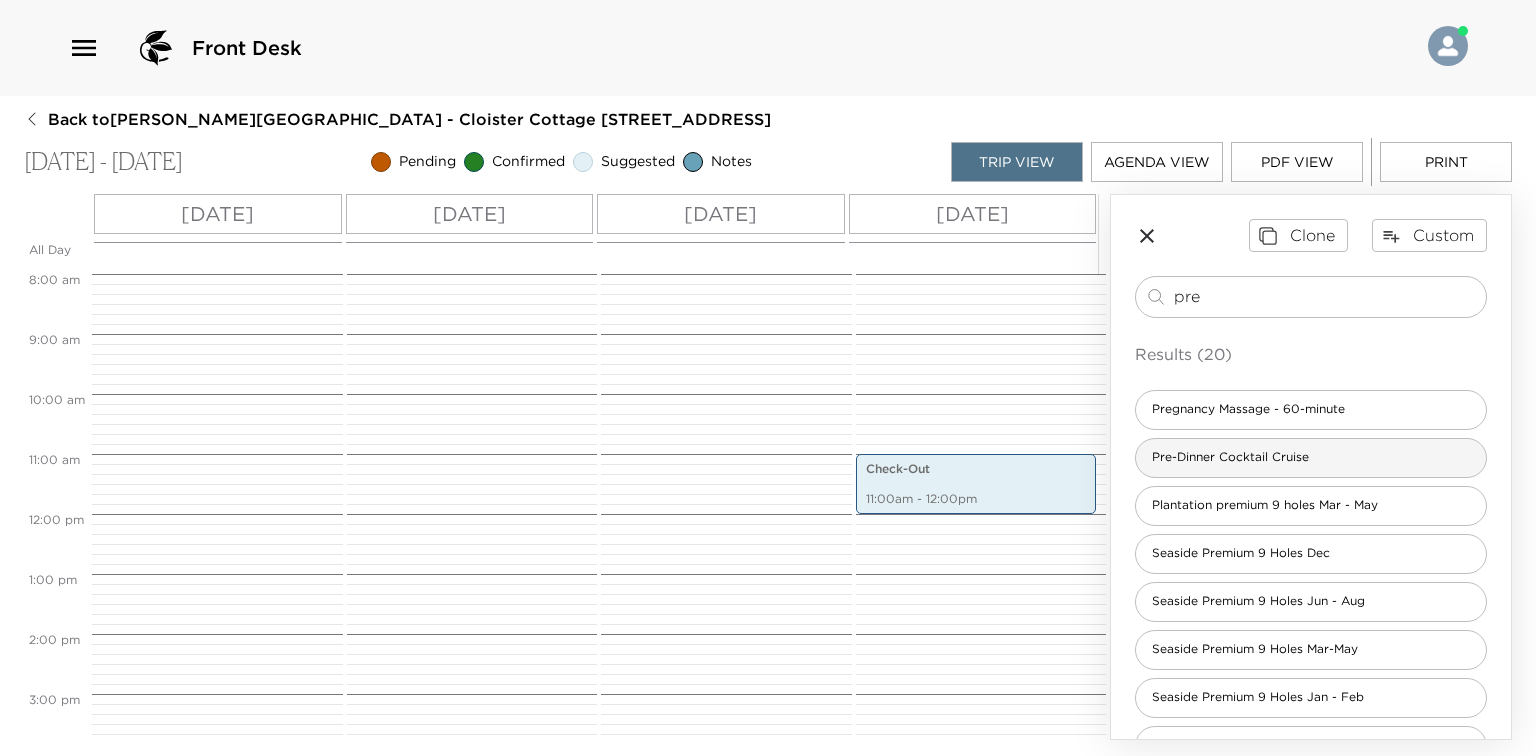 type on "pre" 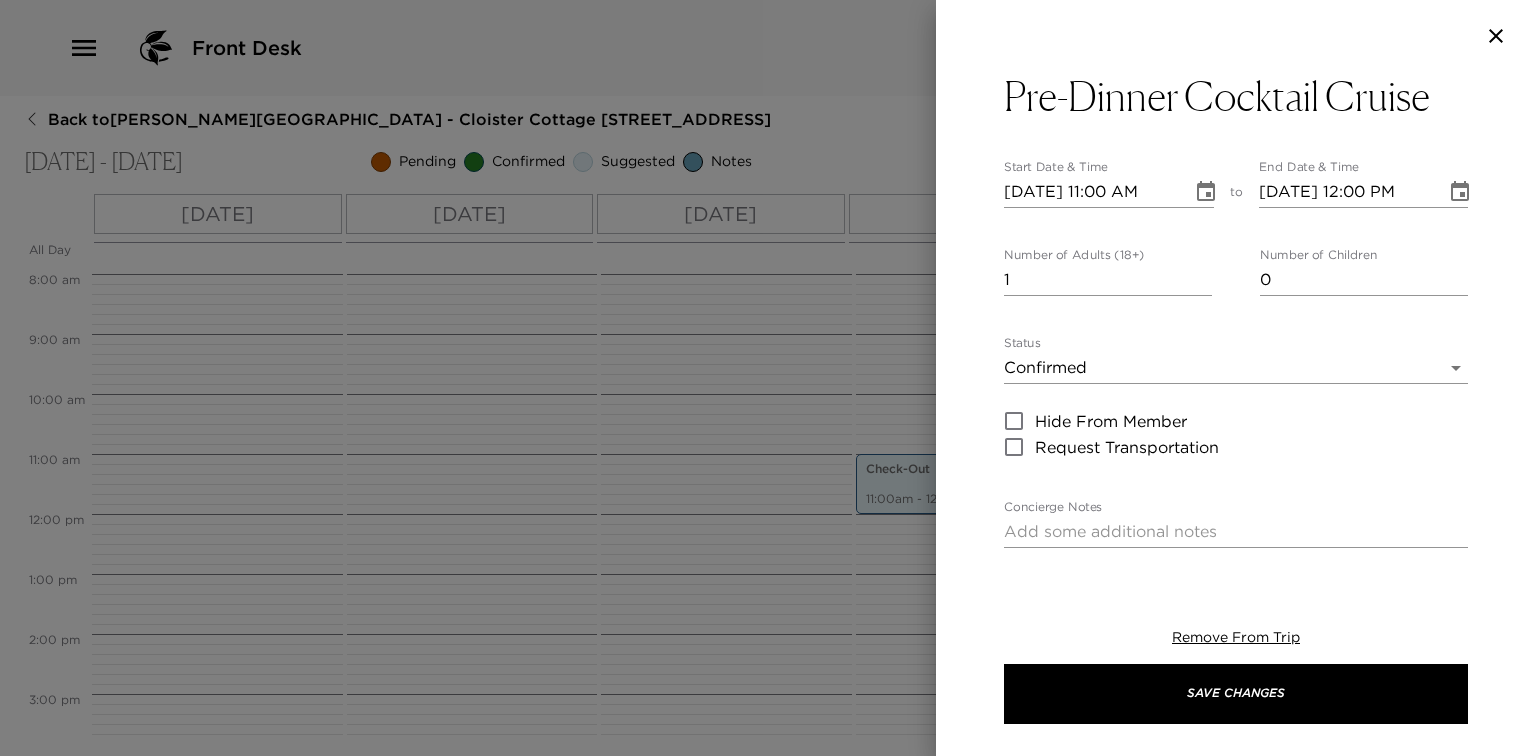 type on "You are confirmed for a reservation for the Pre-dinner Cocktail Cruise on the Sea Island Explorer. IMPORTANT NOTE: The yacht will leave promptly on-time.  Cancelling within 24-hours will be $25/person." 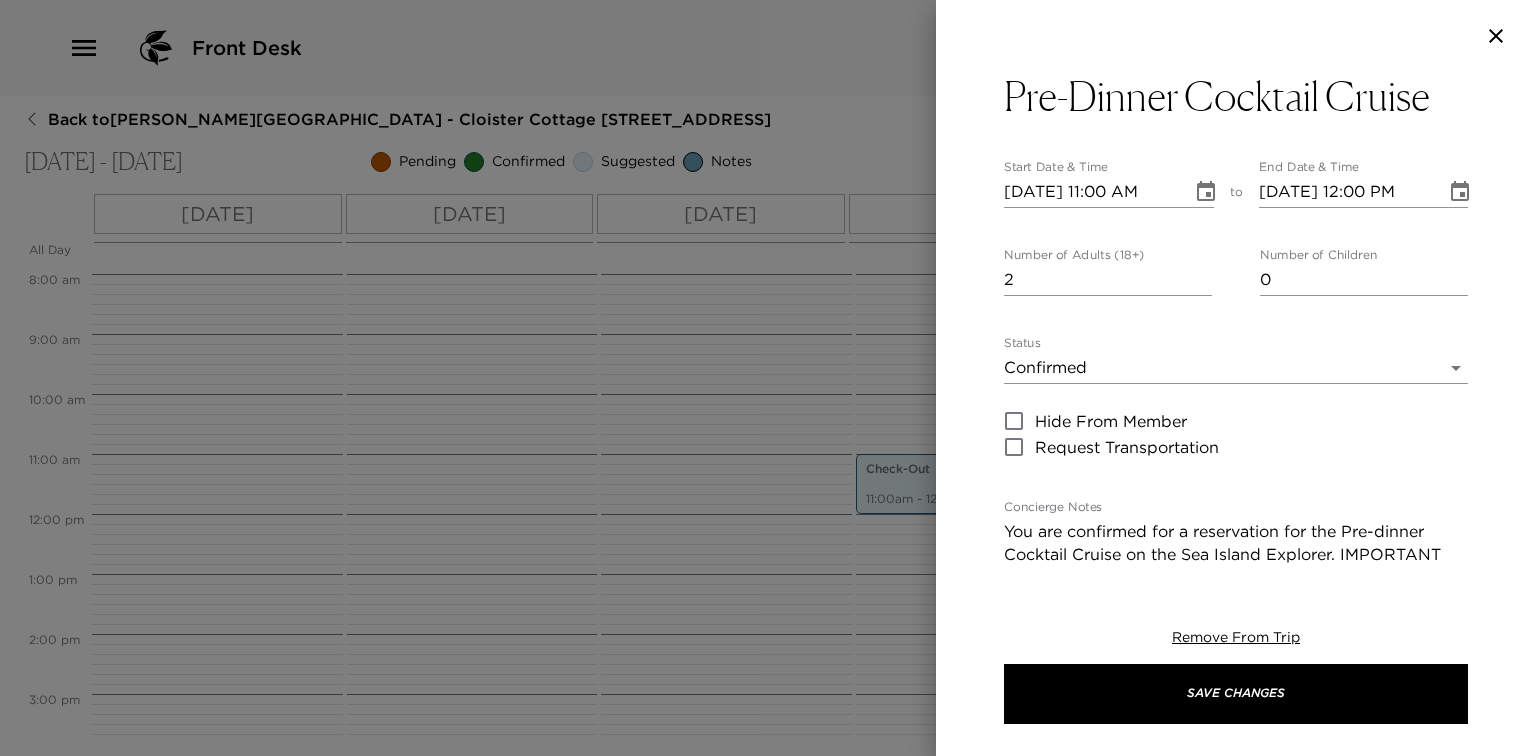 click on "2" at bounding box center (1108, 280) 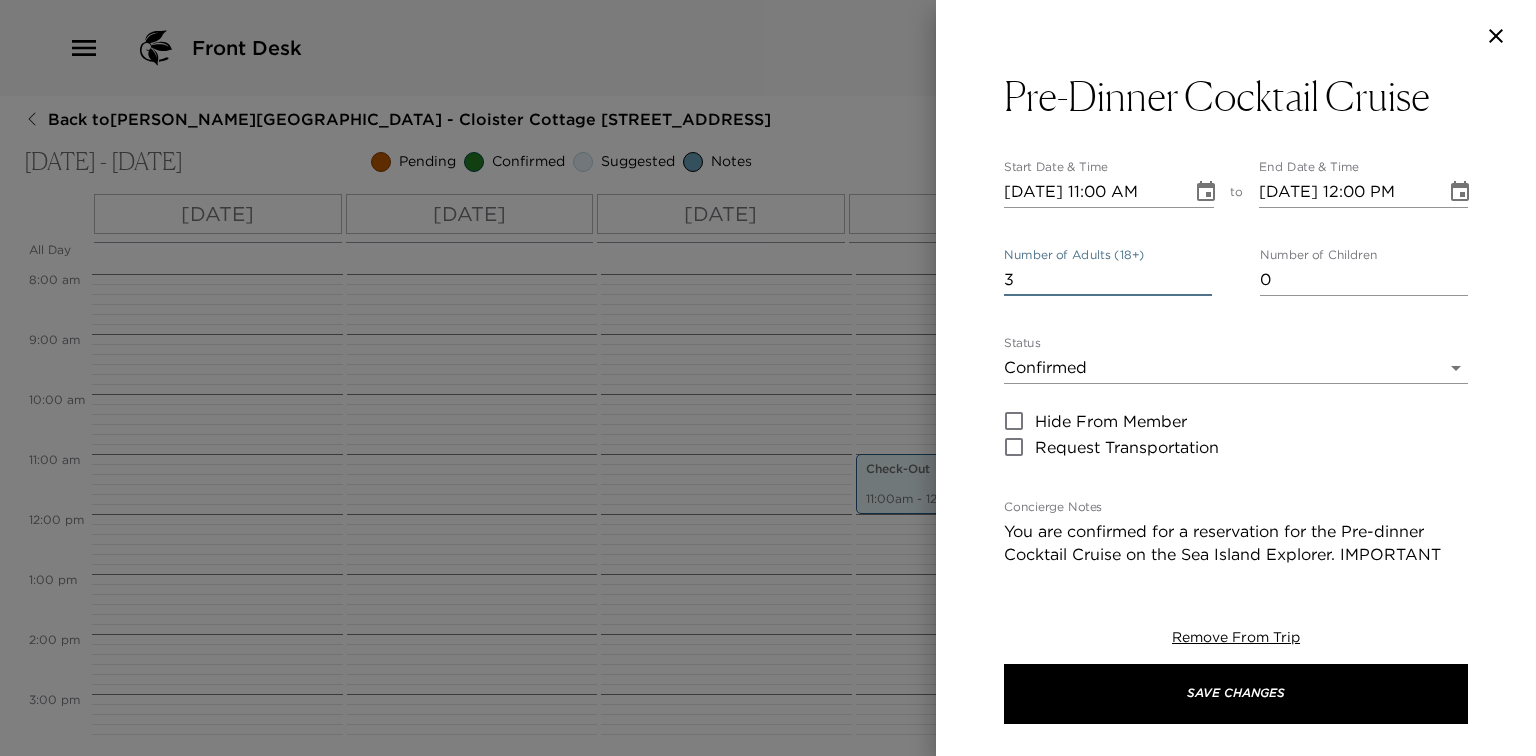click on "3" at bounding box center [1108, 280] 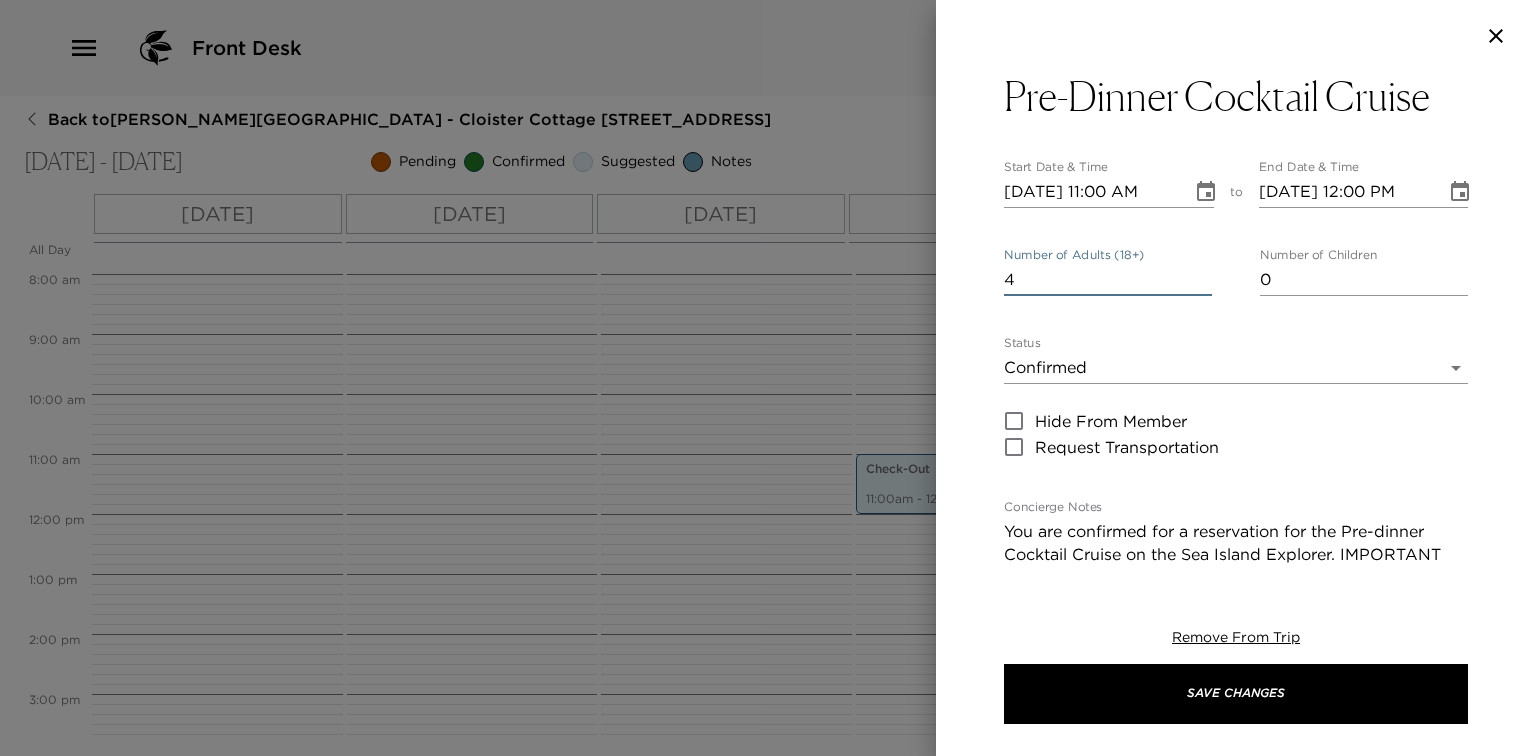 click on "4" at bounding box center (1108, 280) 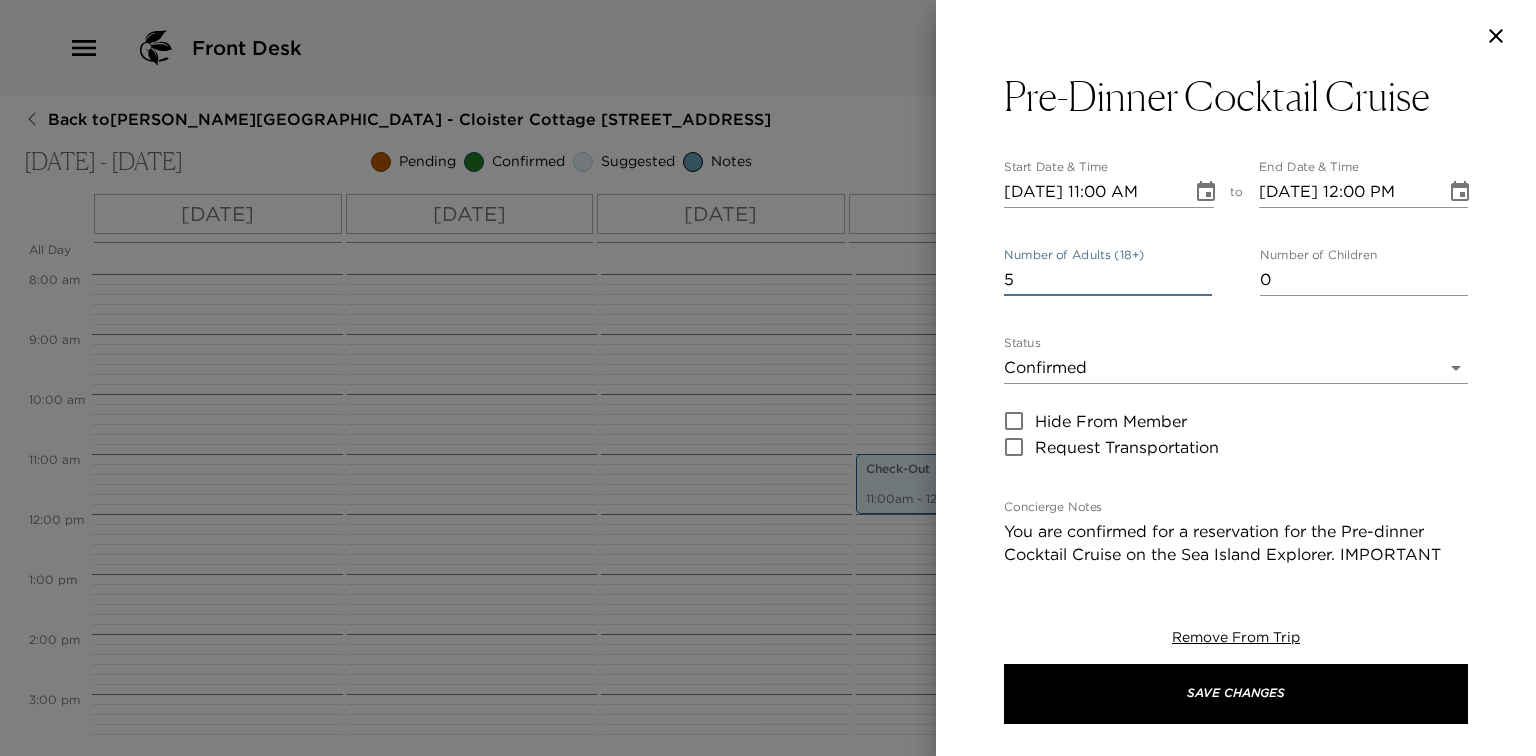 click on "5" at bounding box center (1108, 280) 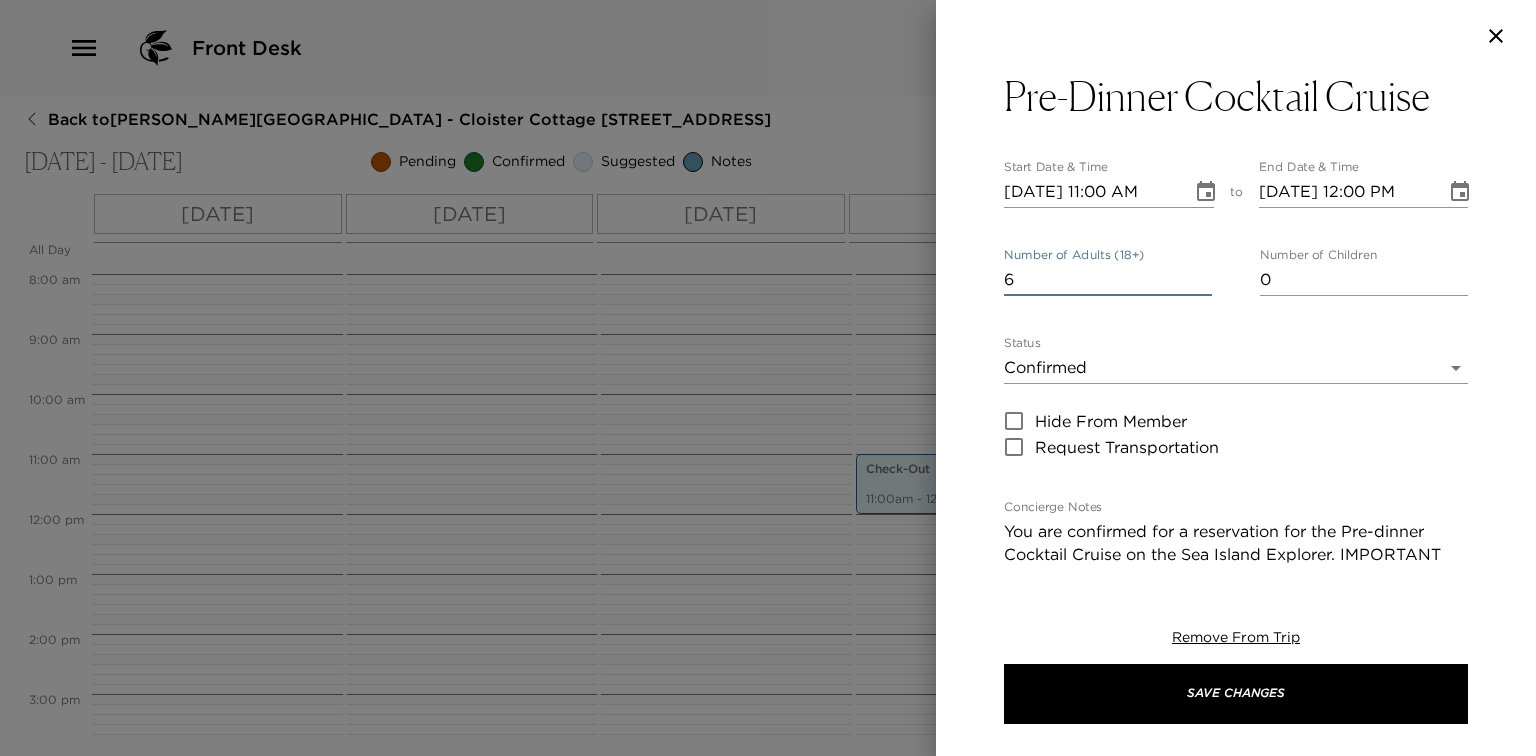 type on "6" 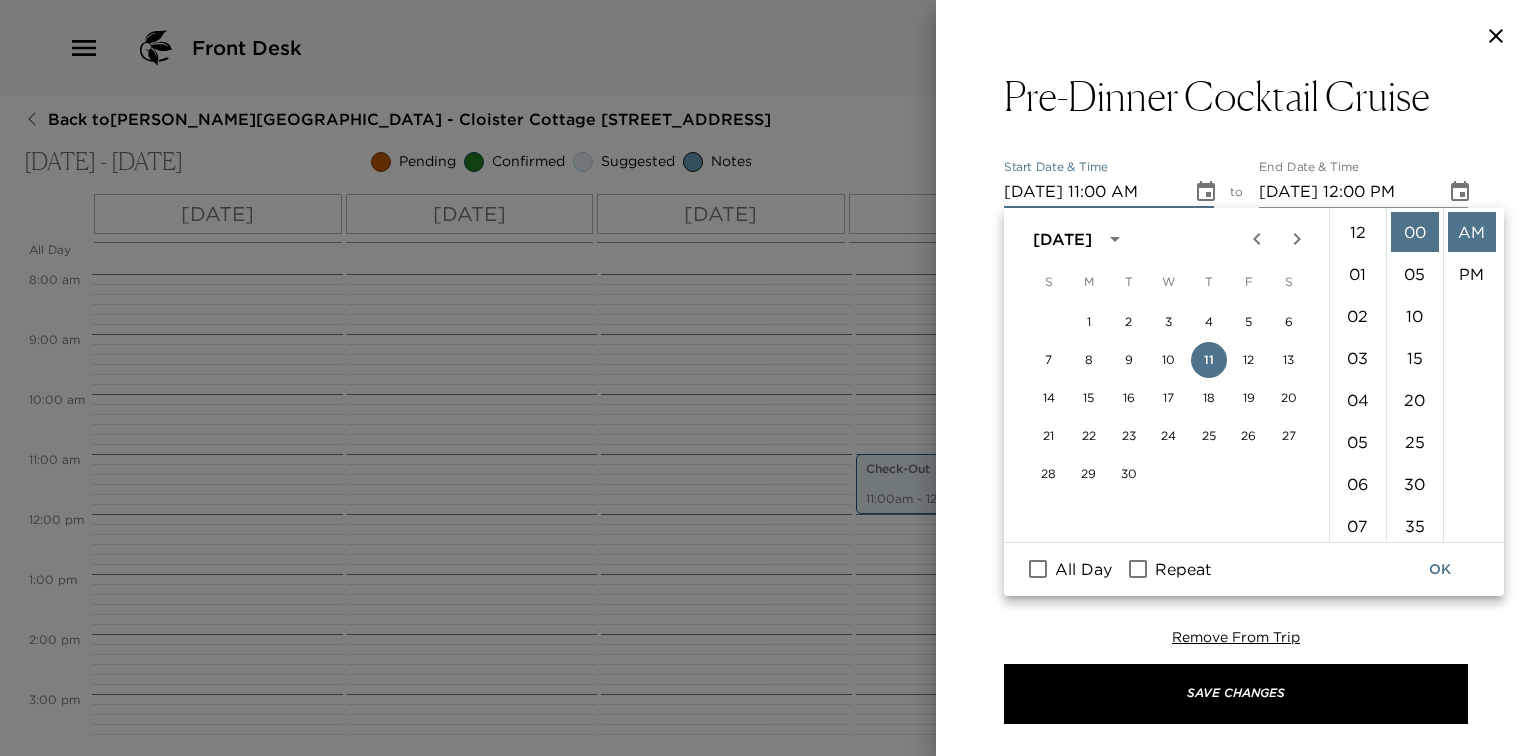 scroll, scrollTop: 461, scrollLeft: 0, axis: vertical 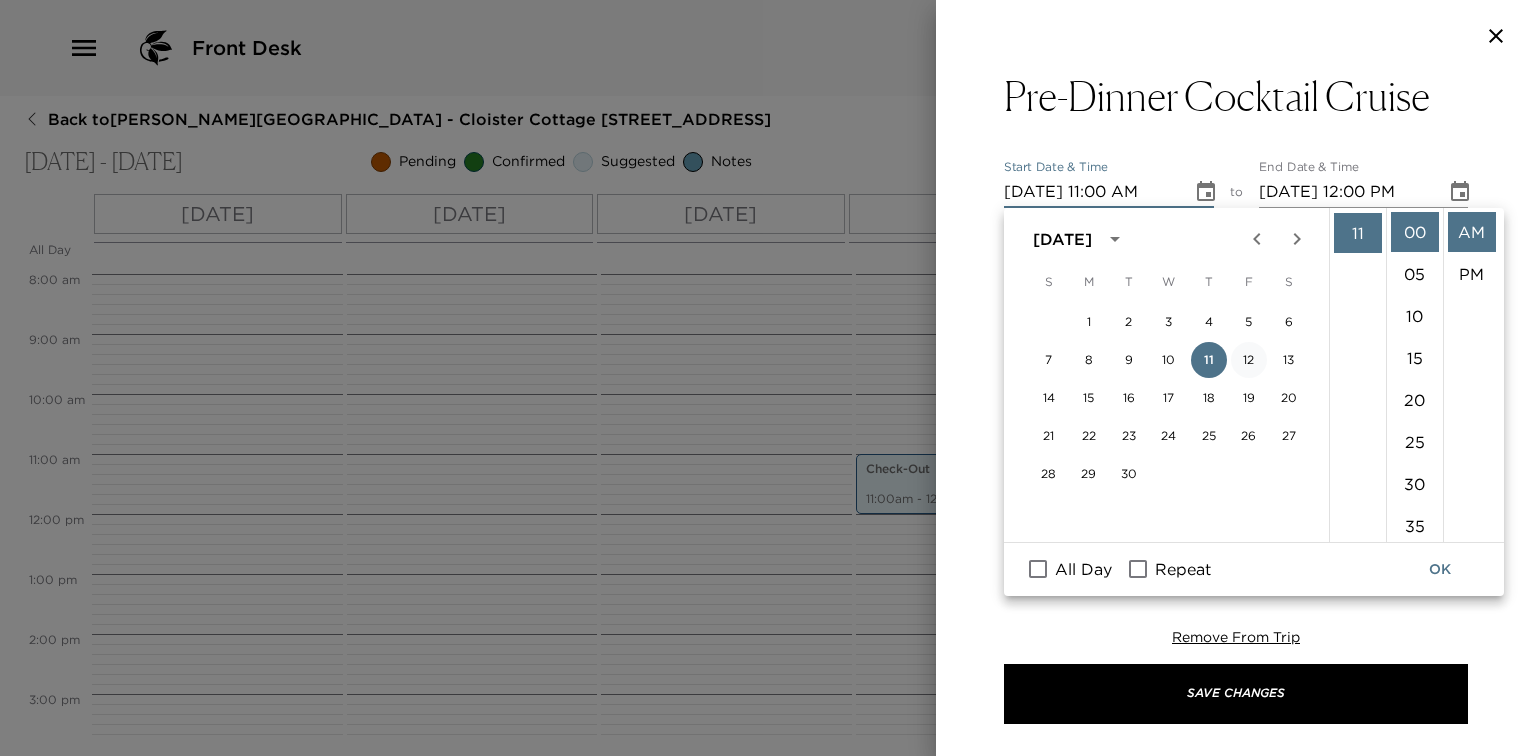 click on "12" at bounding box center [1249, 360] 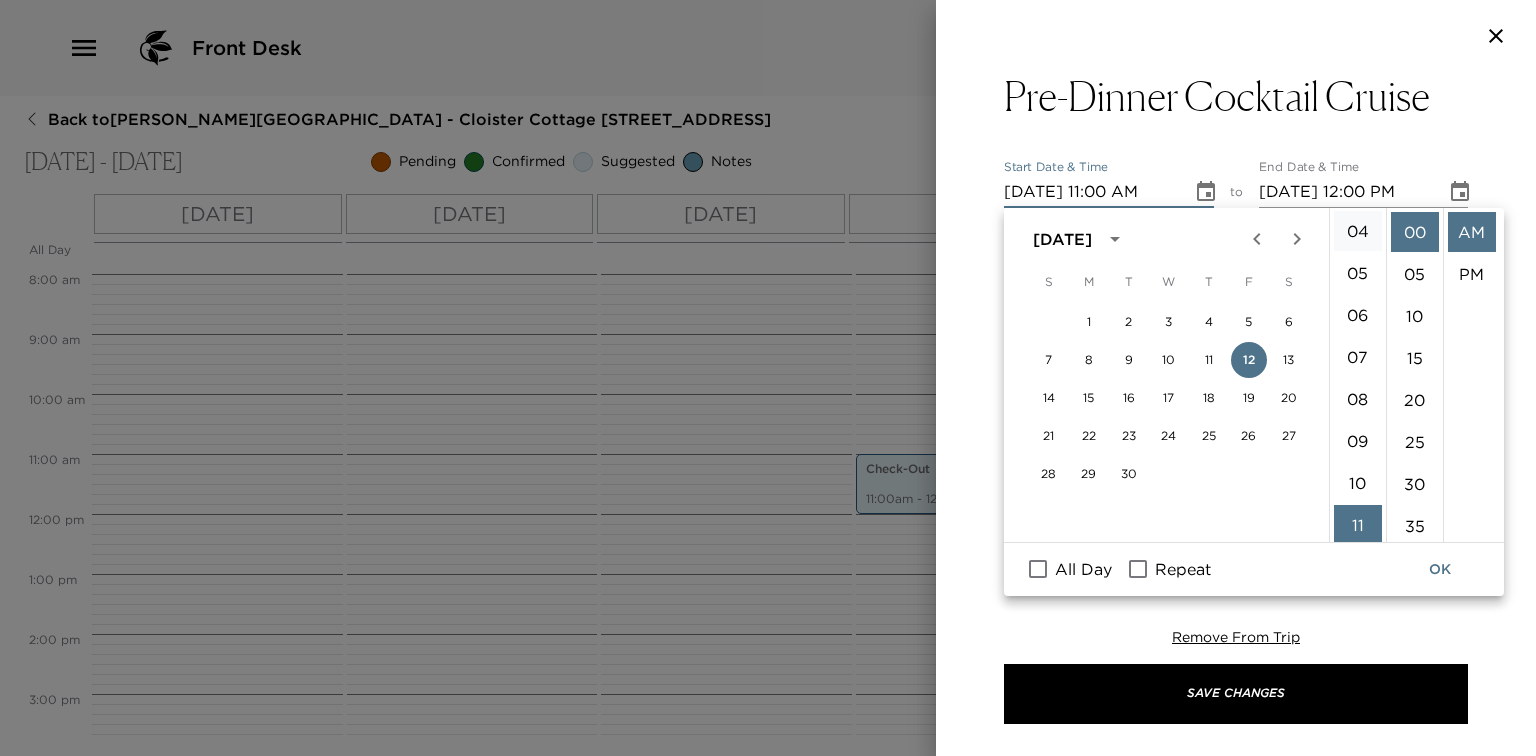 click on "04" at bounding box center (1358, 231) 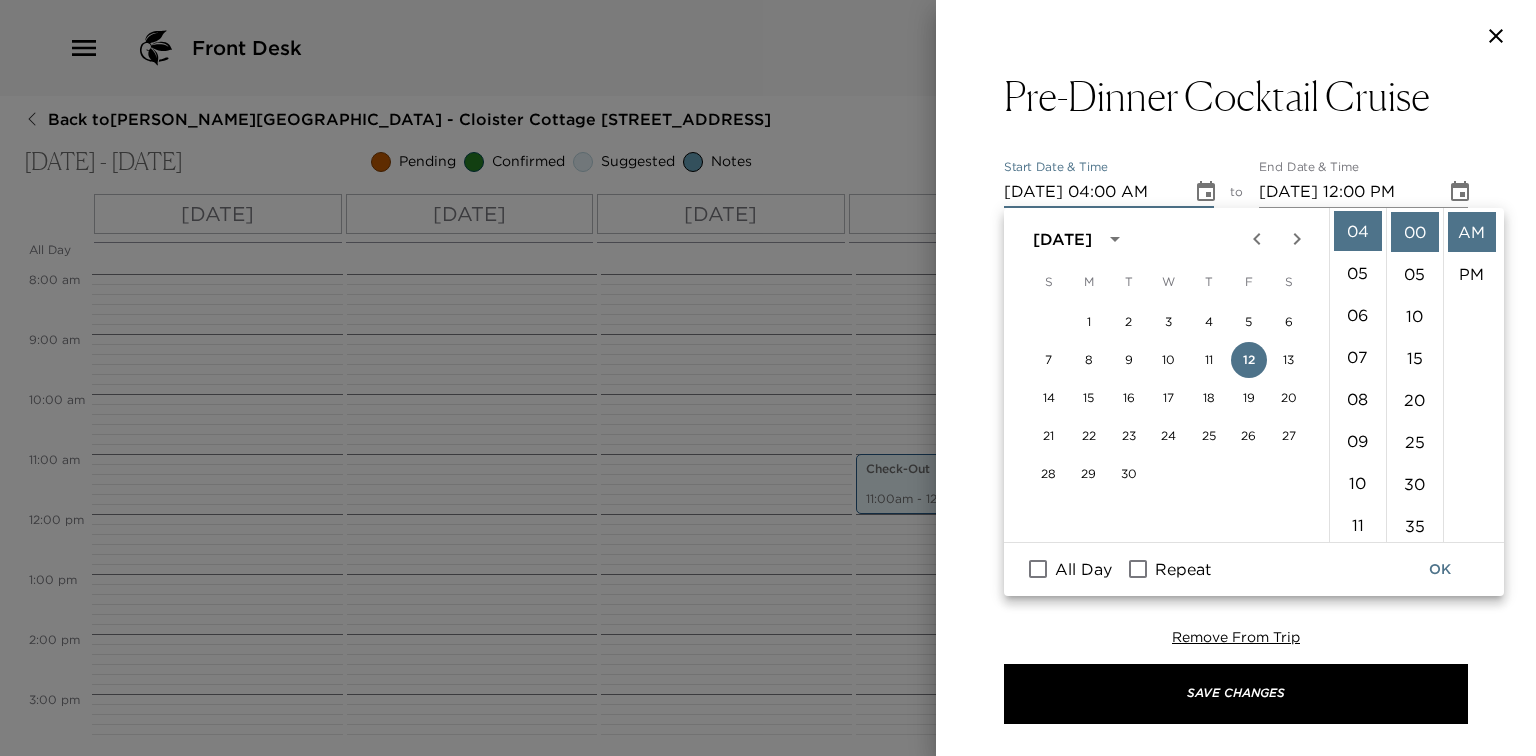 scroll, scrollTop: 168, scrollLeft: 0, axis: vertical 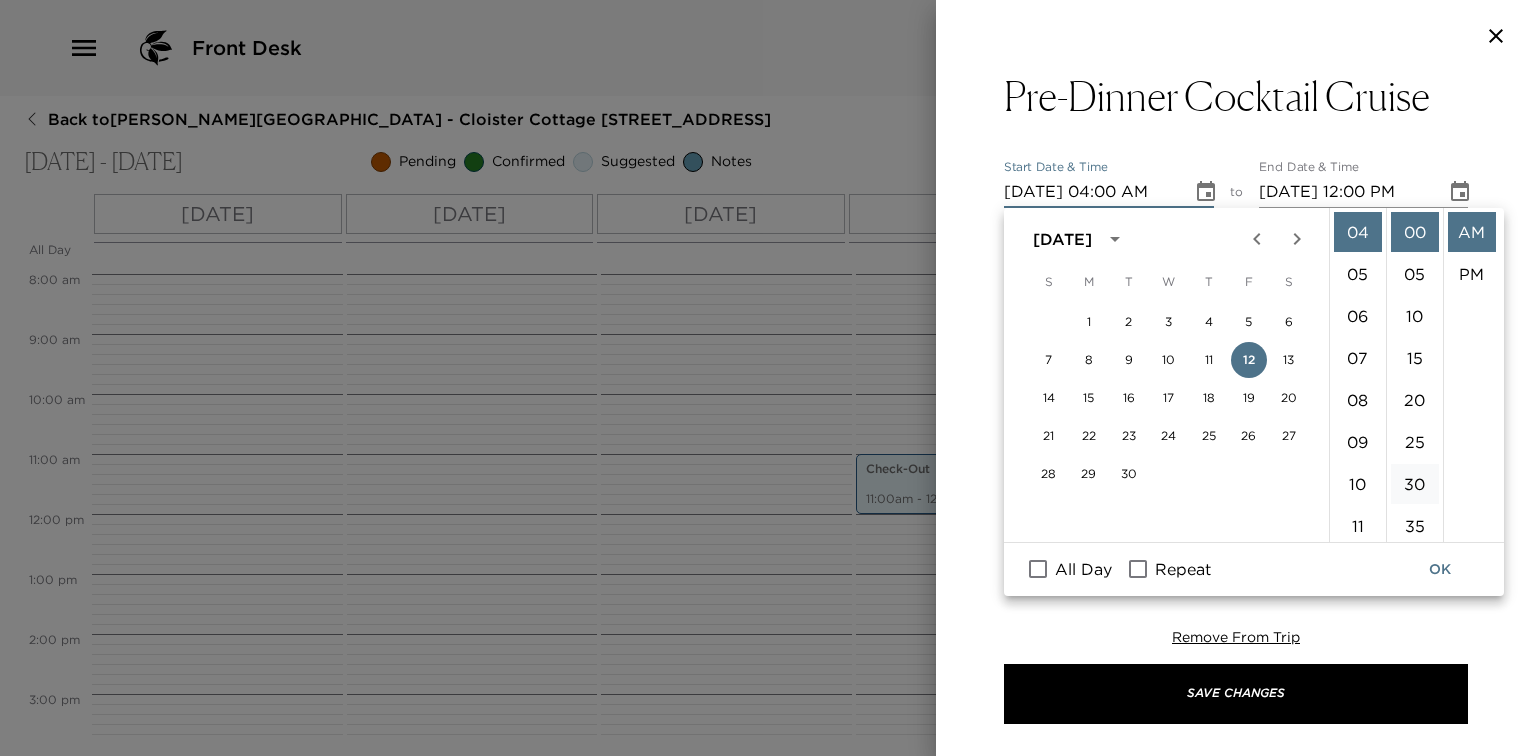 click on "30" at bounding box center [1415, 484] 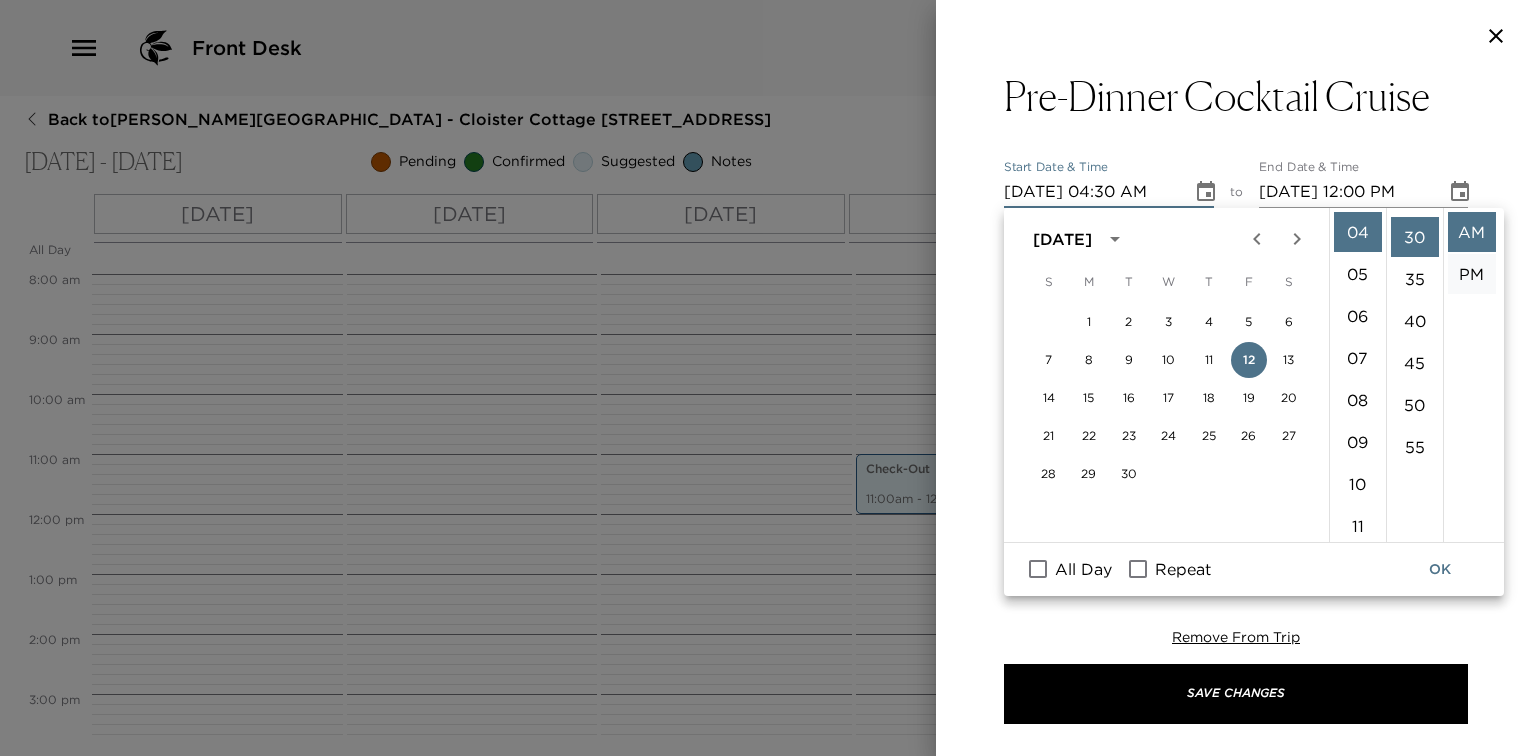 scroll, scrollTop: 252, scrollLeft: 0, axis: vertical 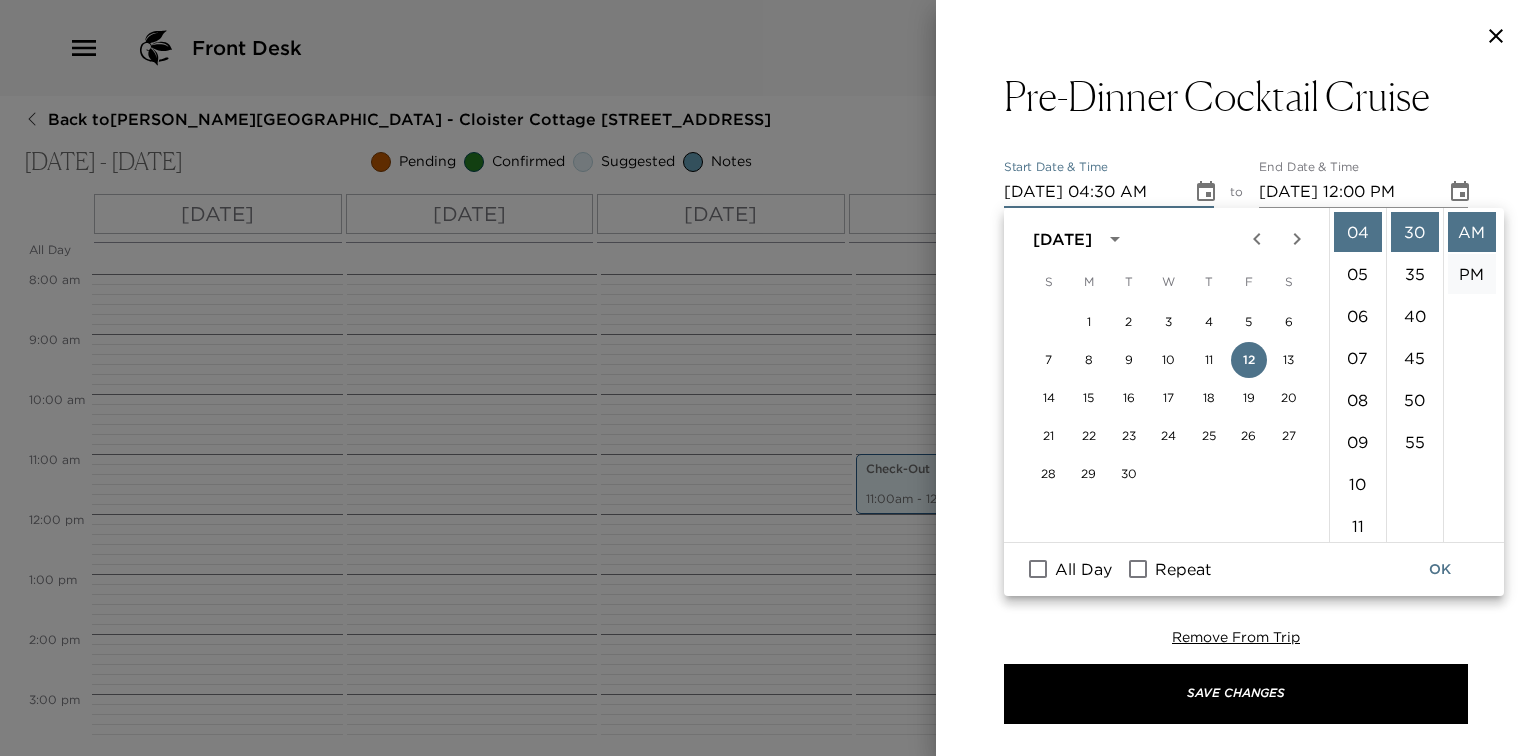 click on "PM" at bounding box center (1472, 274) 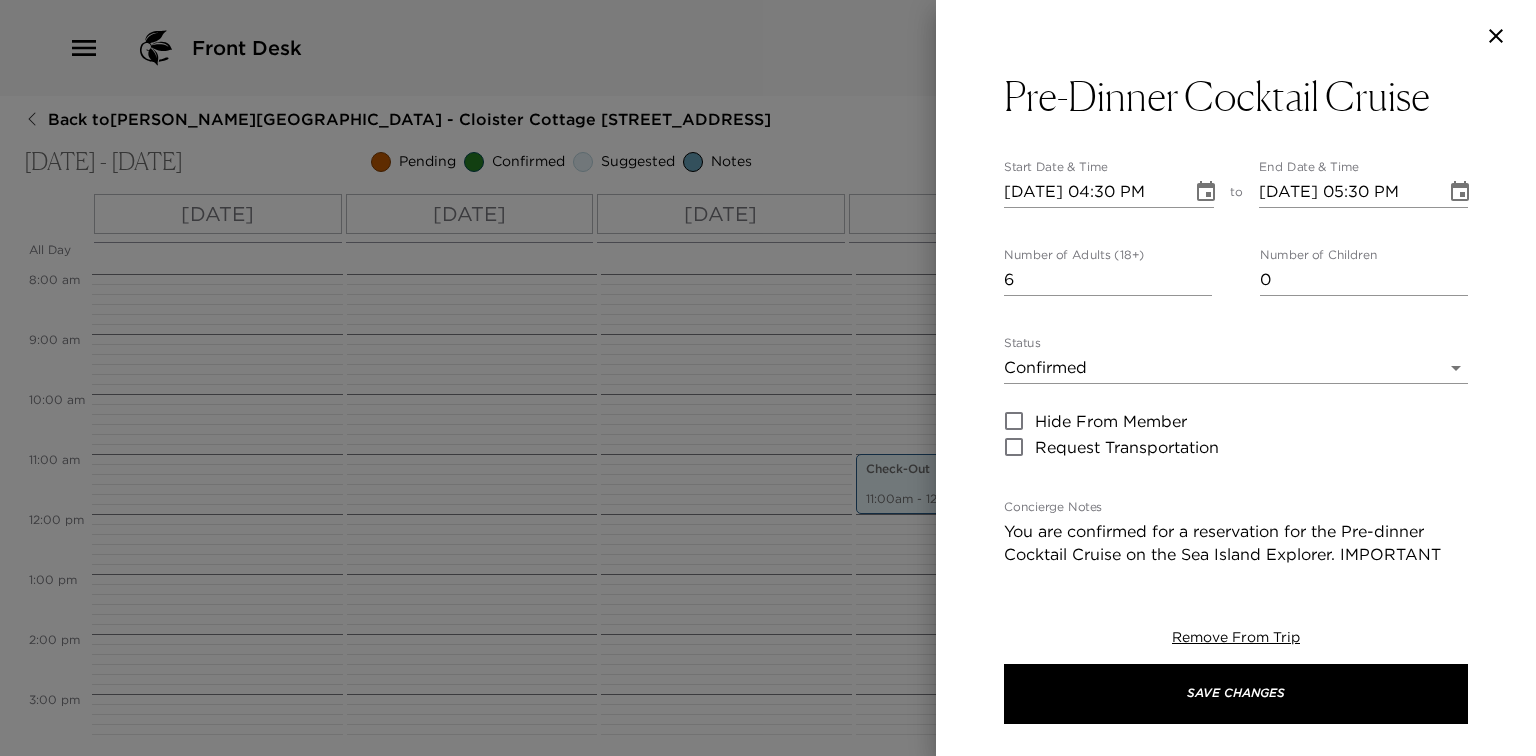 scroll, scrollTop: 41, scrollLeft: 0, axis: vertical 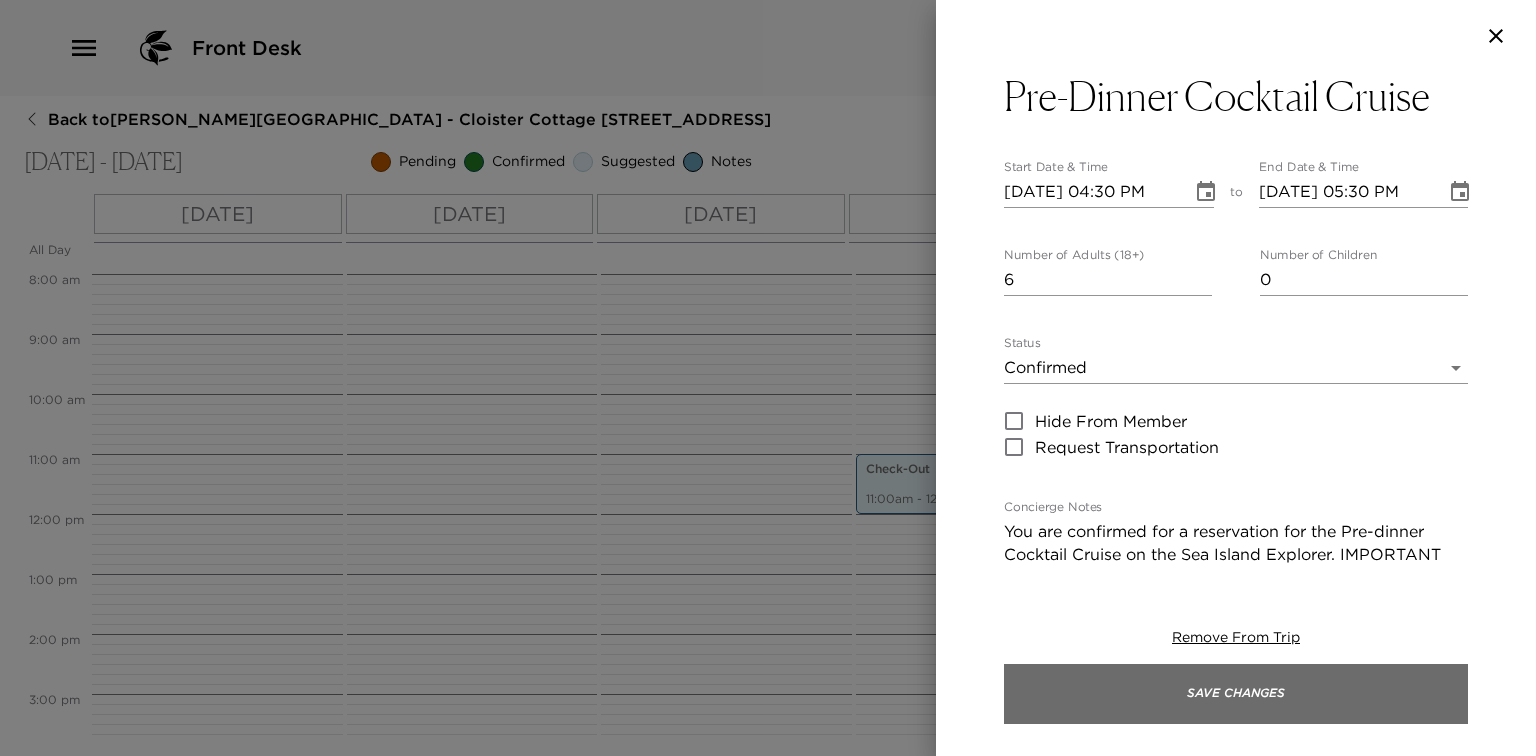 click on "Save Changes" at bounding box center [1236, 694] 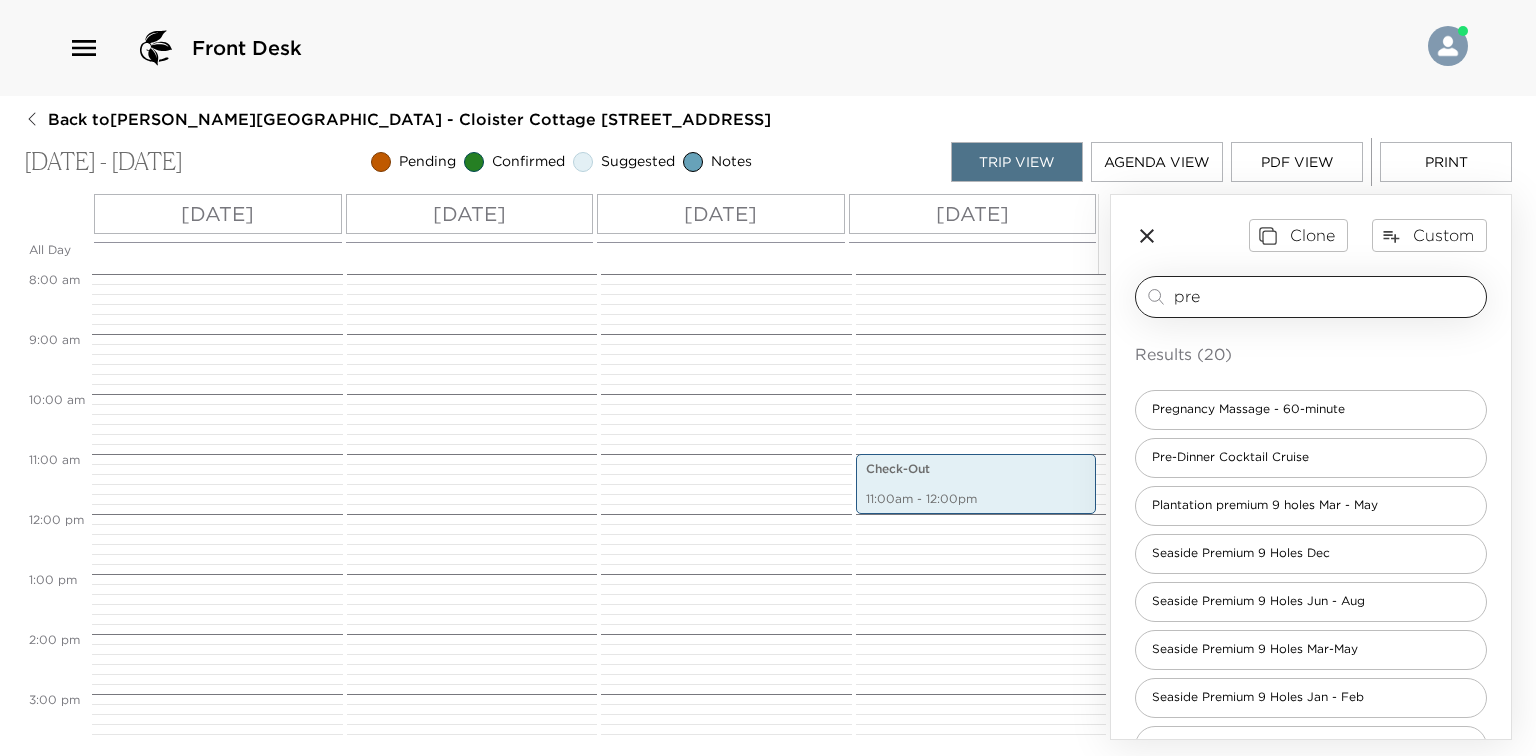click on "pre" at bounding box center [1326, 296] 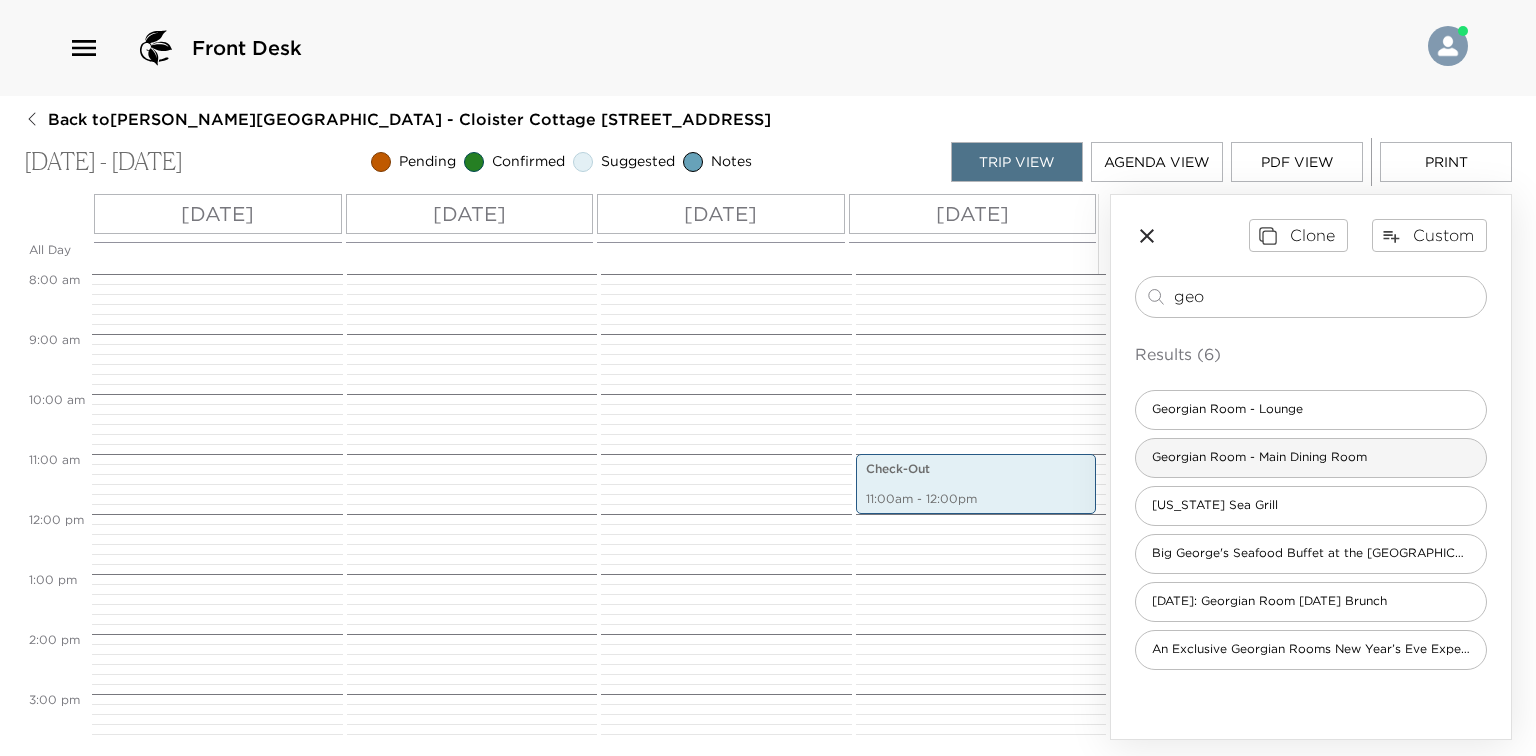type on "geo" 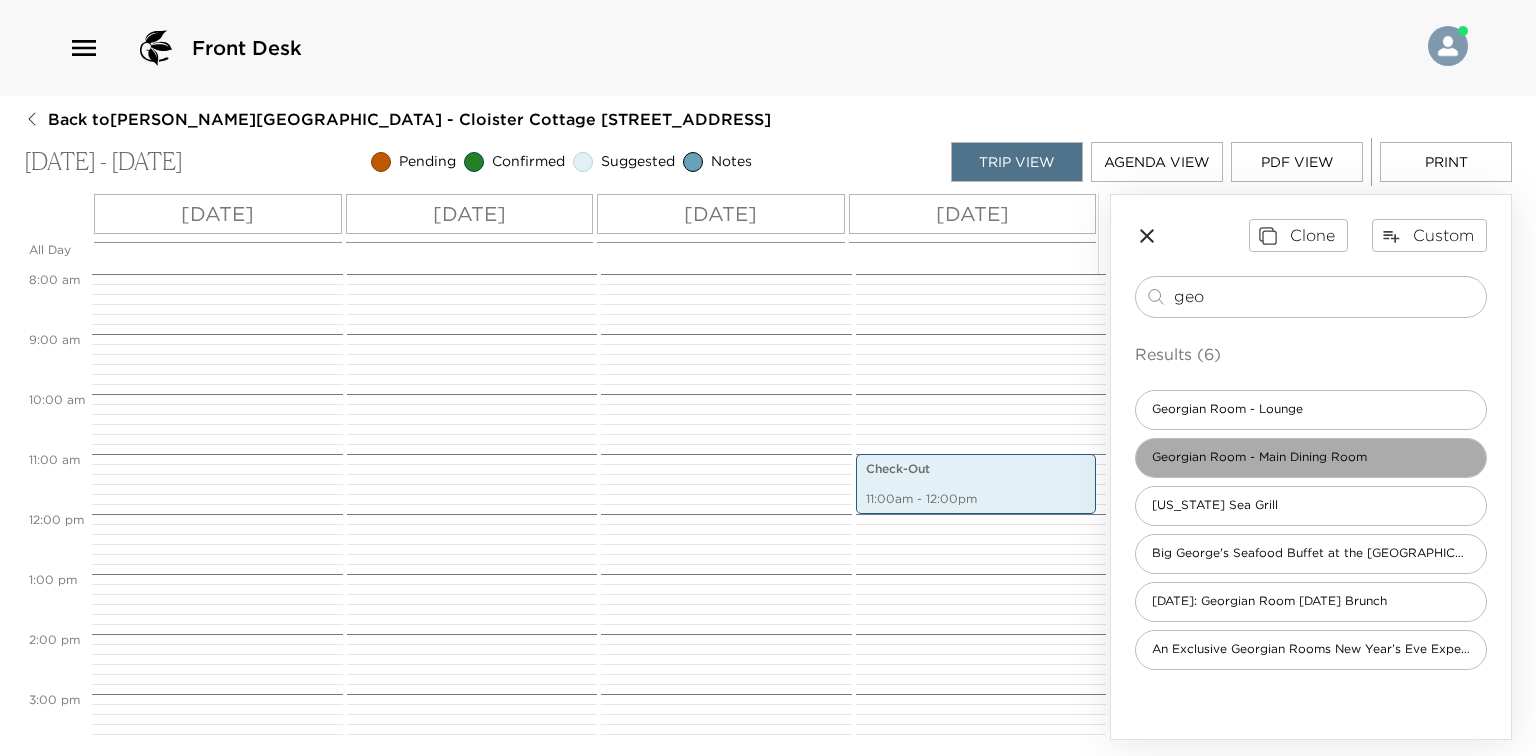 click on "Georgian Room - Main Dining Room" at bounding box center [1259, 457] 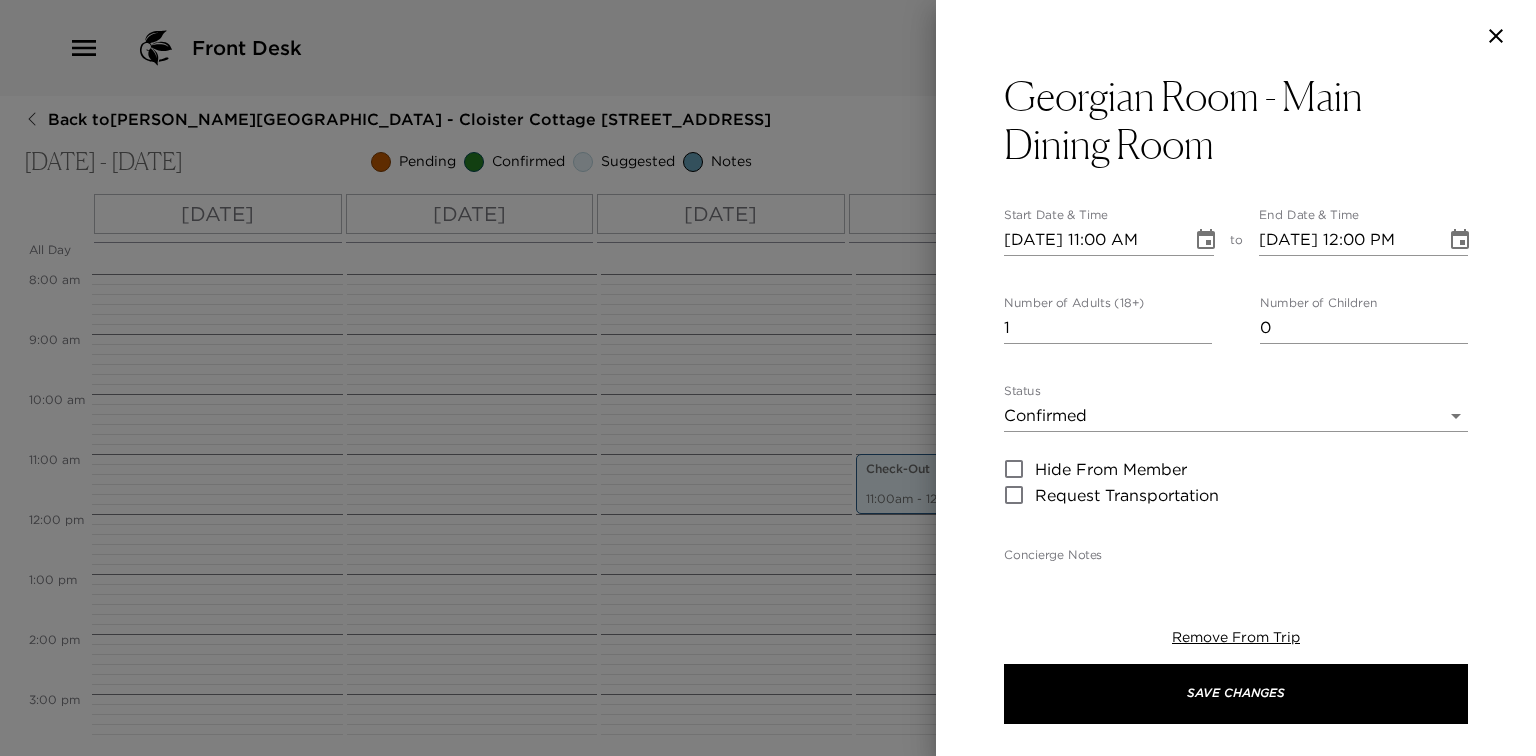 type on "You are confirmed for dinner in The Georgian Room. Dress Code: Jackets, a long sleeve collared shirt, long slacks or well-kept denim, and closed-toe shoes are required for all gentlemen and boys. Polo shirts, golf shirts, and gentlemen’s hats are not permitted. Cocktail attire is recommended for [DEMOGRAPHIC_DATA]. All diners must be 10 and older. Guests are not permitted to use electronic devices for entertainment or games while dining.  Cancelling within 24-hours will be $75/person." 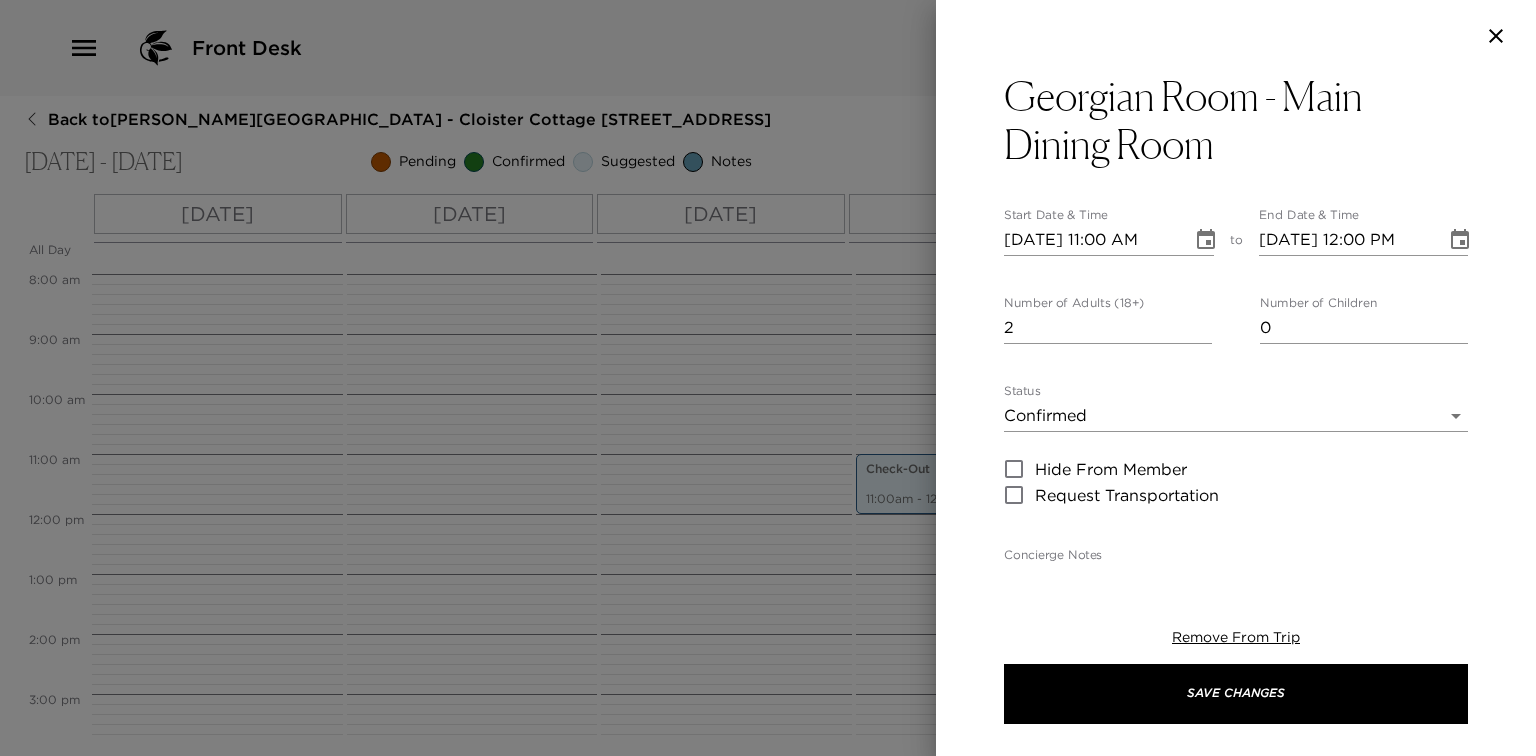 click on "2" at bounding box center (1108, 328) 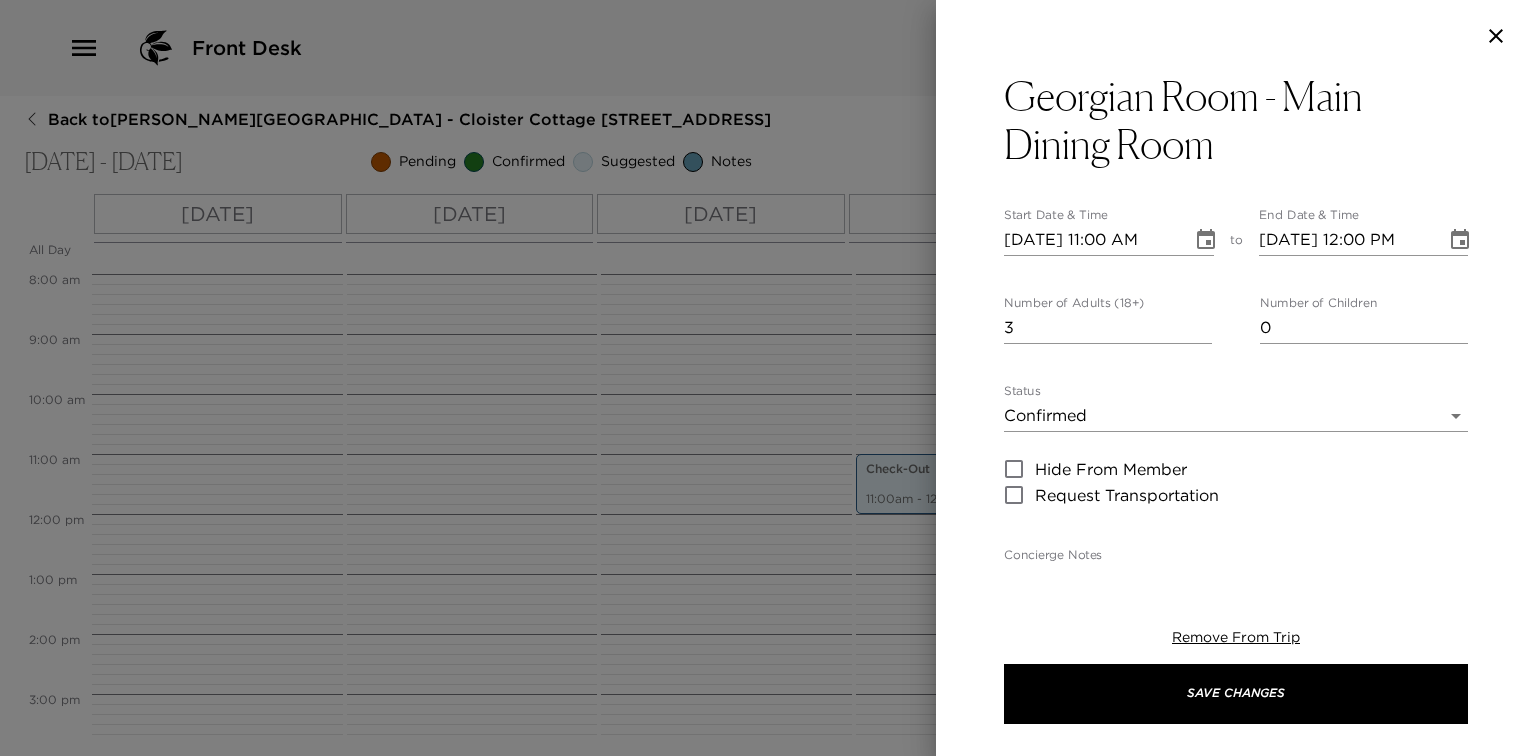 click on "3" at bounding box center (1108, 328) 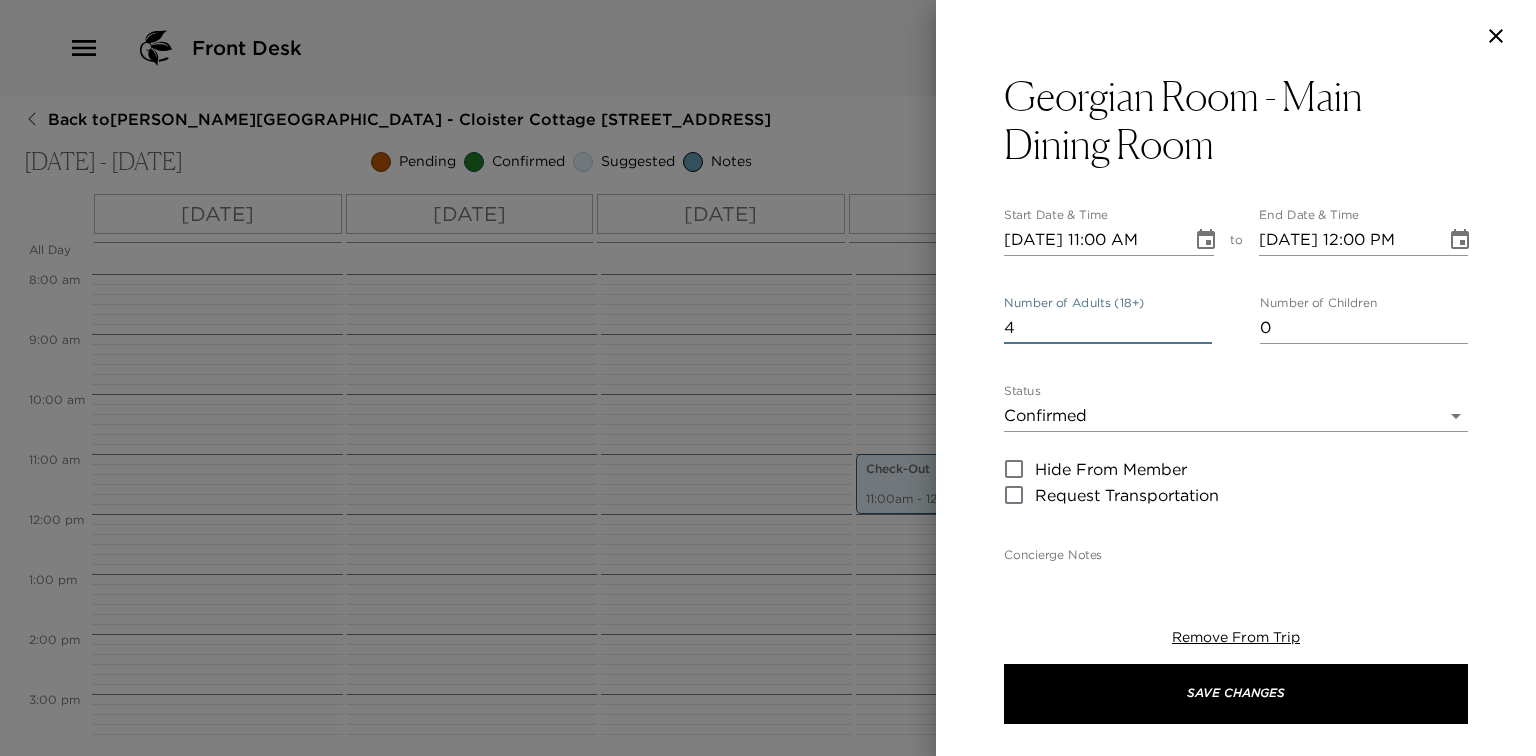 click on "4" at bounding box center [1108, 328] 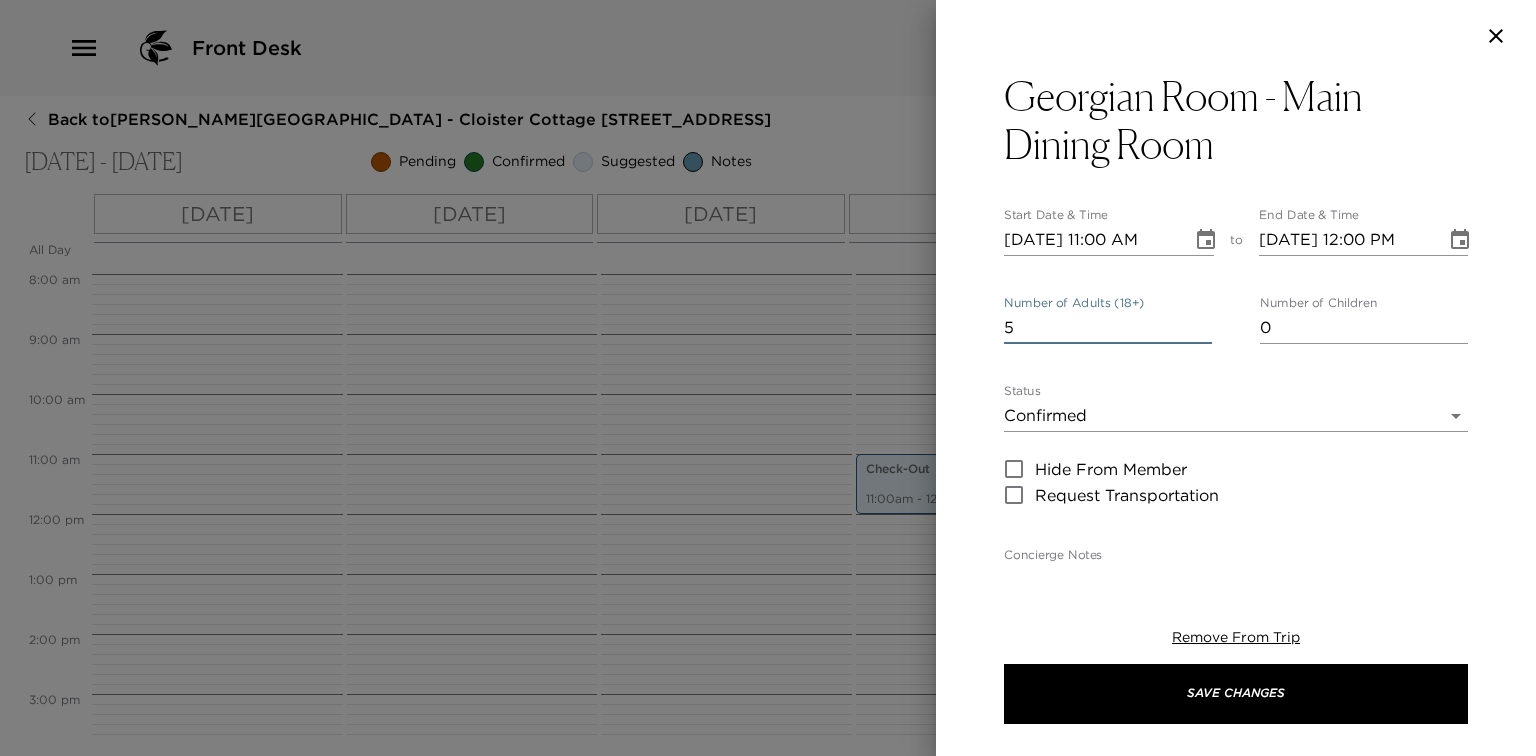 click on "5" at bounding box center (1108, 328) 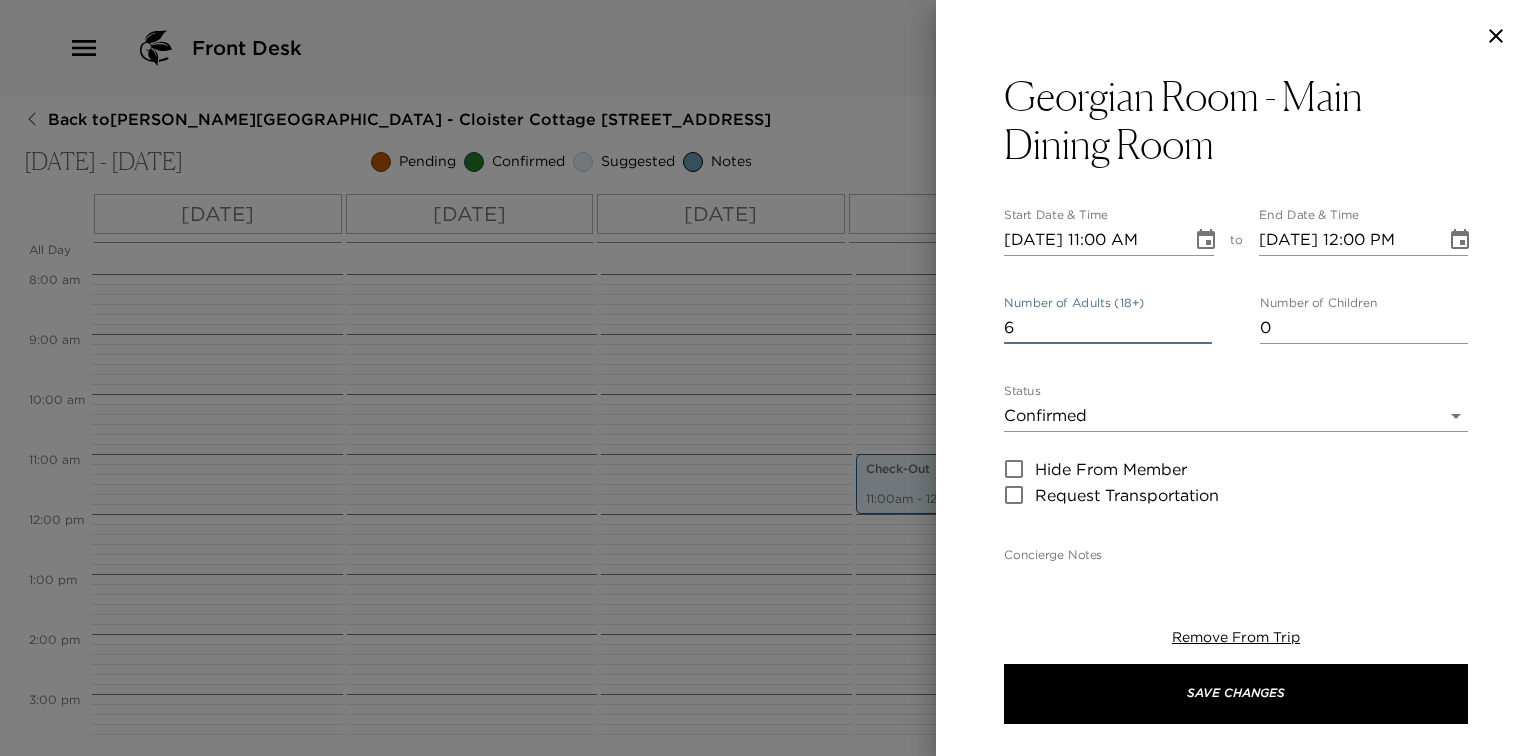 type on "6" 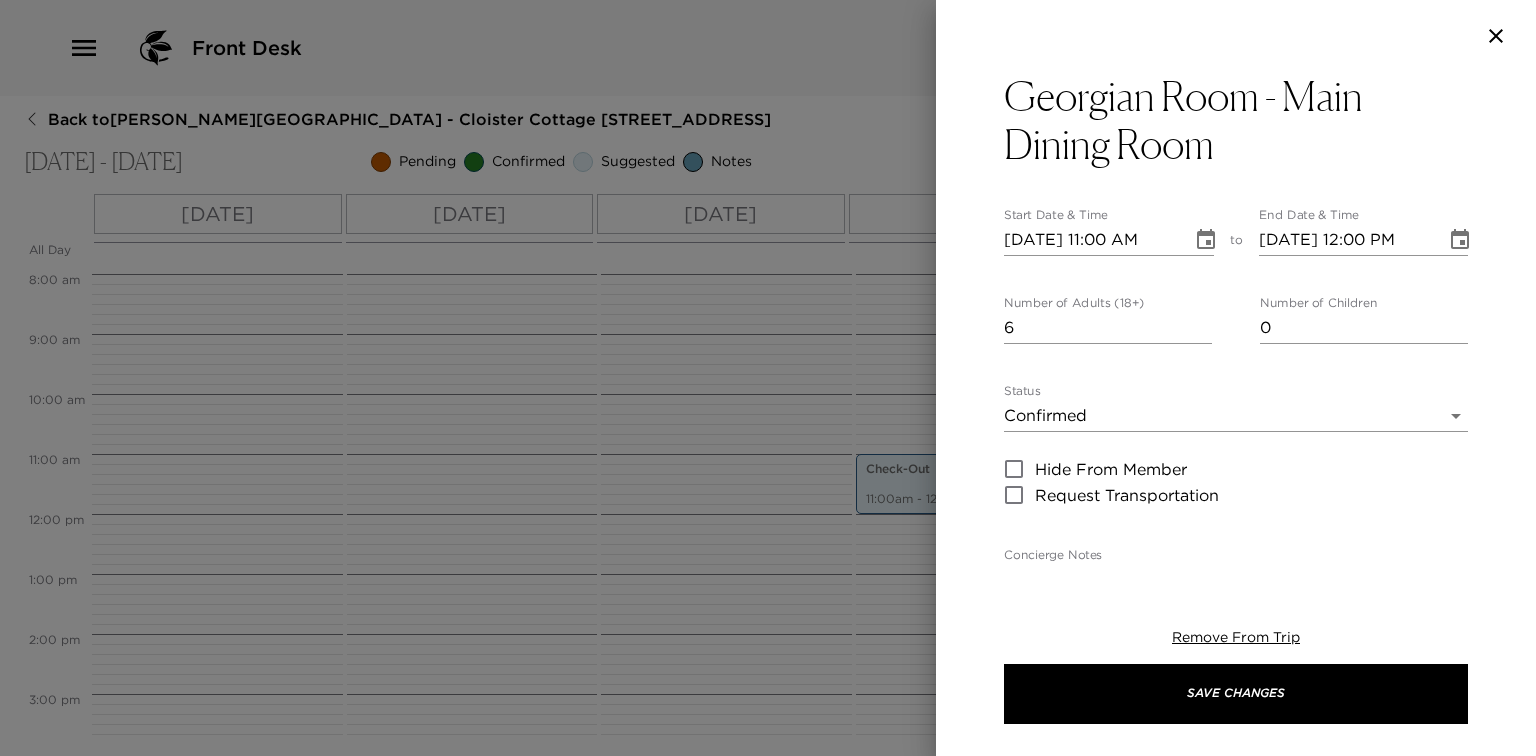click 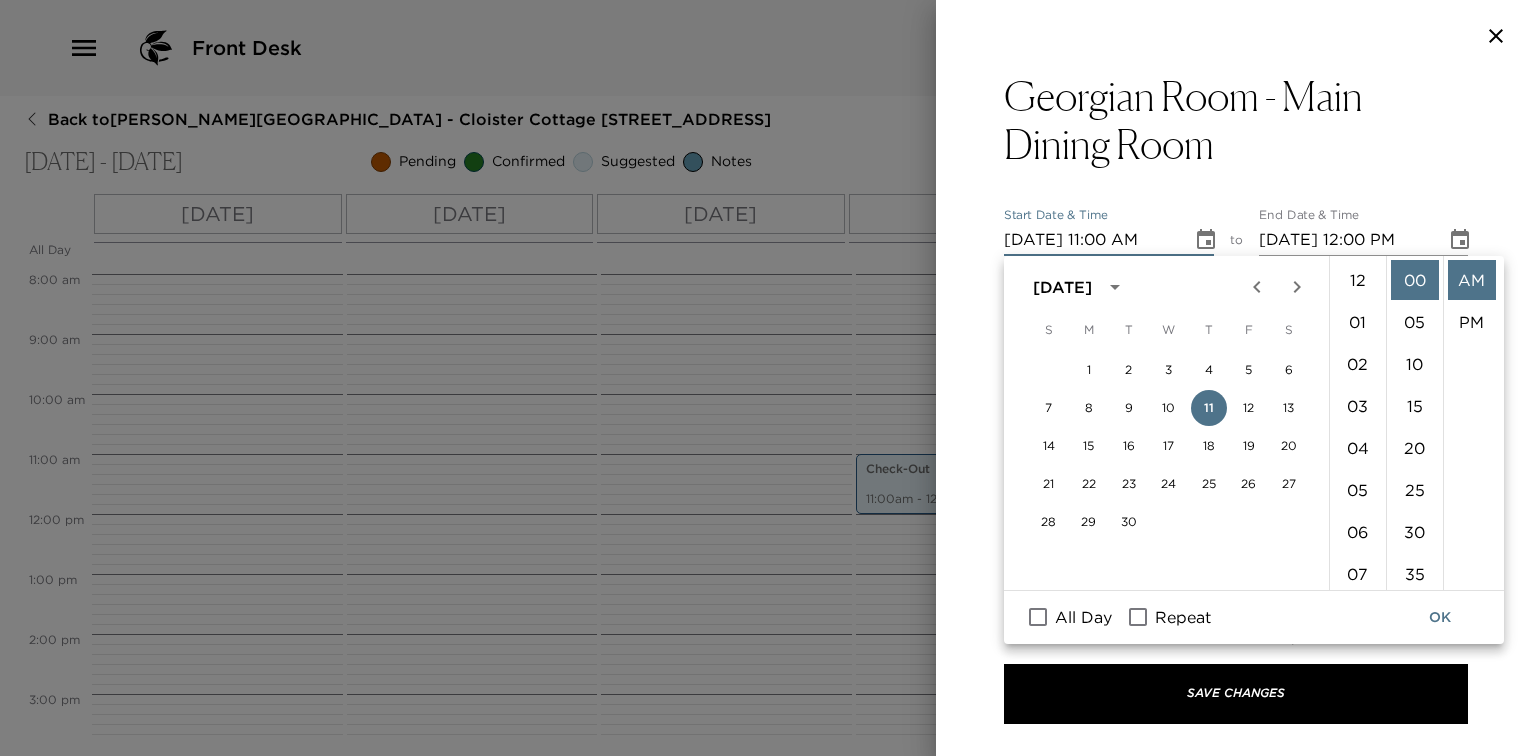 scroll, scrollTop: 461, scrollLeft: 0, axis: vertical 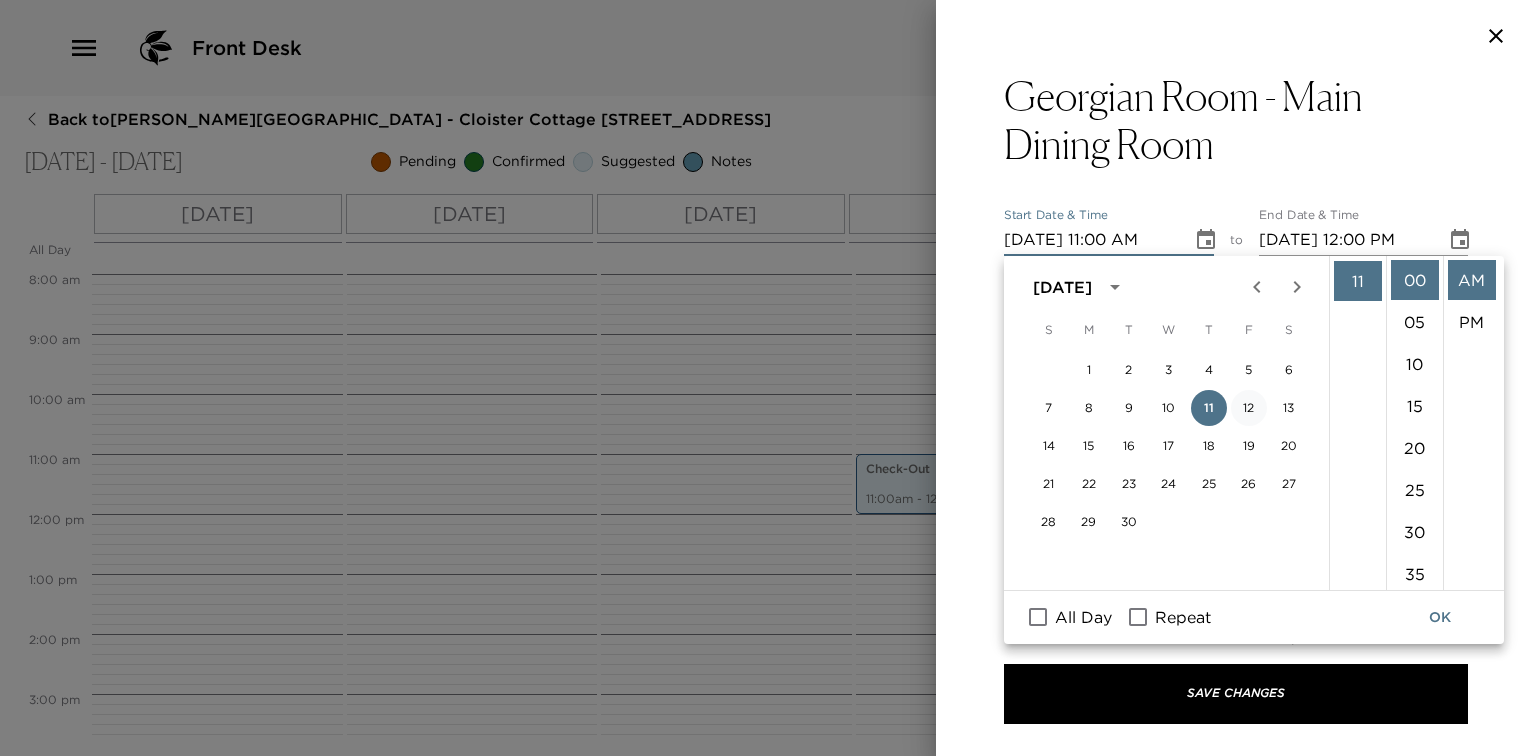 click on "12" at bounding box center (1249, 408) 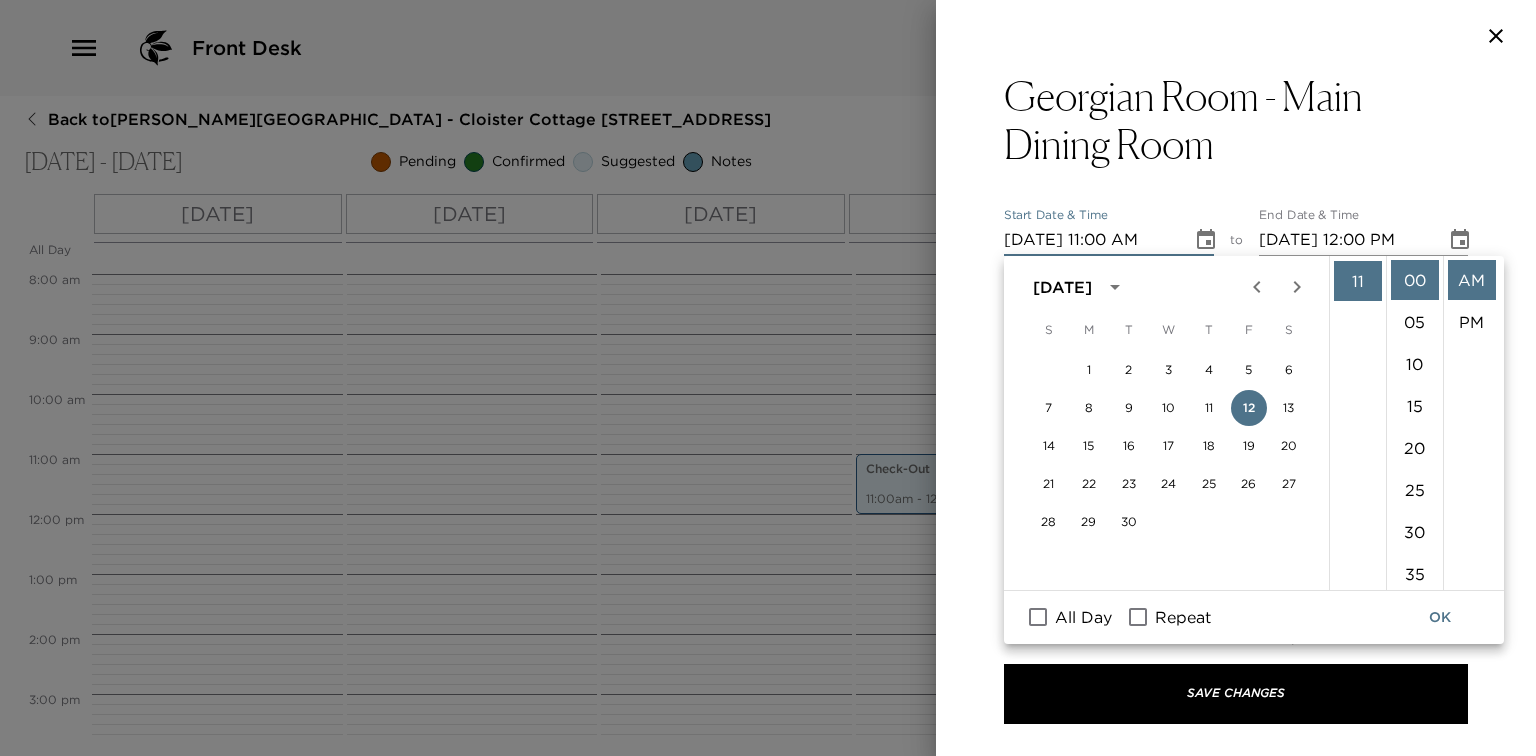click on "12 01 02 03 04 05 06 07 08 09 10 11 00 05 10 15 20 25 30 35 40 45 50 55 AM PM" at bounding box center [1415, 423] 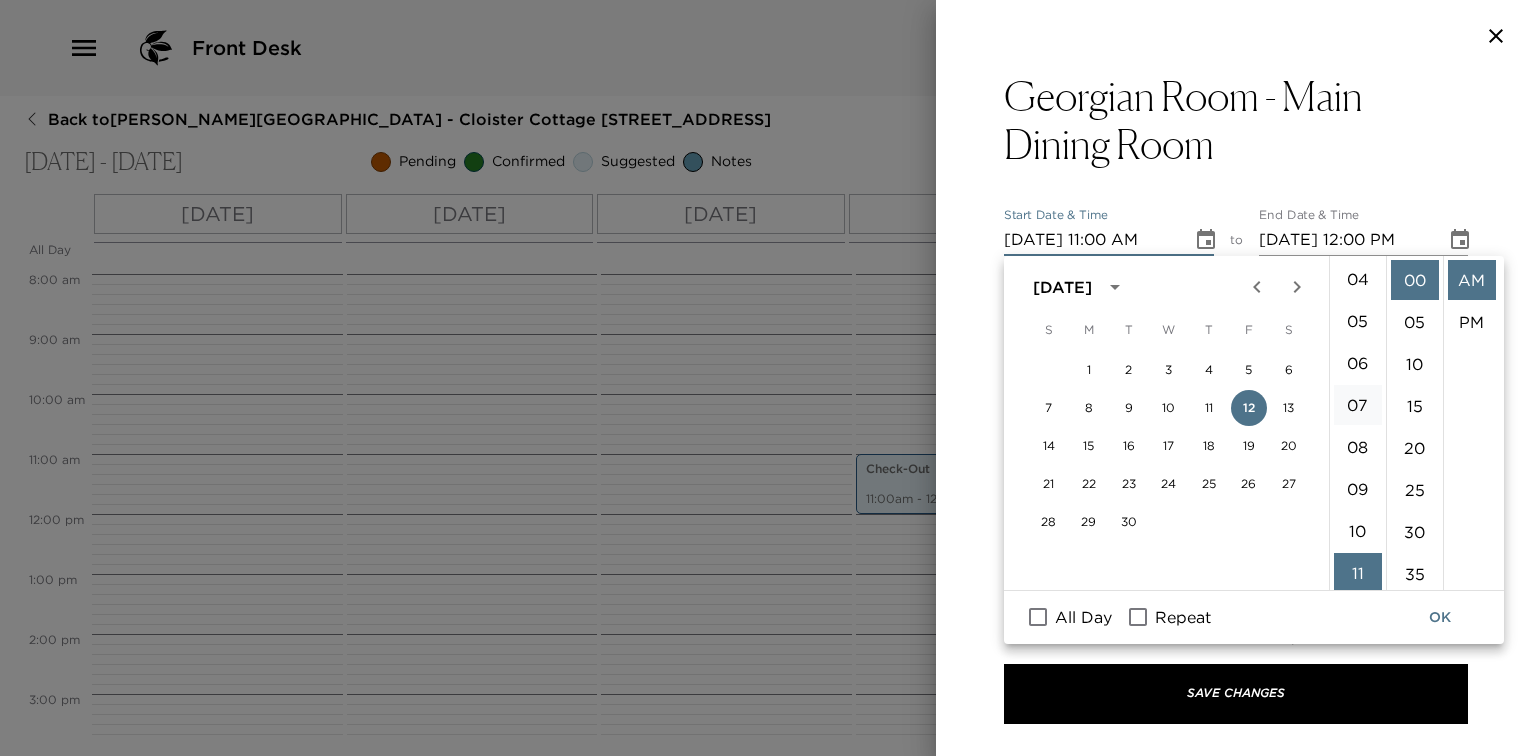 click on "07" at bounding box center [1358, 405] 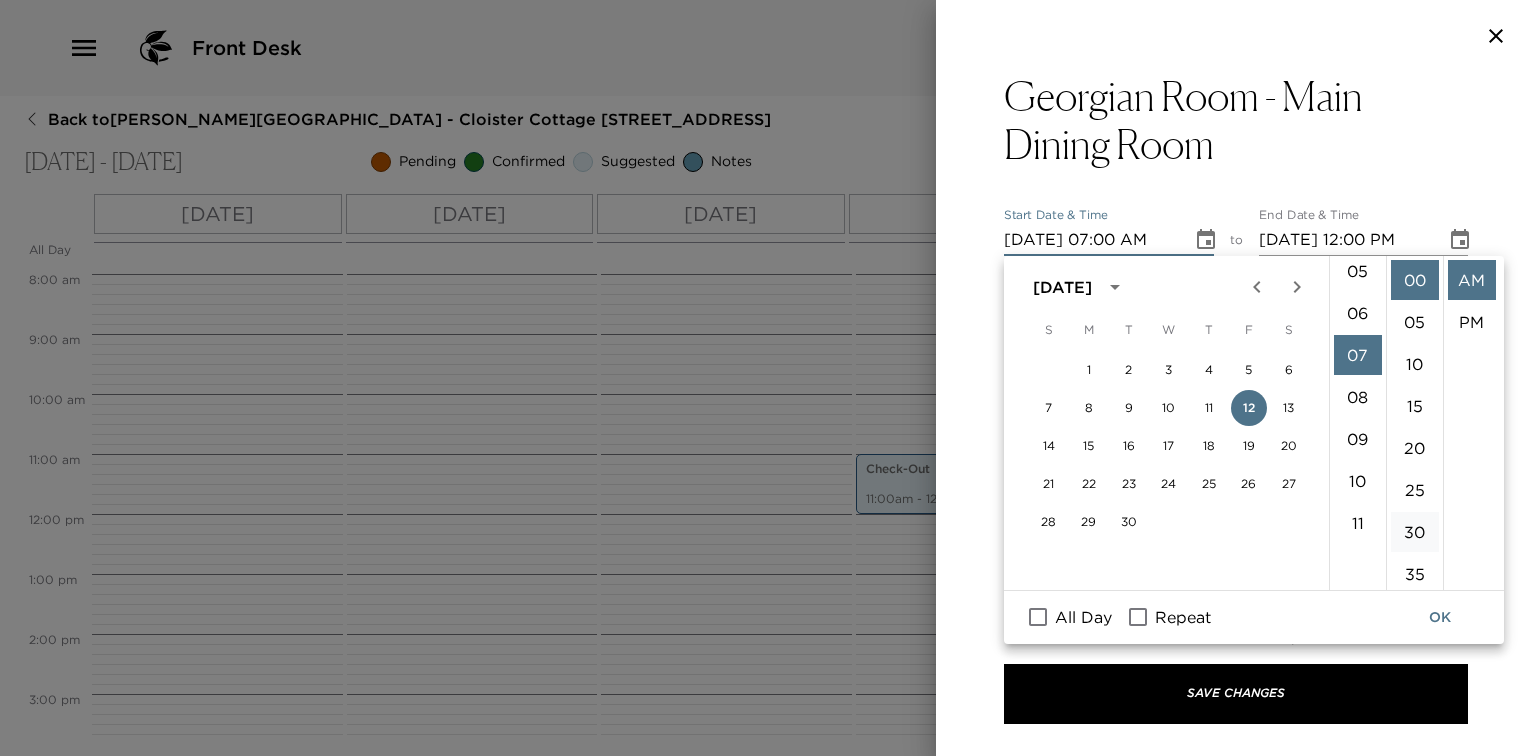 scroll, scrollTop: 294, scrollLeft: 0, axis: vertical 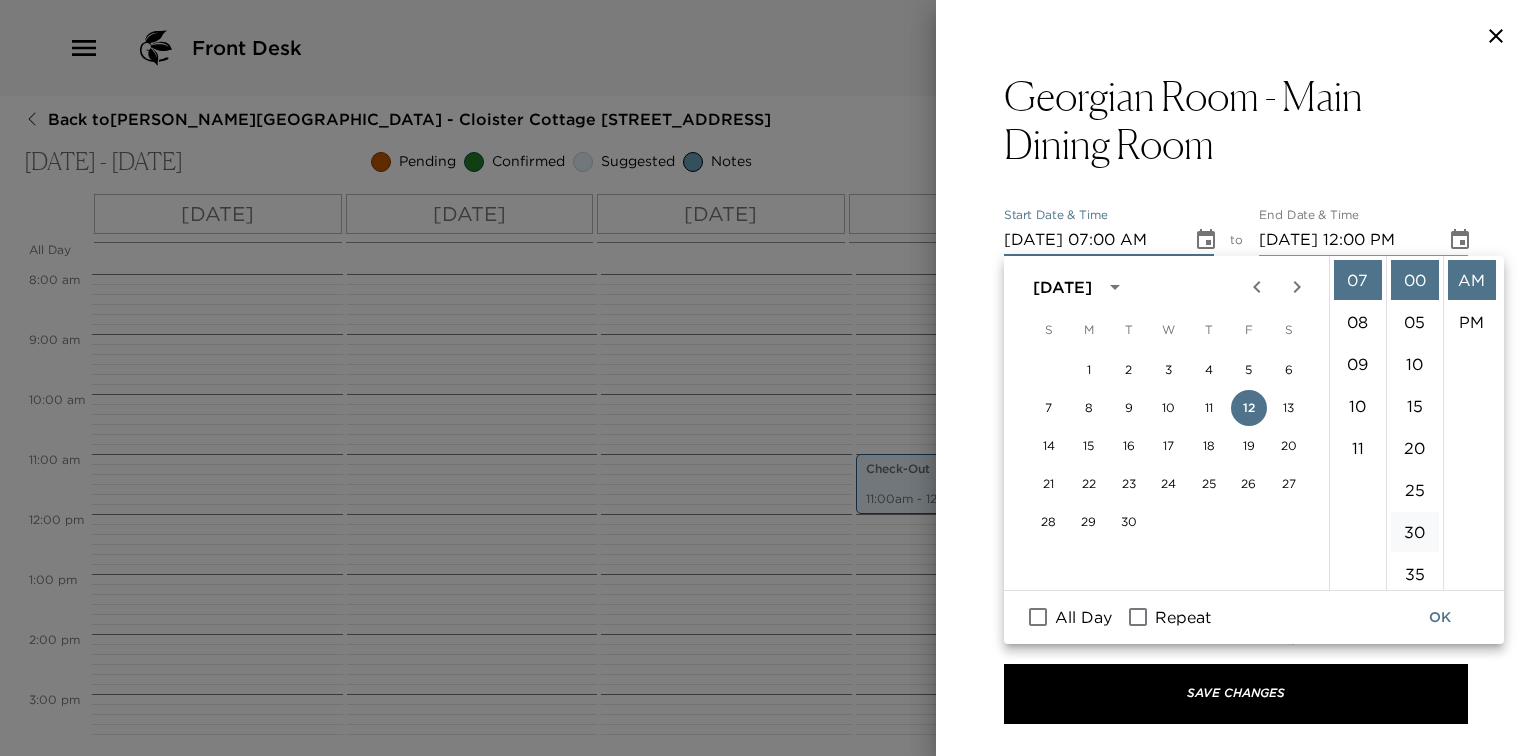 click on "30" at bounding box center [1415, 532] 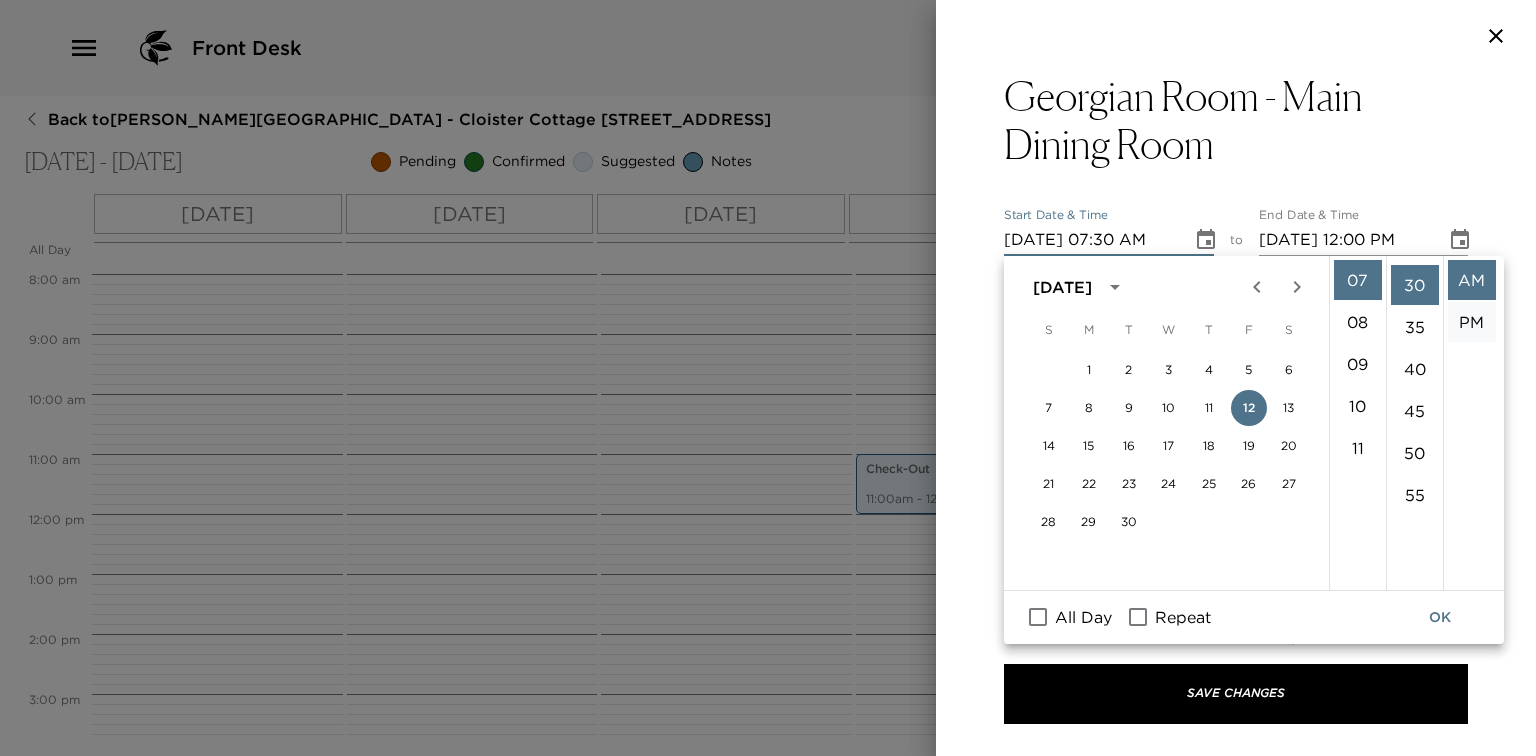 scroll, scrollTop: 252, scrollLeft: 0, axis: vertical 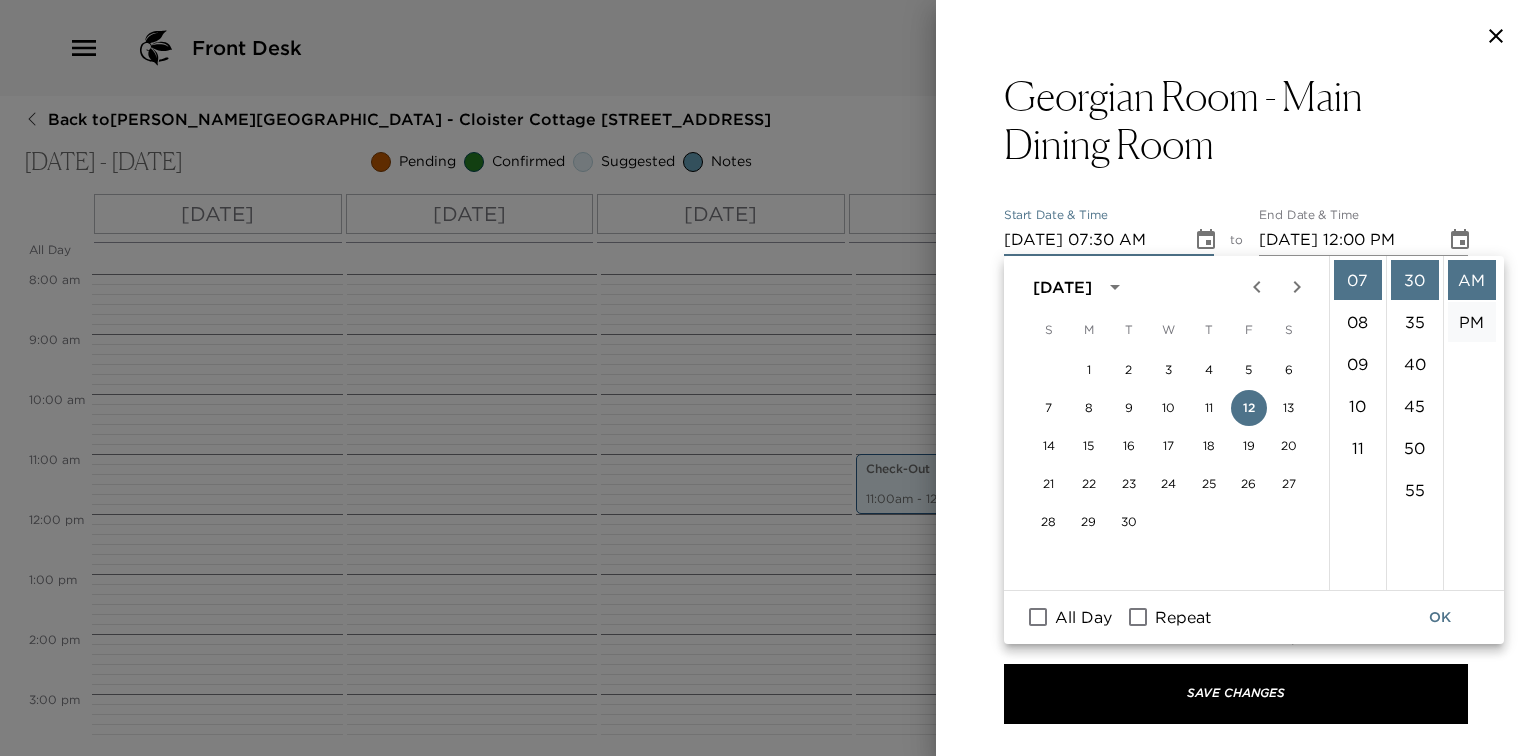click on "PM" at bounding box center [1472, 322] 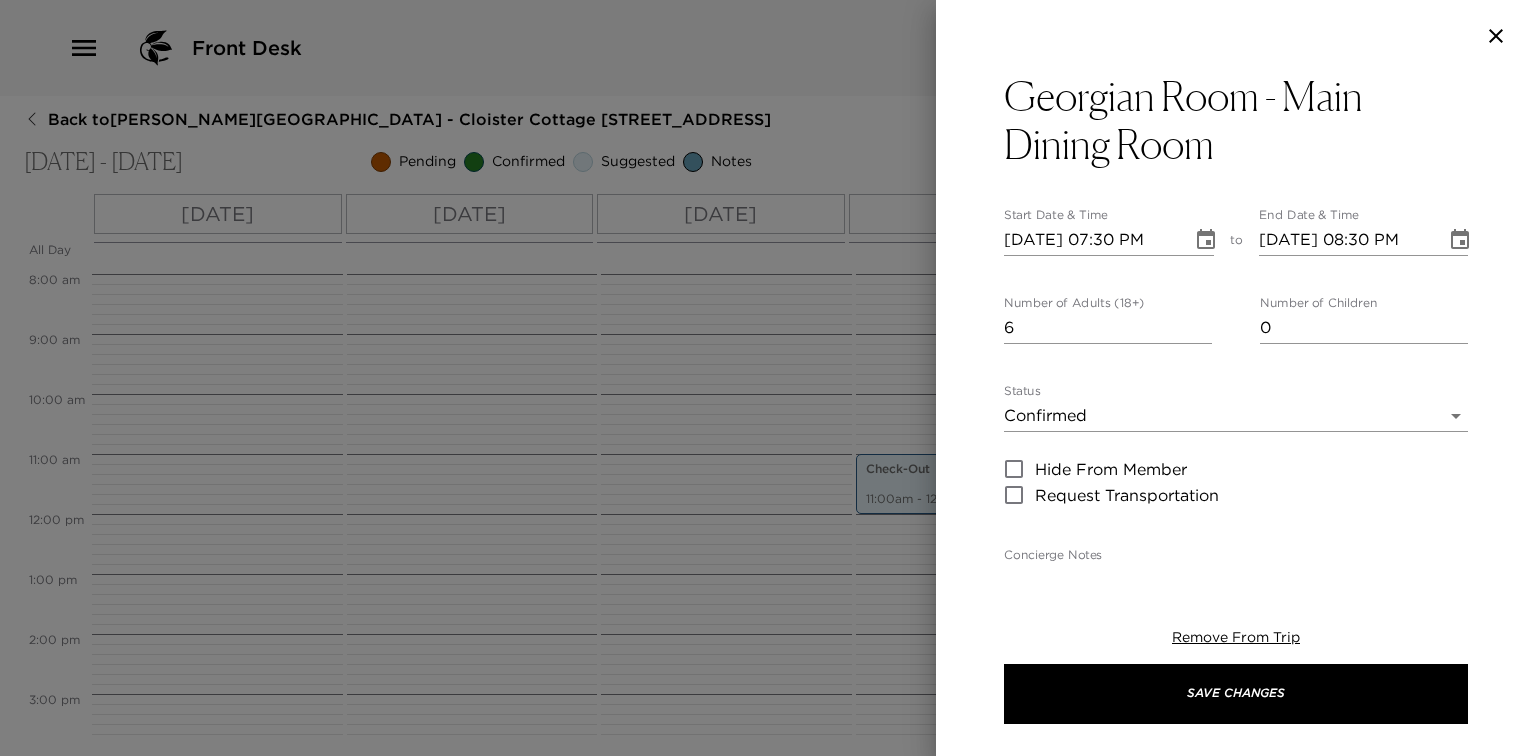 scroll, scrollTop: 41, scrollLeft: 0, axis: vertical 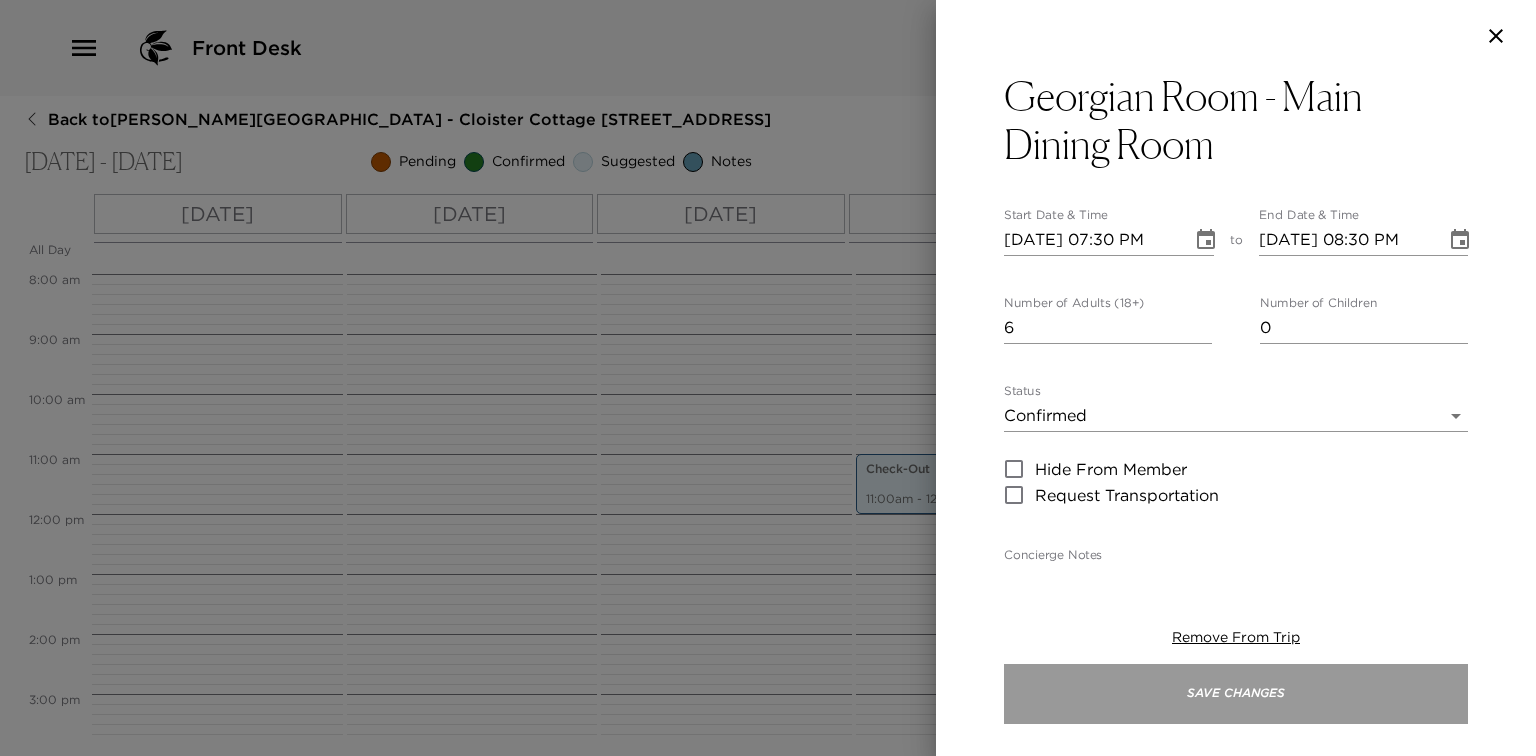 click on "Save Changes" at bounding box center (1236, 694) 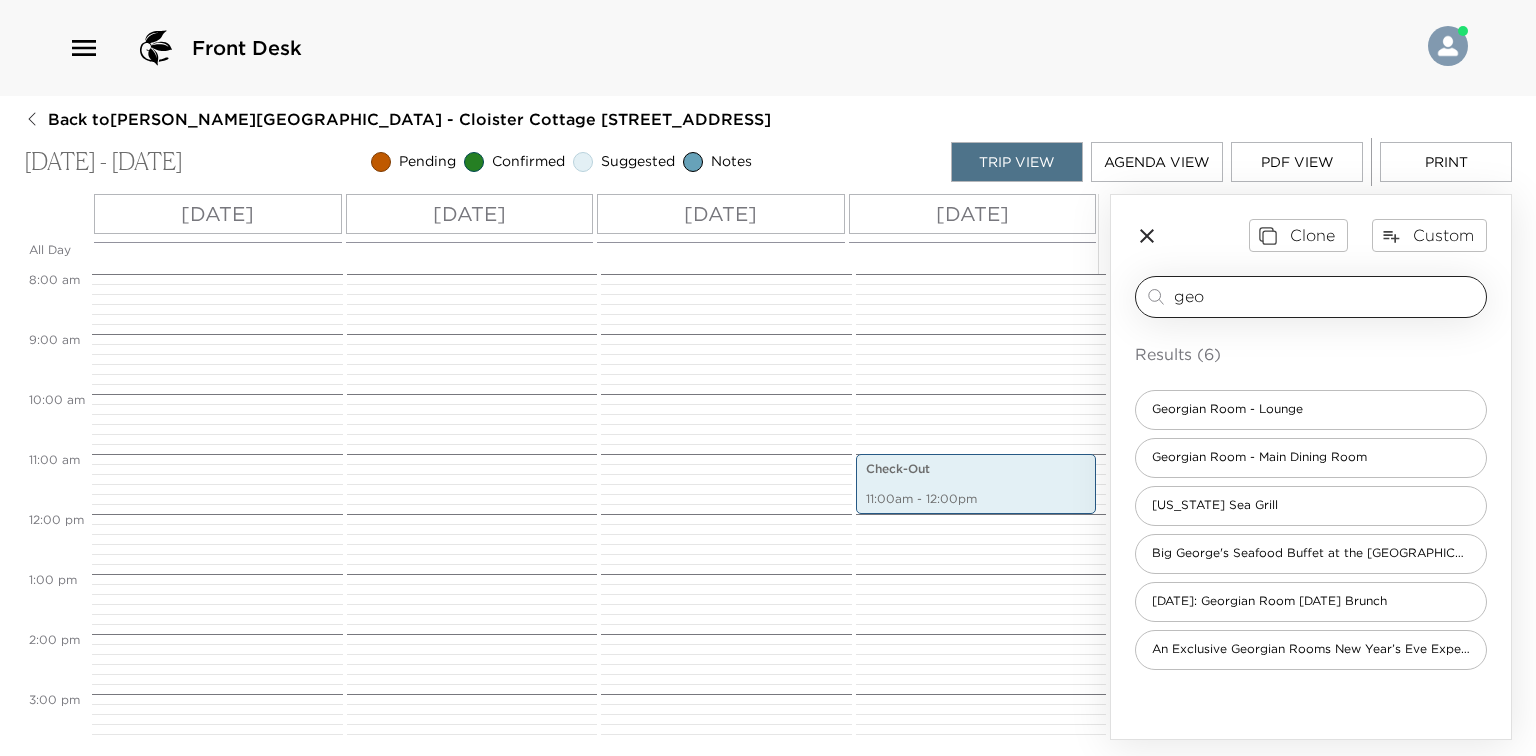 click on "geo" at bounding box center (1326, 296) 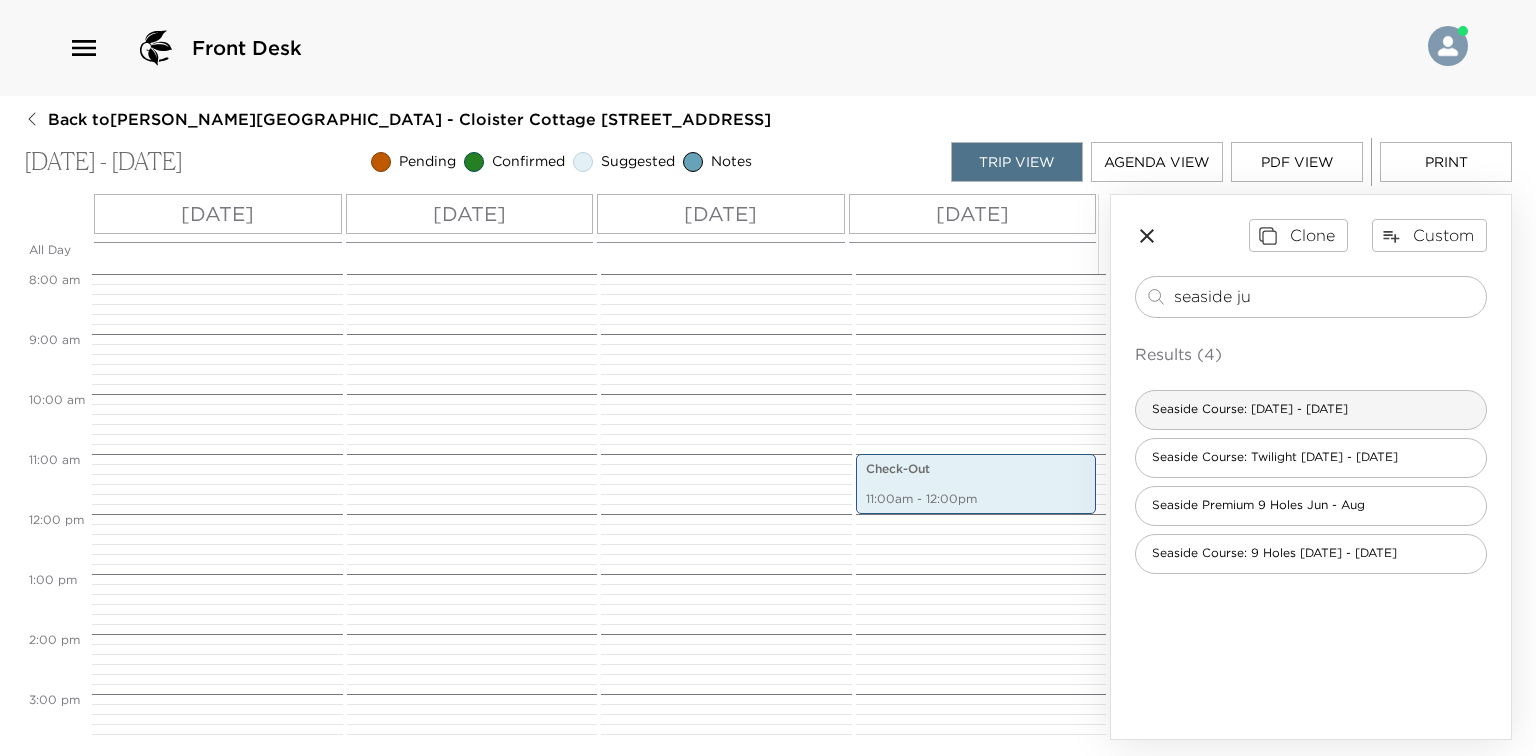 type on "seaside ju" 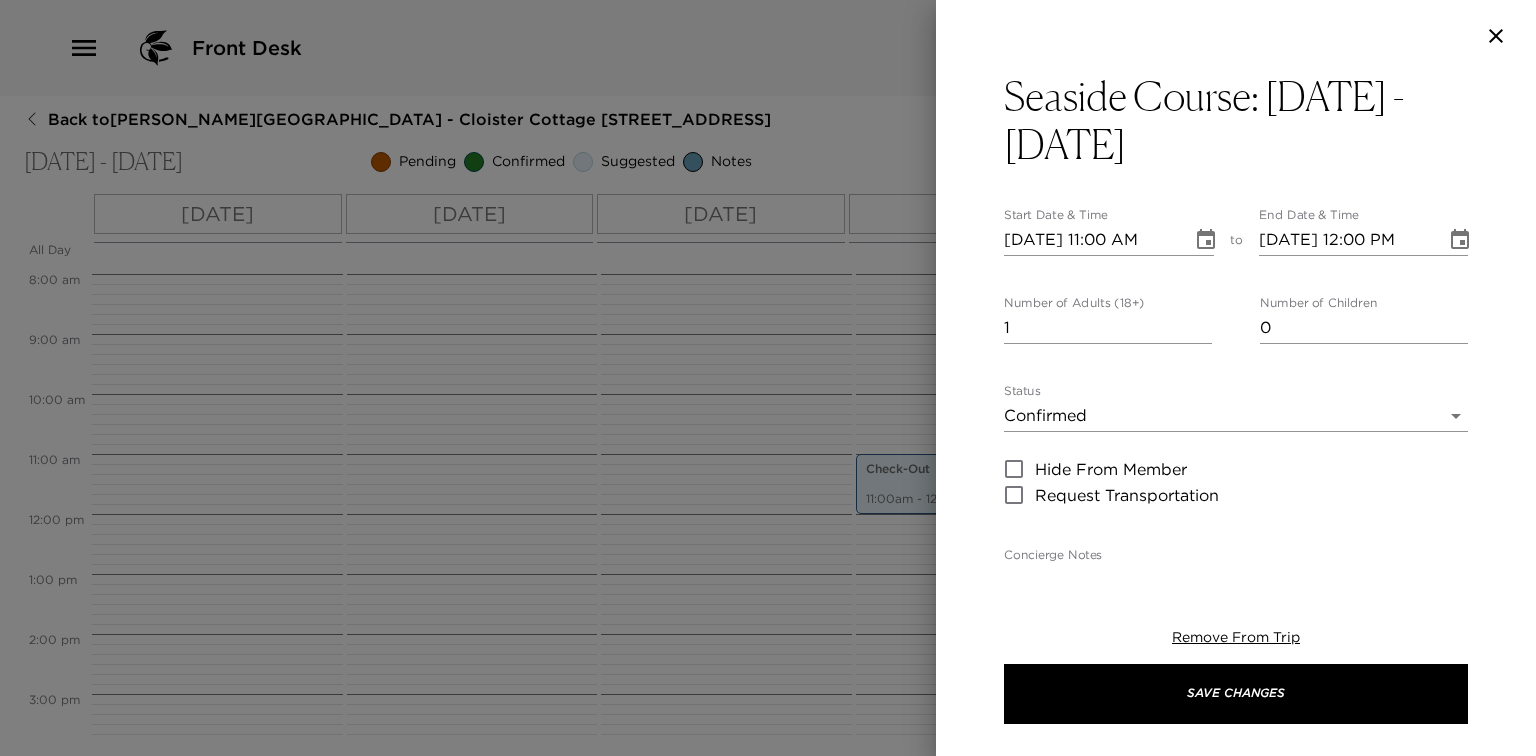 type on "You are confirmed for a tee time for 18 holes on the Seaside Golf Course.  Location: [GEOGRAPHIC_DATA]" 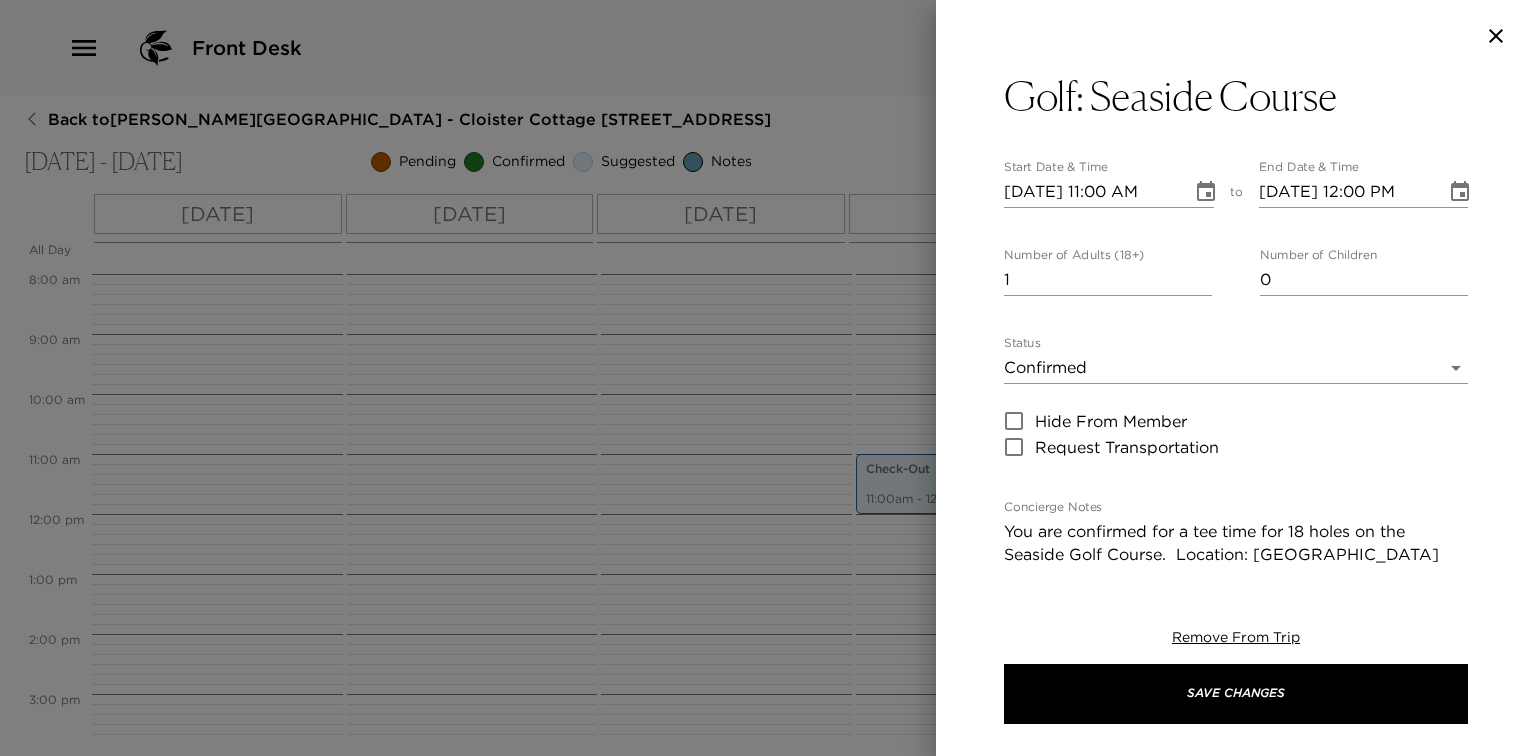 click on "2" at bounding box center (1108, 280) 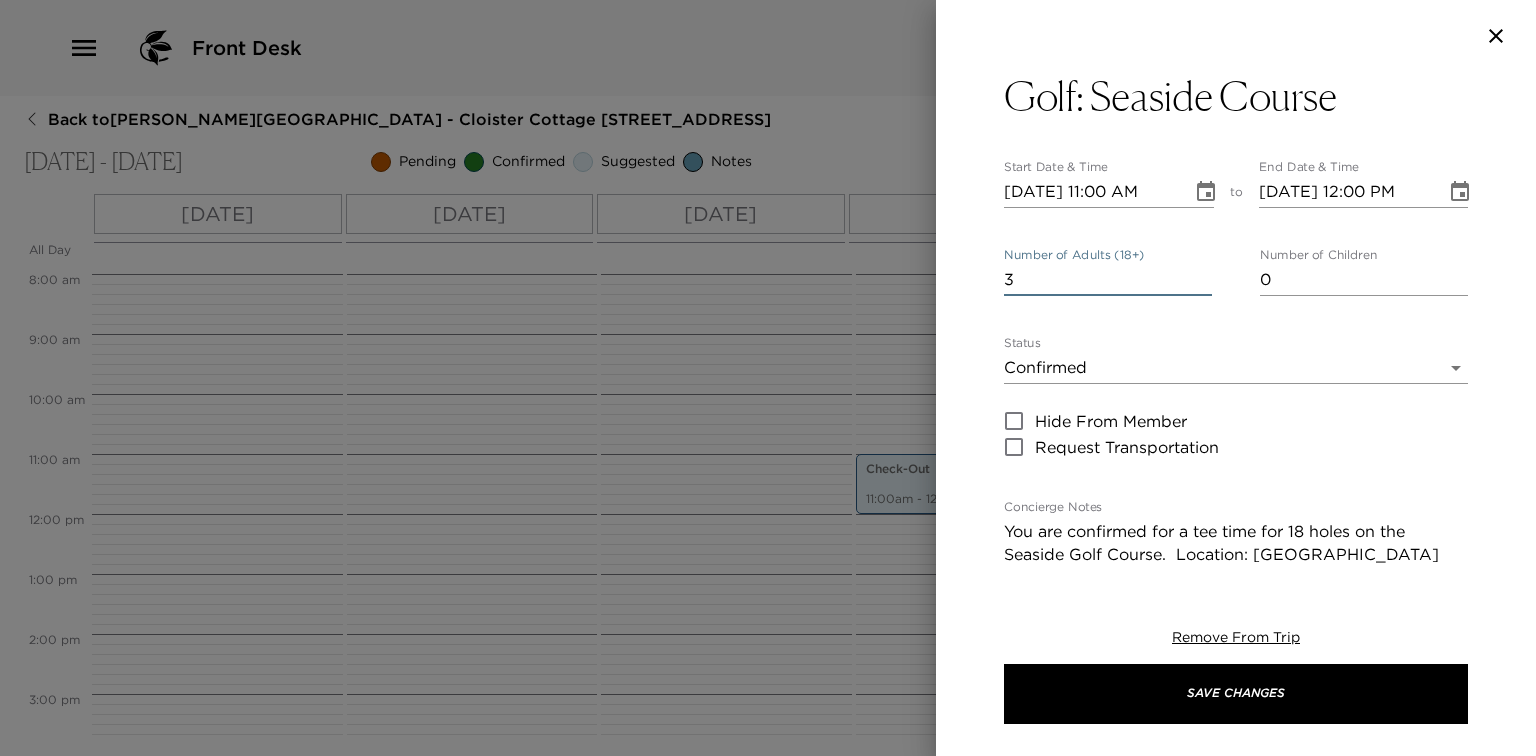 type on "3" 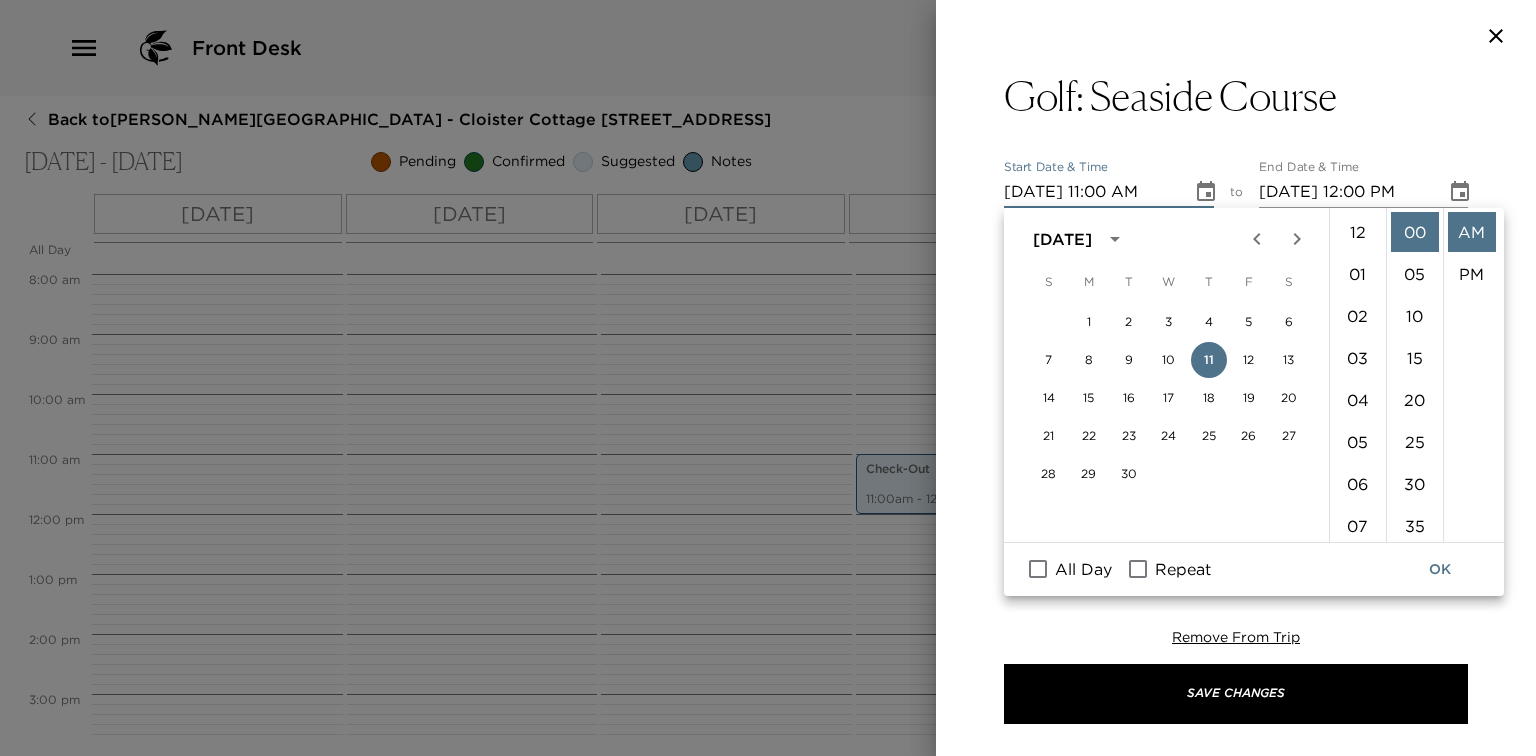 scroll, scrollTop: 461, scrollLeft: 0, axis: vertical 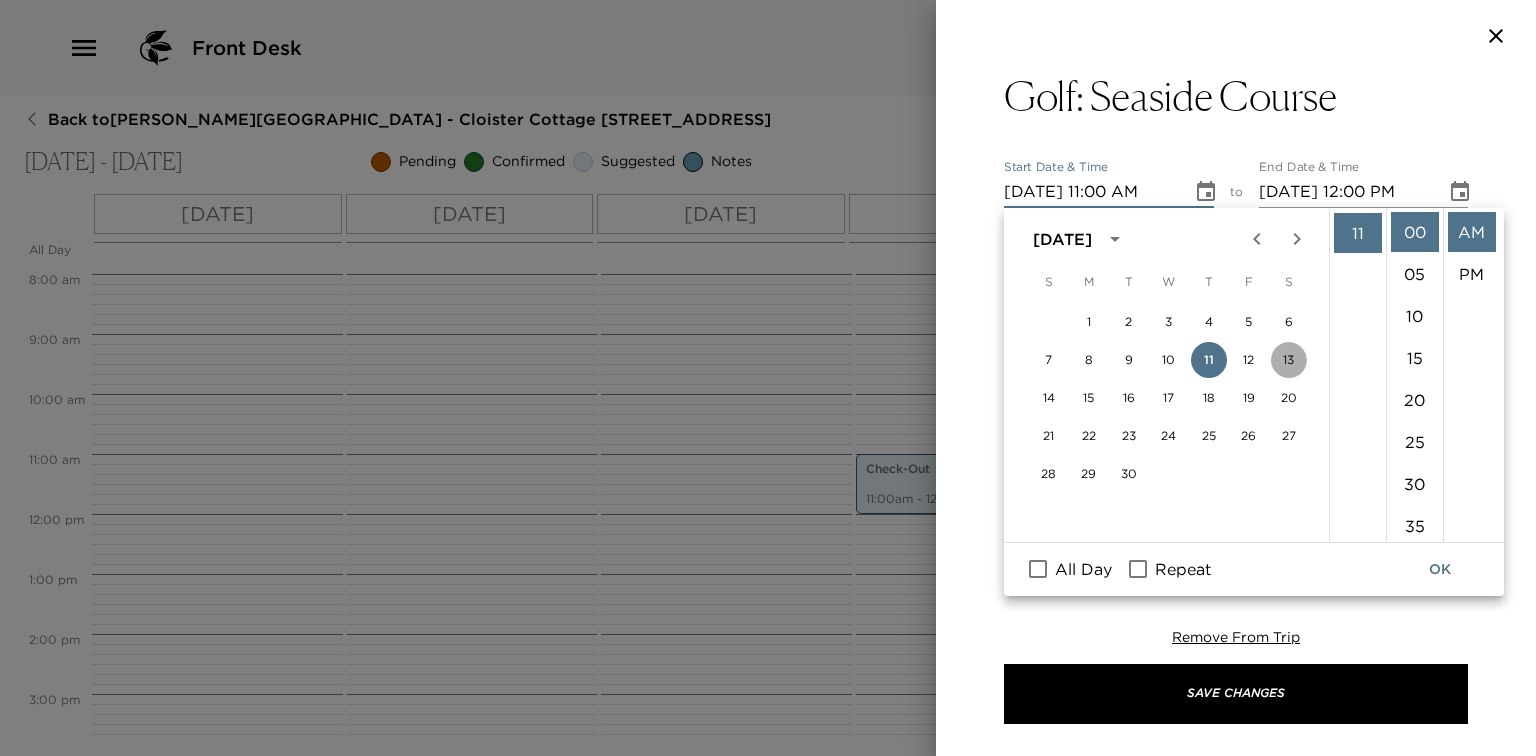 drag, startPoint x: 1283, startPoint y: 360, endPoint x: 1295, endPoint y: 358, distance: 12.165525 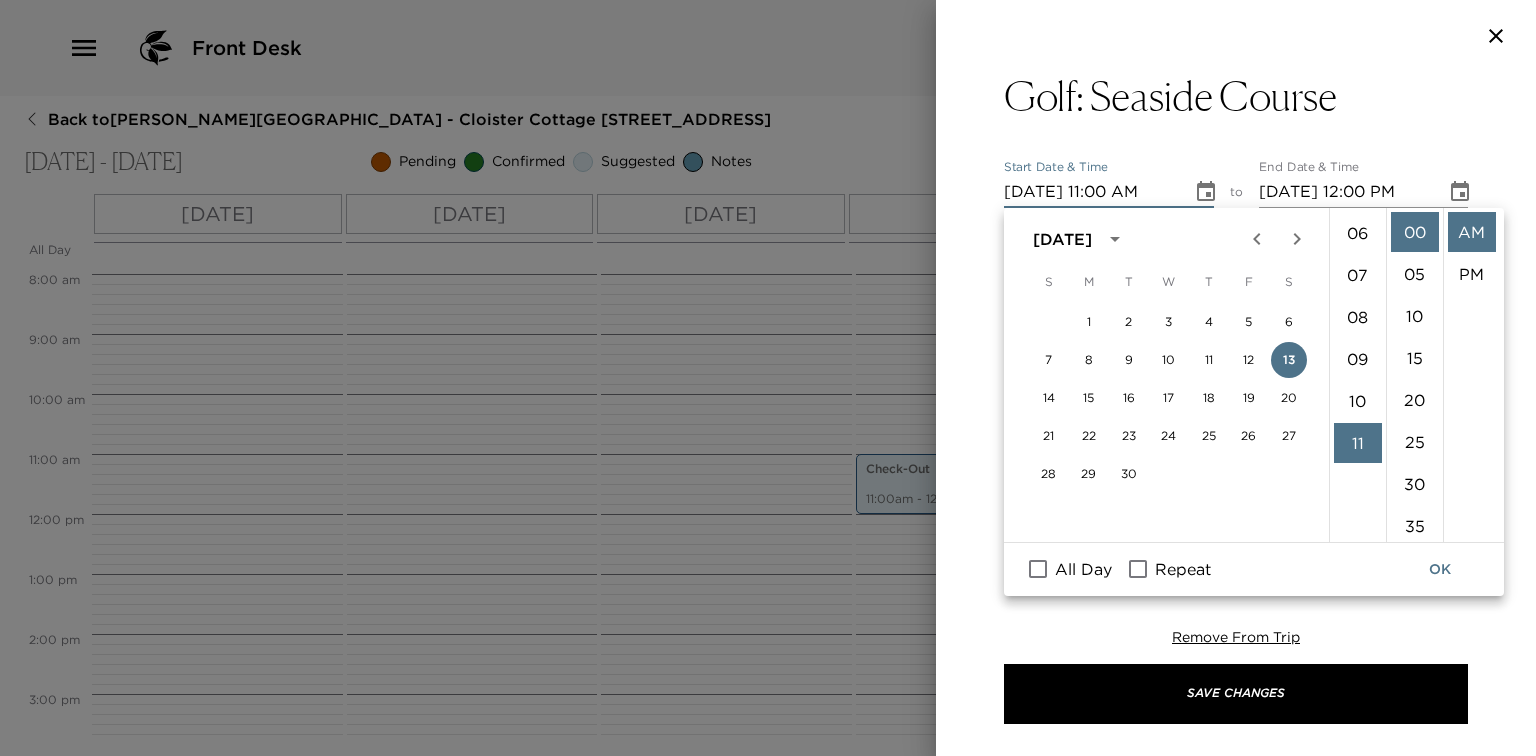 scroll, scrollTop: 169, scrollLeft: 0, axis: vertical 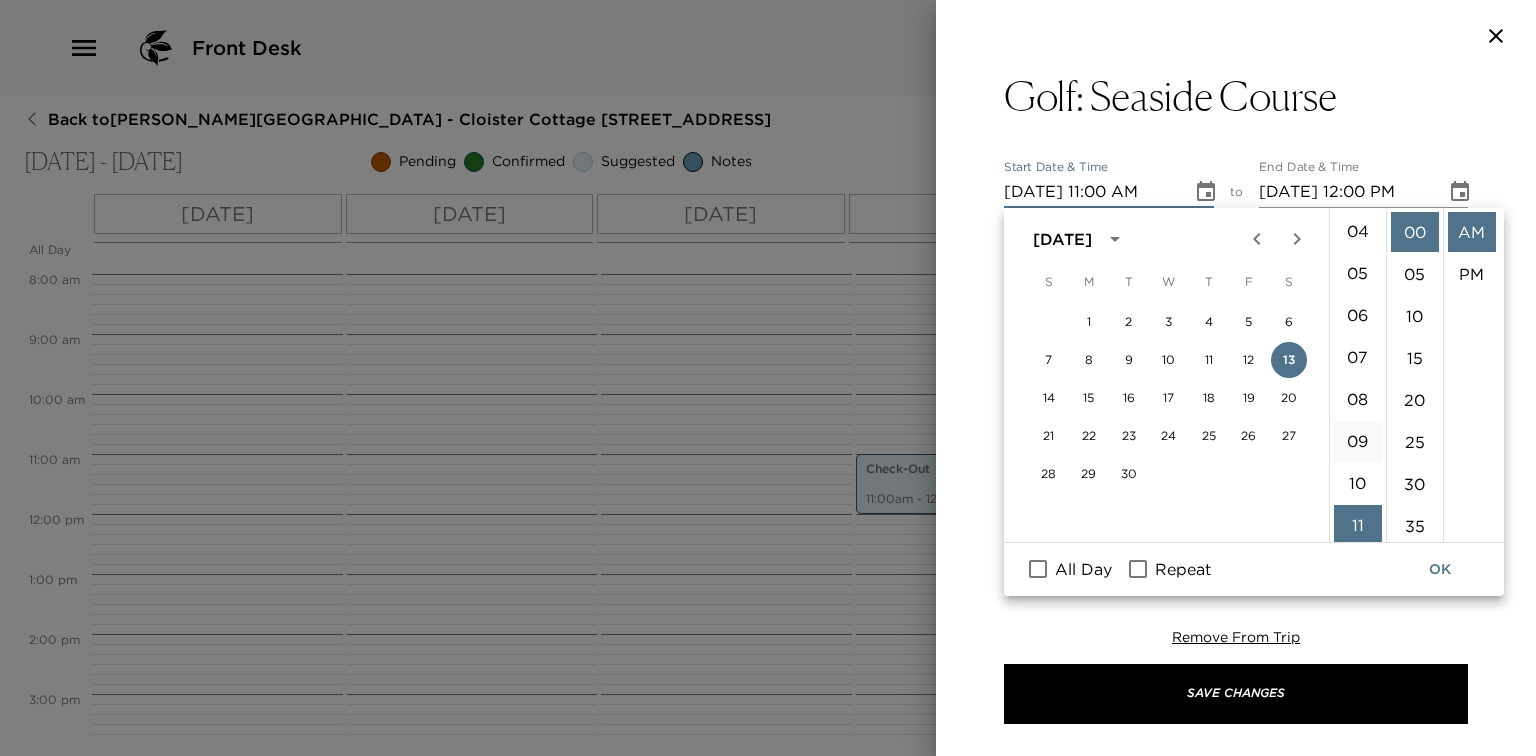 click on "09" at bounding box center [1358, 441] 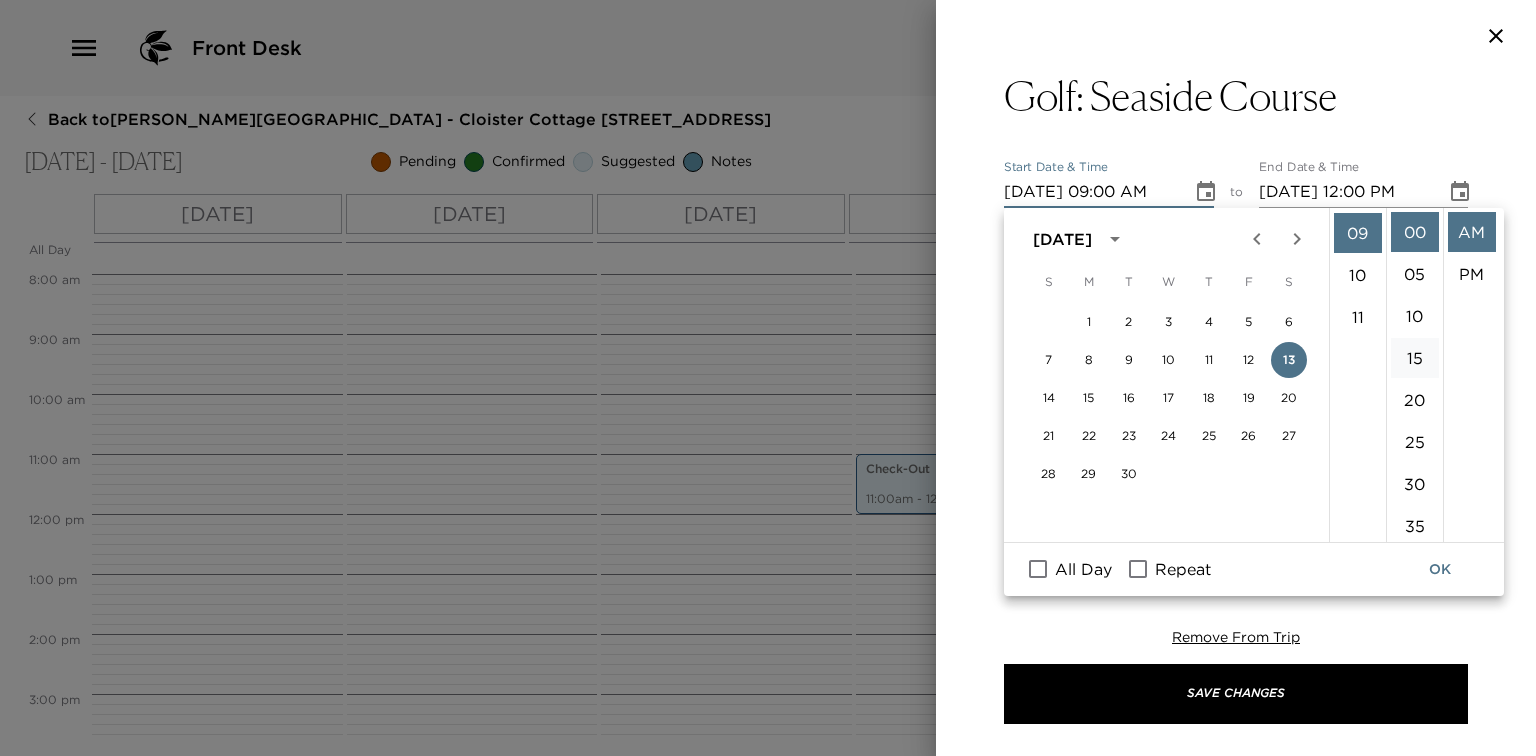 scroll, scrollTop: 378, scrollLeft: 0, axis: vertical 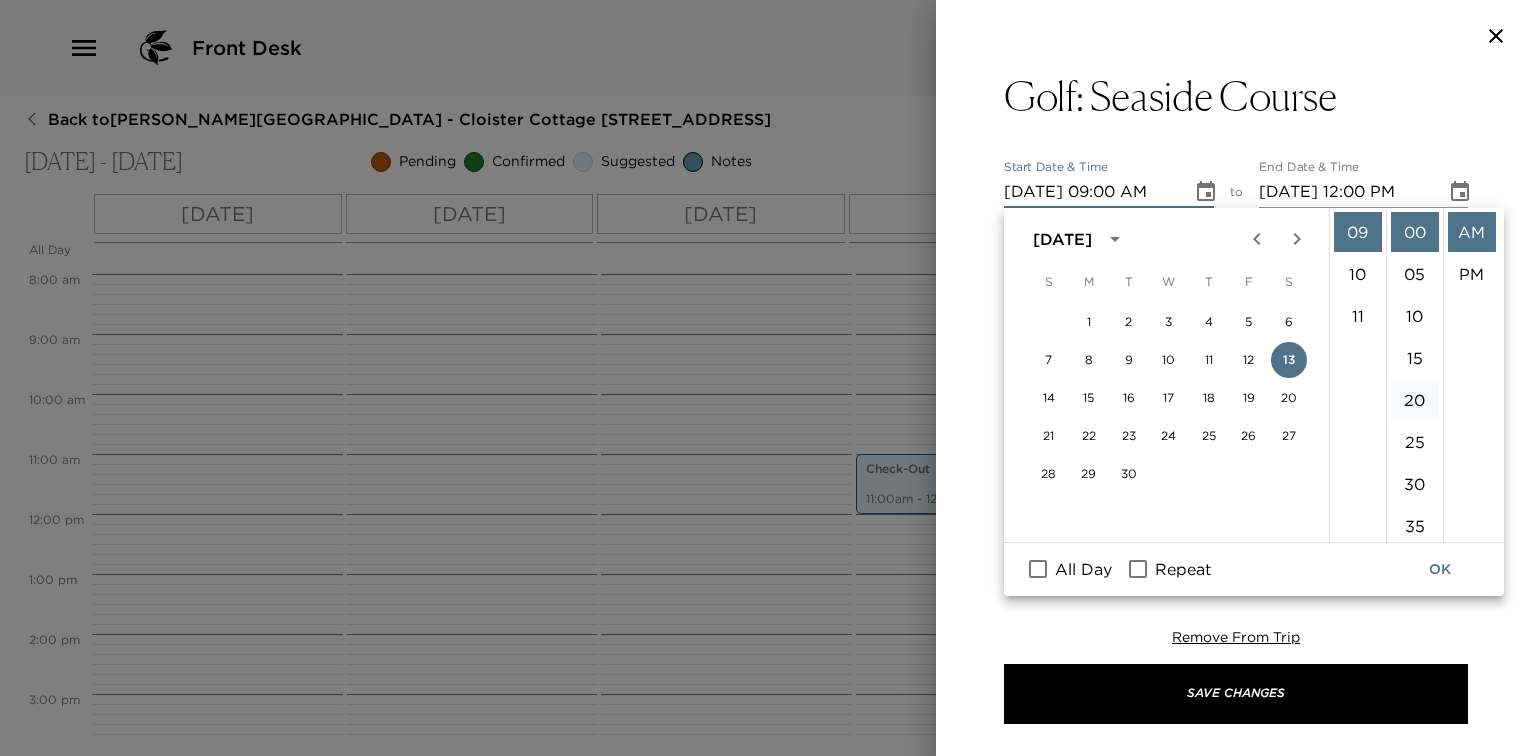 click on "20" at bounding box center (1415, 400) 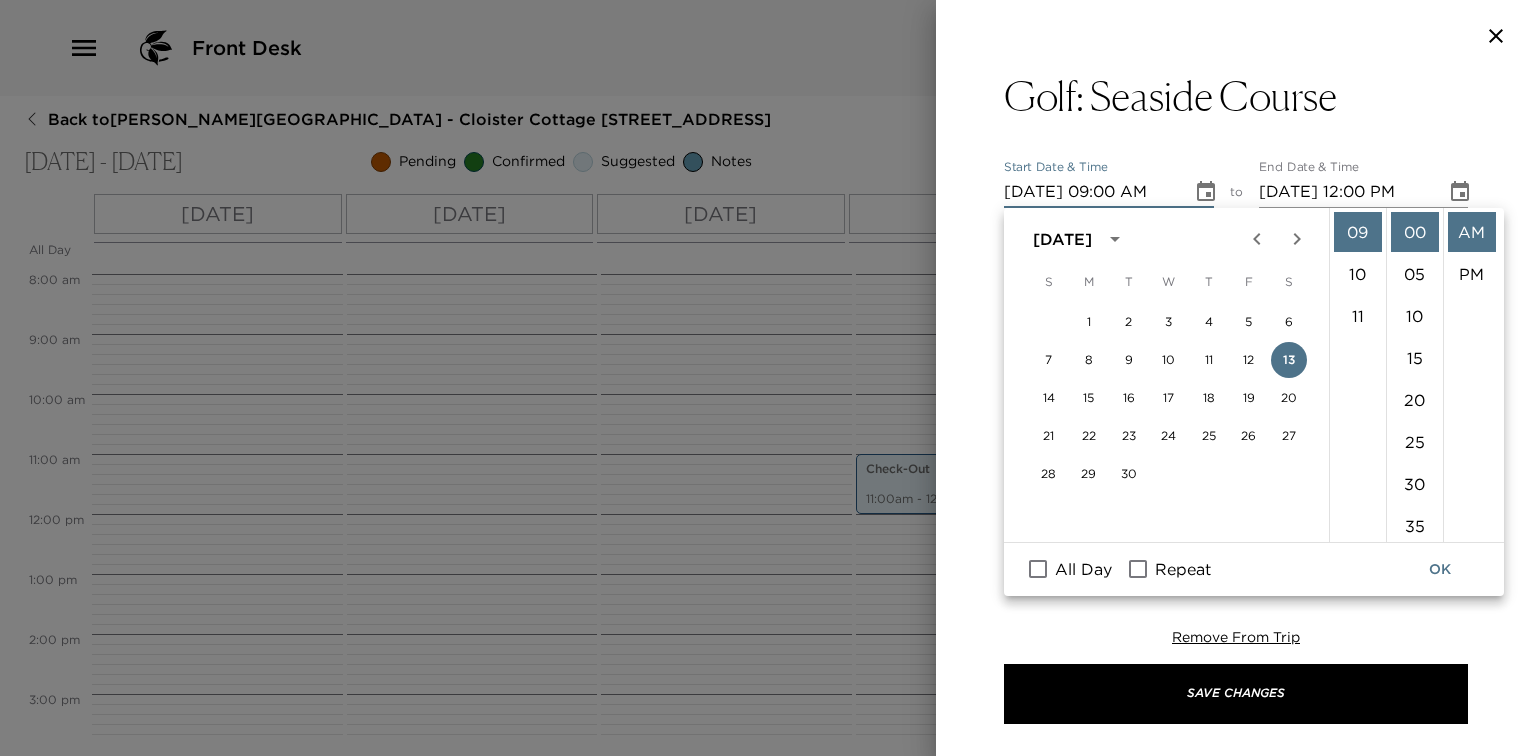 type on "[DATE] 09:20 AM" 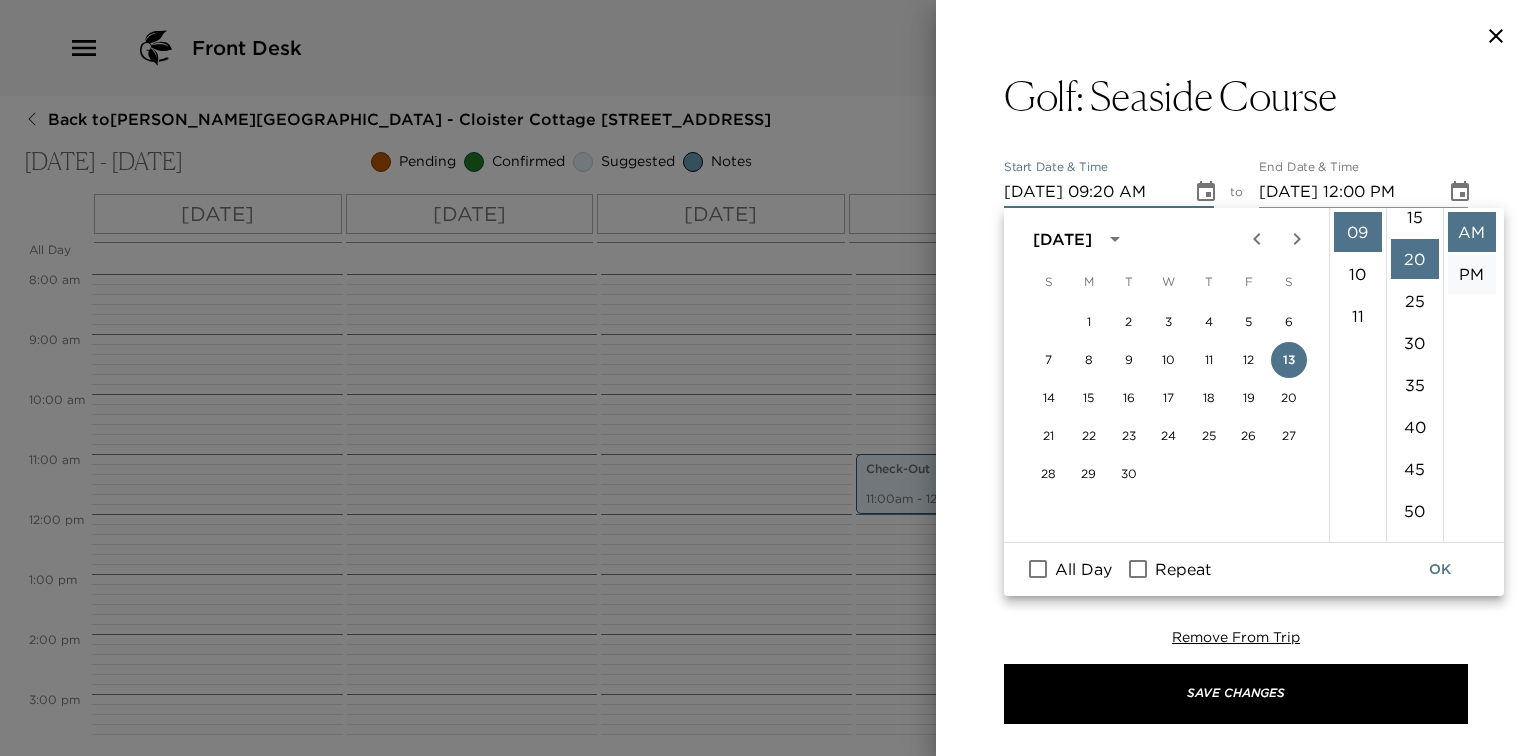 scroll, scrollTop: 168, scrollLeft: 0, axis: vertical 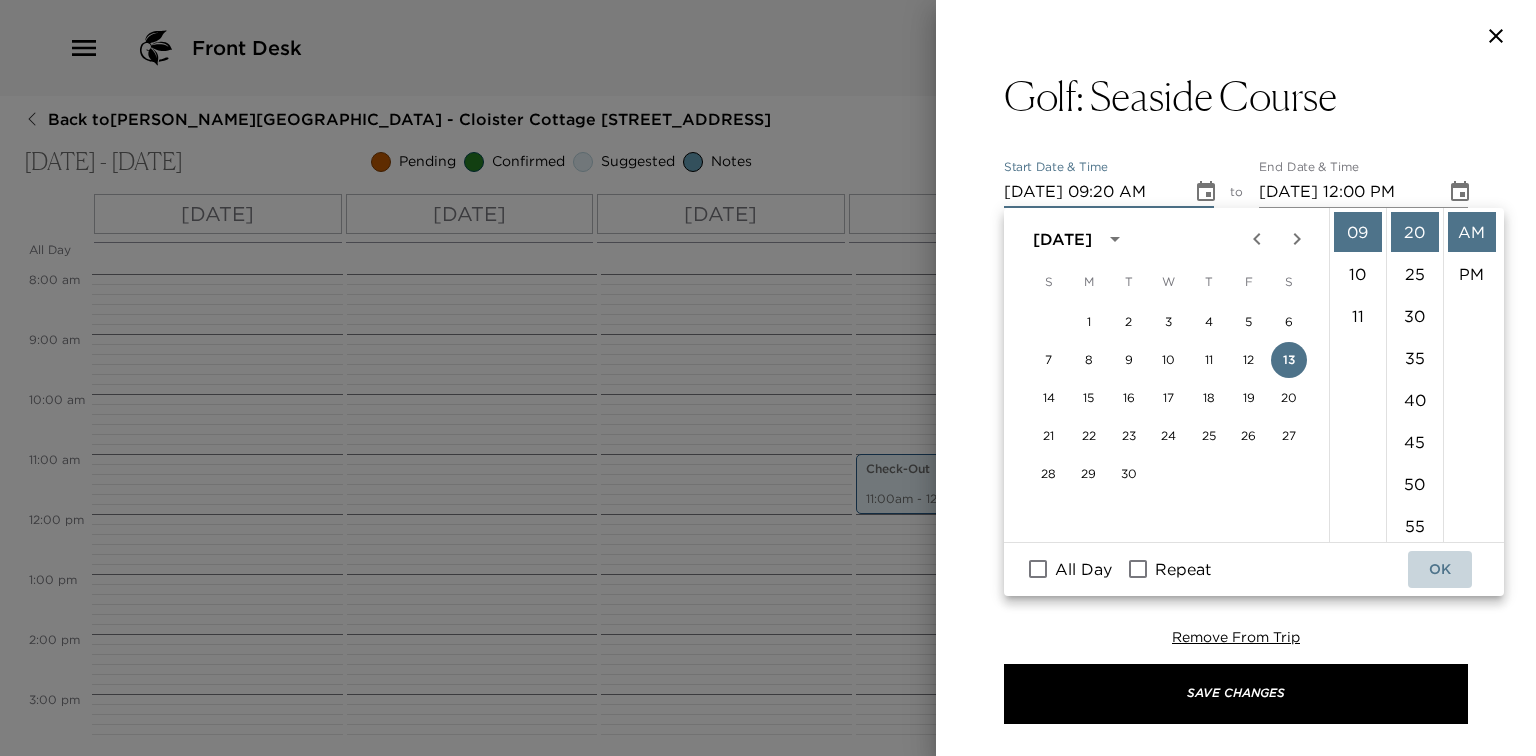 click on "OK" at bounding box center [1440, 569] 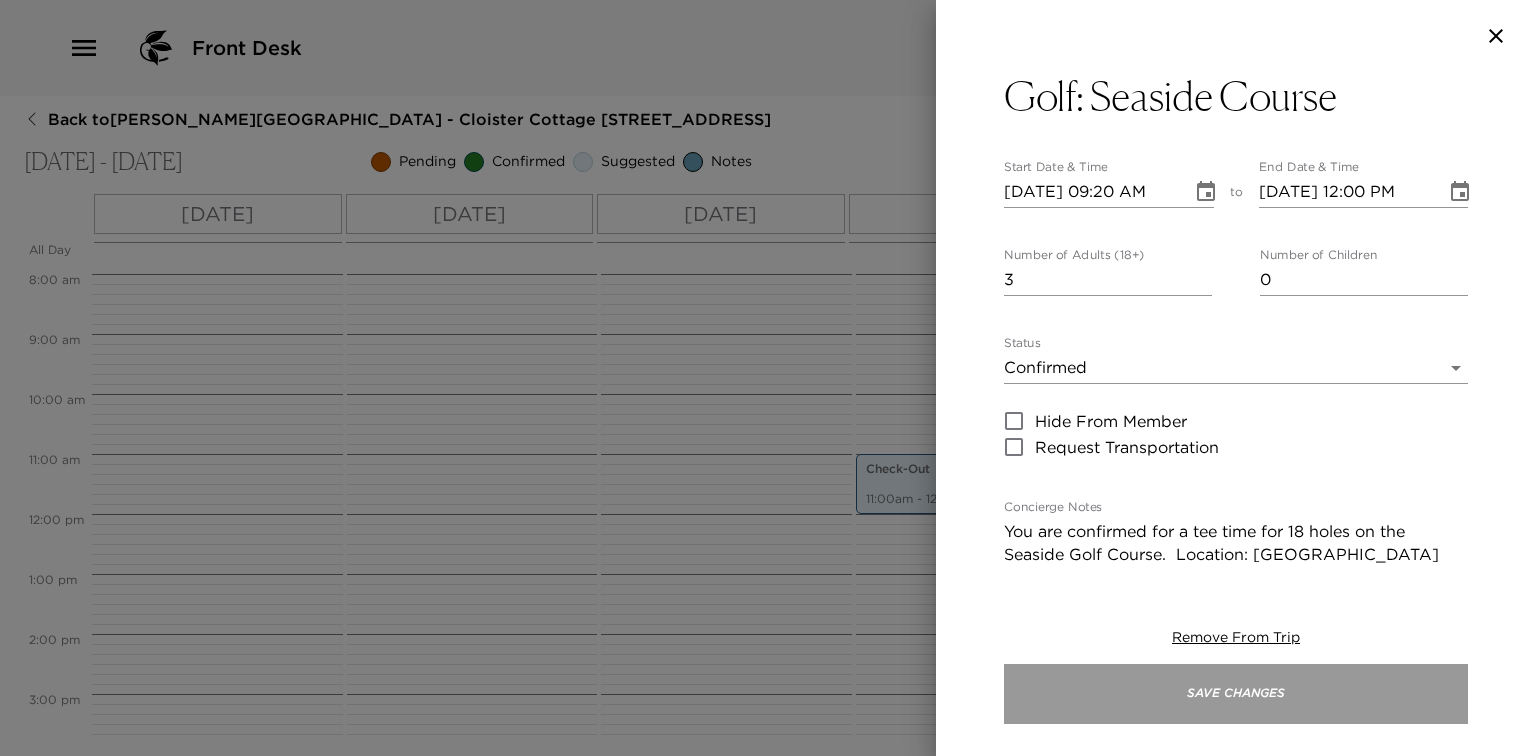 click on "Save Changes" at bounding box center [1236, 694] 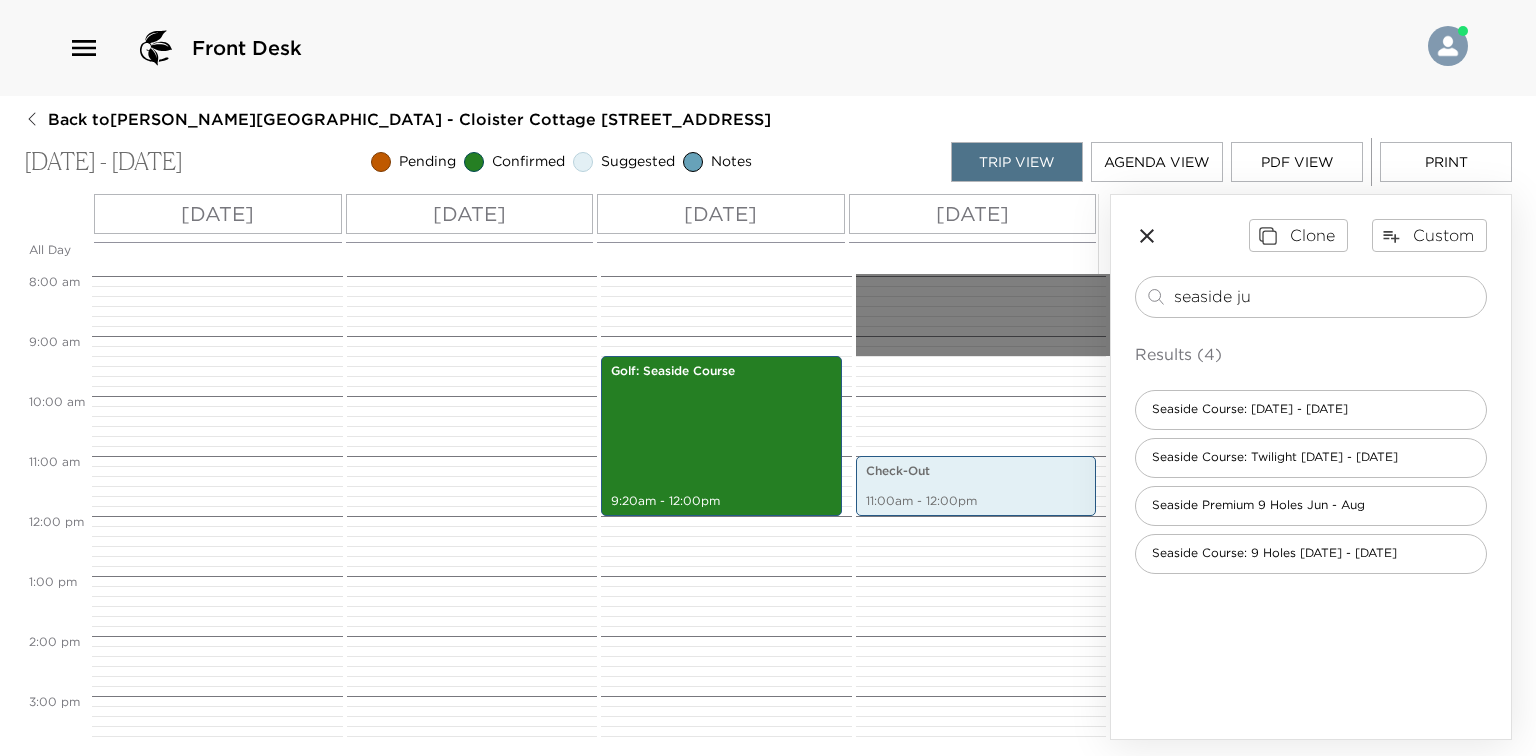 scroll, scrollTop: 474, scrollLeft: 0, axis: vertical 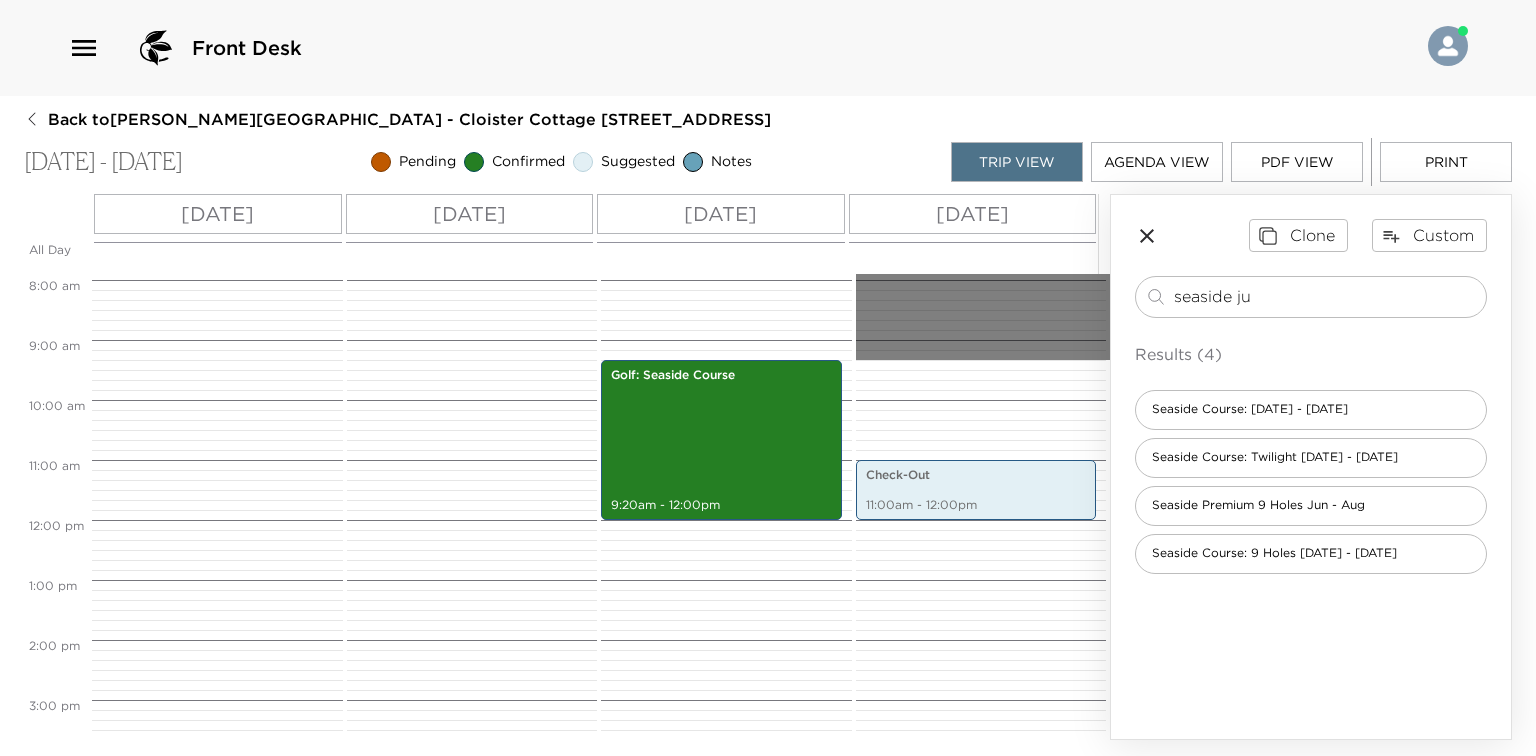 drag, startPoint x: 773, startPoint y: 364, endPoint x: 558, endPoint y: 364, distance: 215 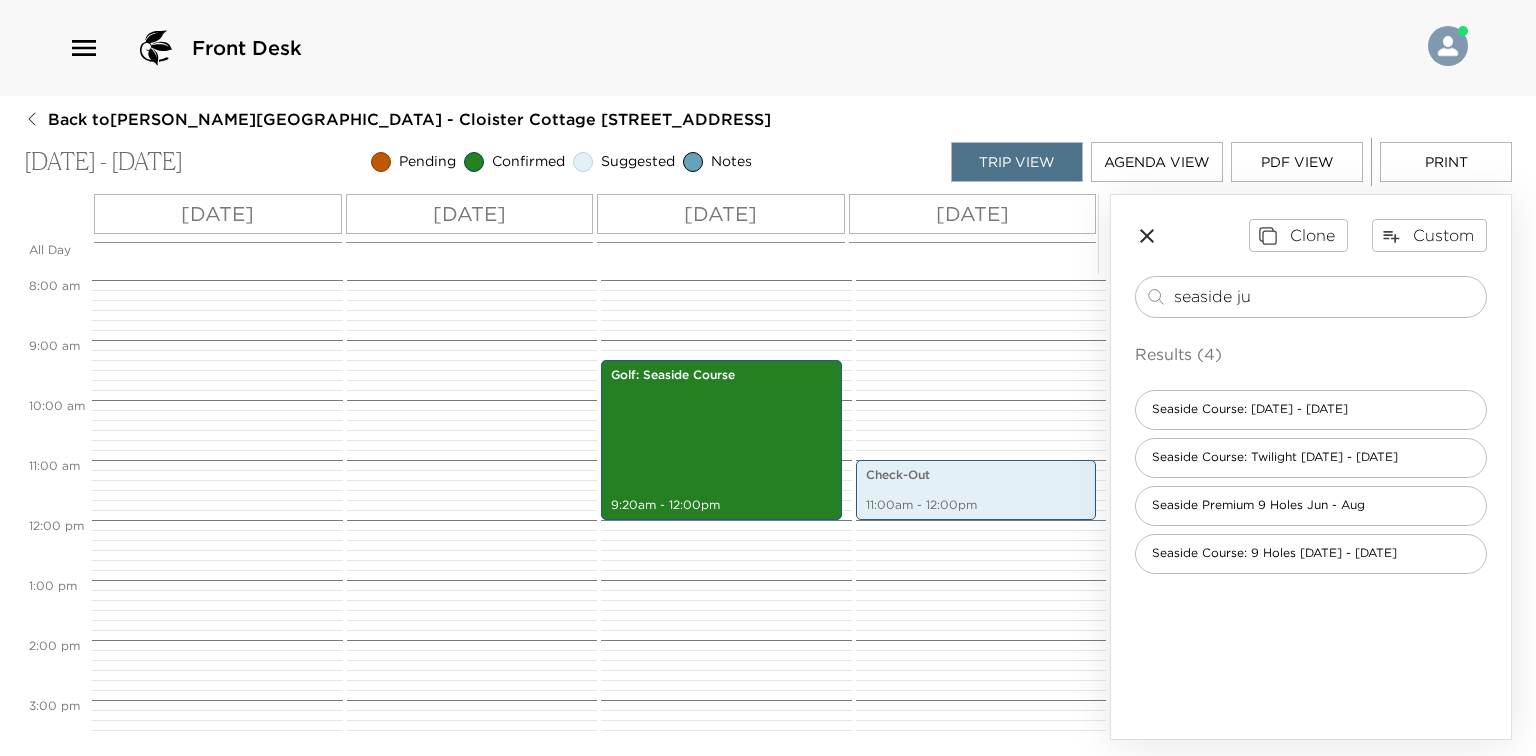 click on "Pre-Dinner Cocktail Cruise 4:30pm - 5:30pm Georgian Room - Main Dining Room 7:30pm - 8:30pm" at bounding box center [469, 520] 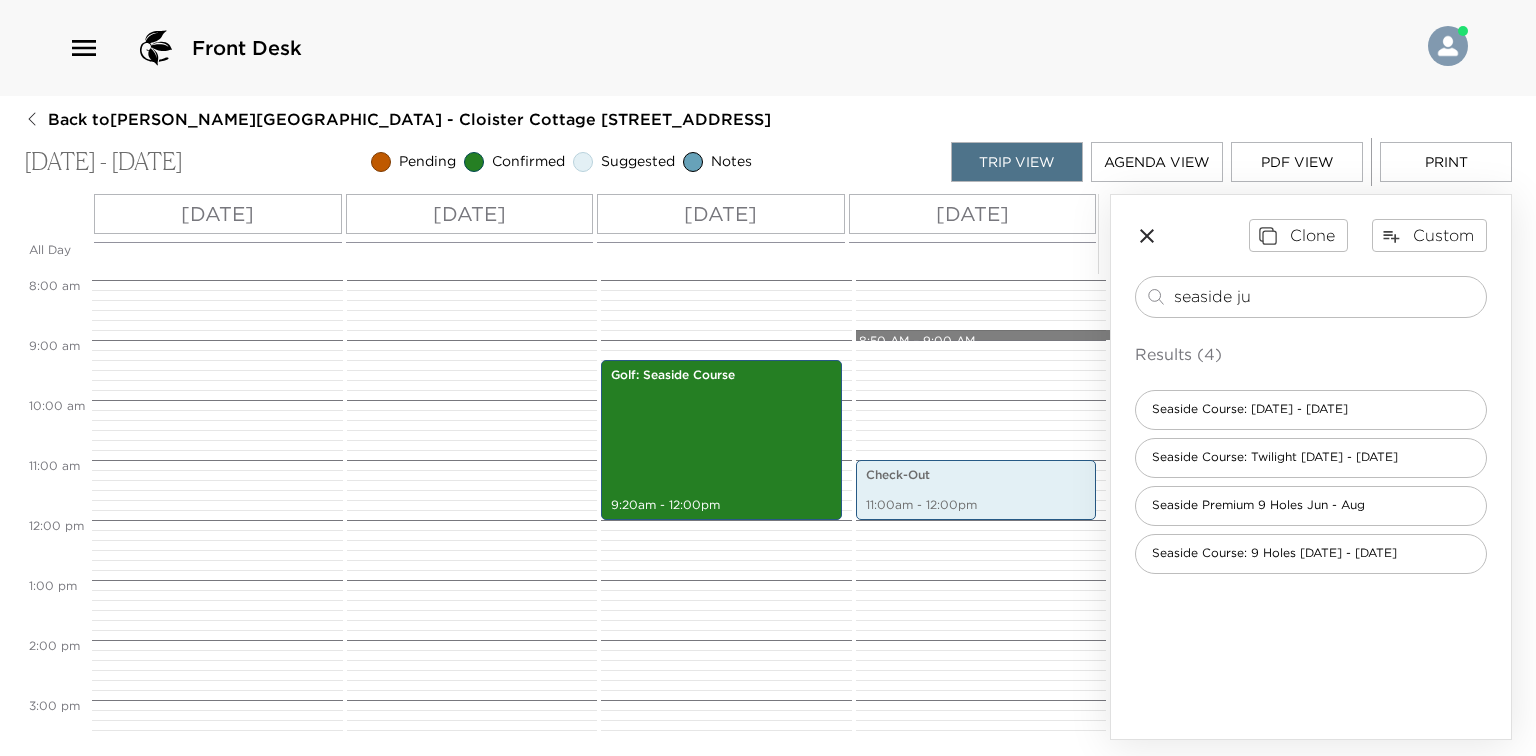 drag, startPoint x: 788, startPoint y: 332, endPoint x: 475, endPoint y: 332, distance: 313 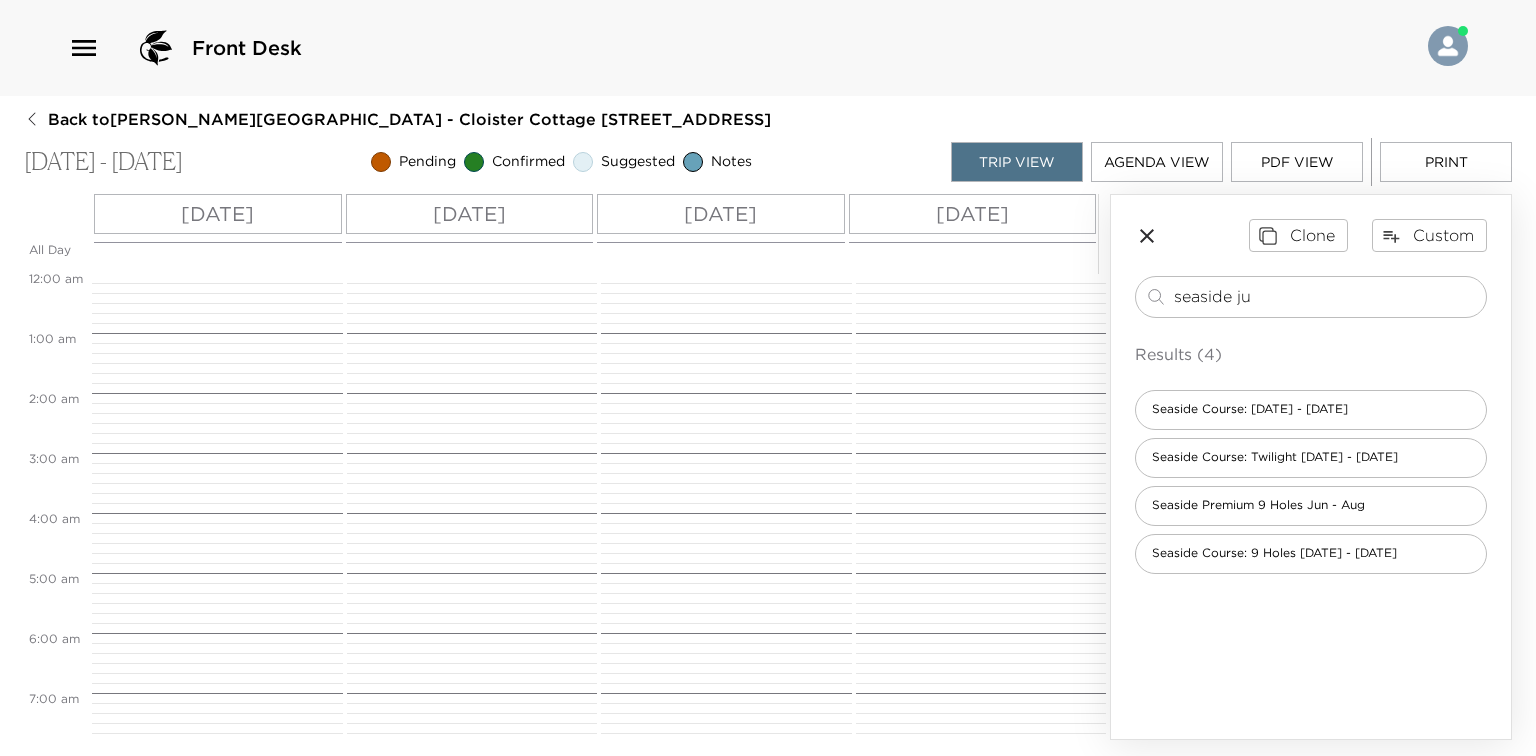 scroll, scrollTop: 0, scrollLeft: 0, axis: both 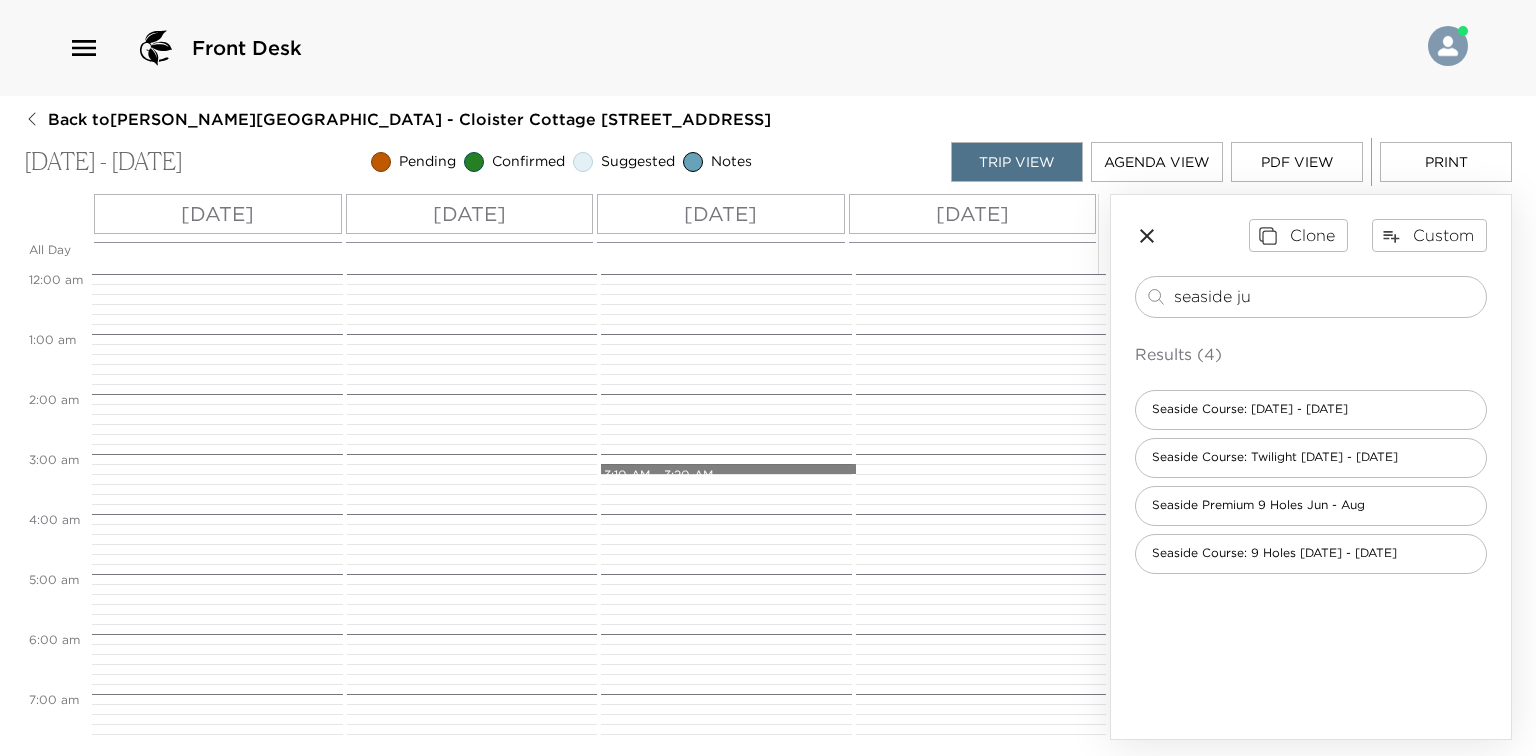 drag, startPoint x: 706, startPoint y: 468, endPoint x: 361, endPoint y: 465, distance: 345.01303 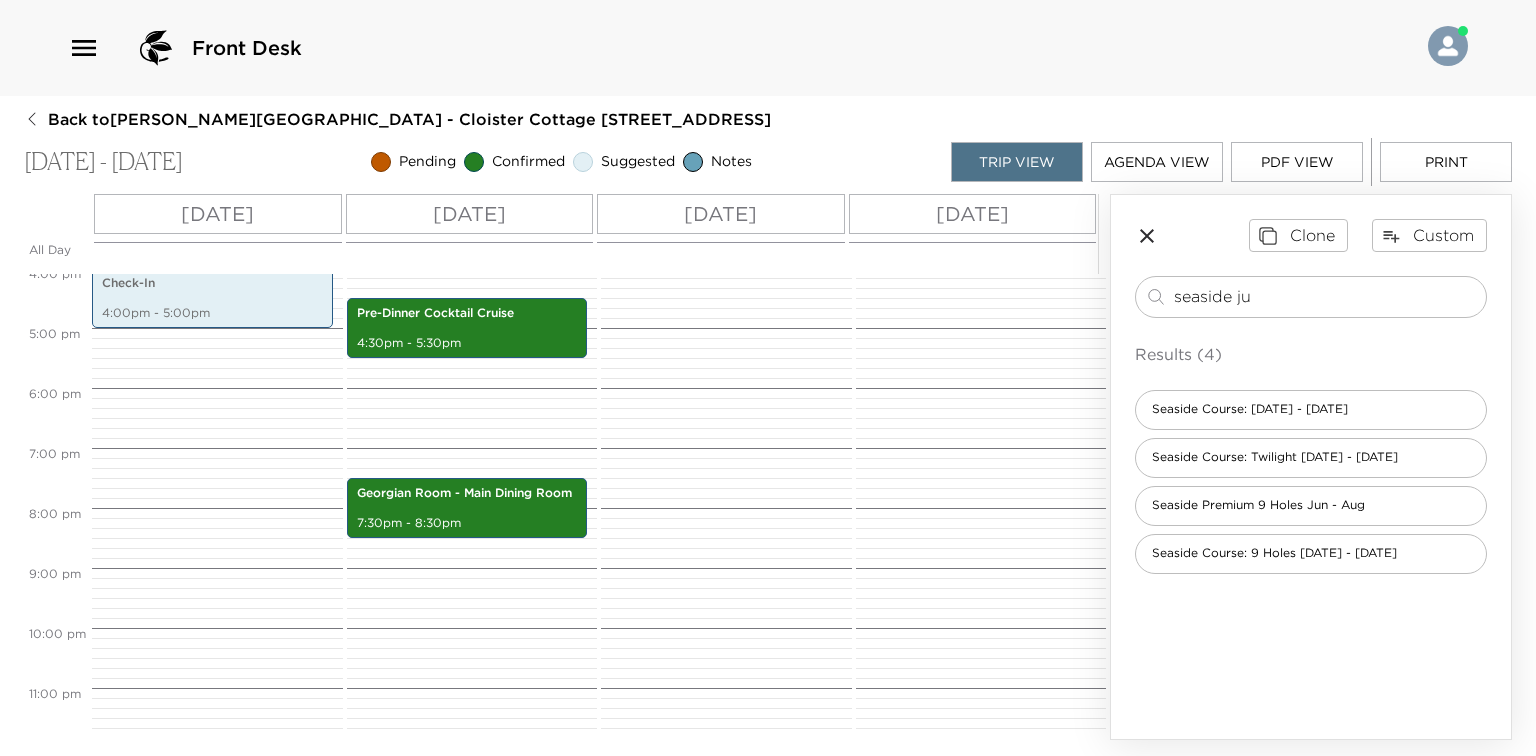 drag, startPoint x: 443, startPoint y: 456, endPoint x: 443, endPoint y: 573, distance: 117 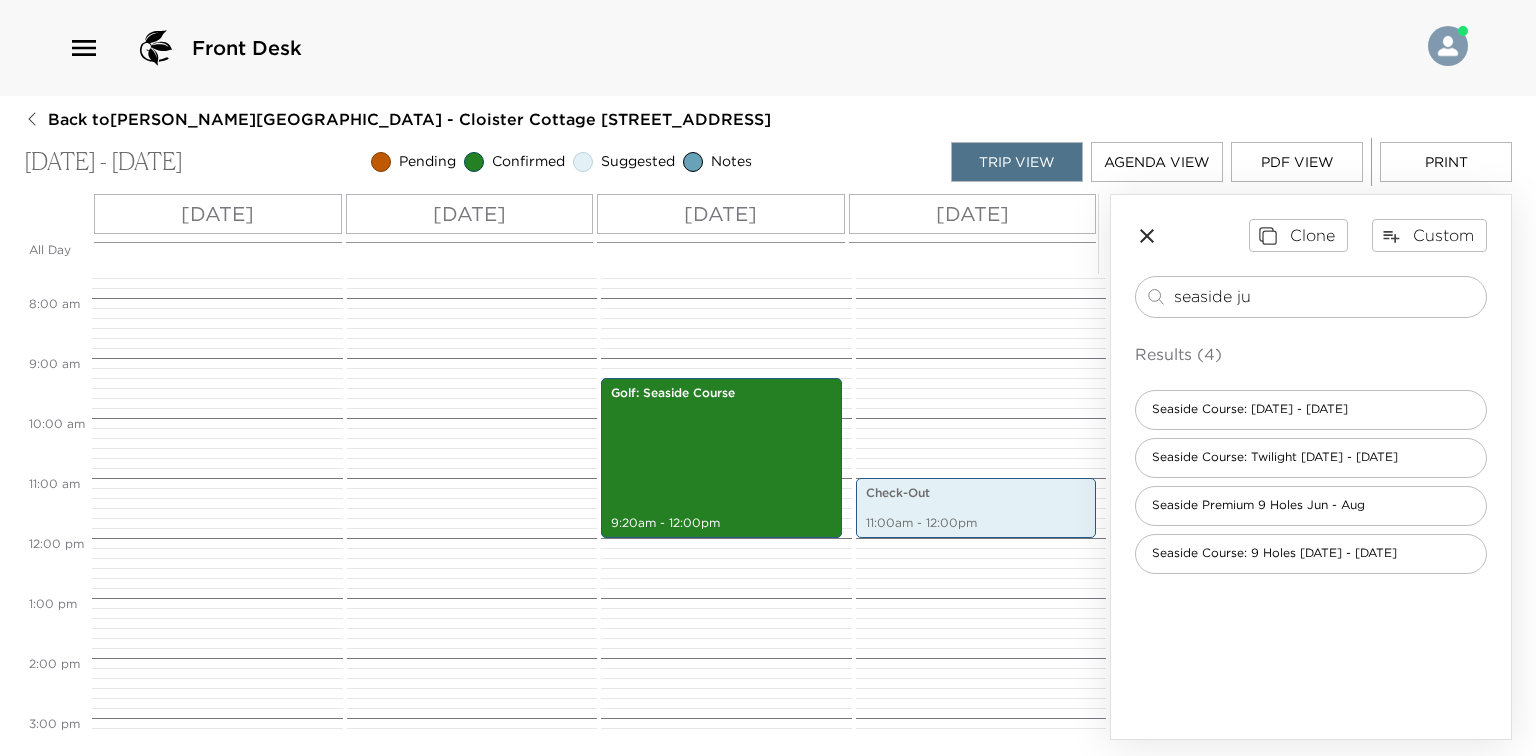 scroll, scrollTop: 416, scrollLeft: 0, axis: vertical 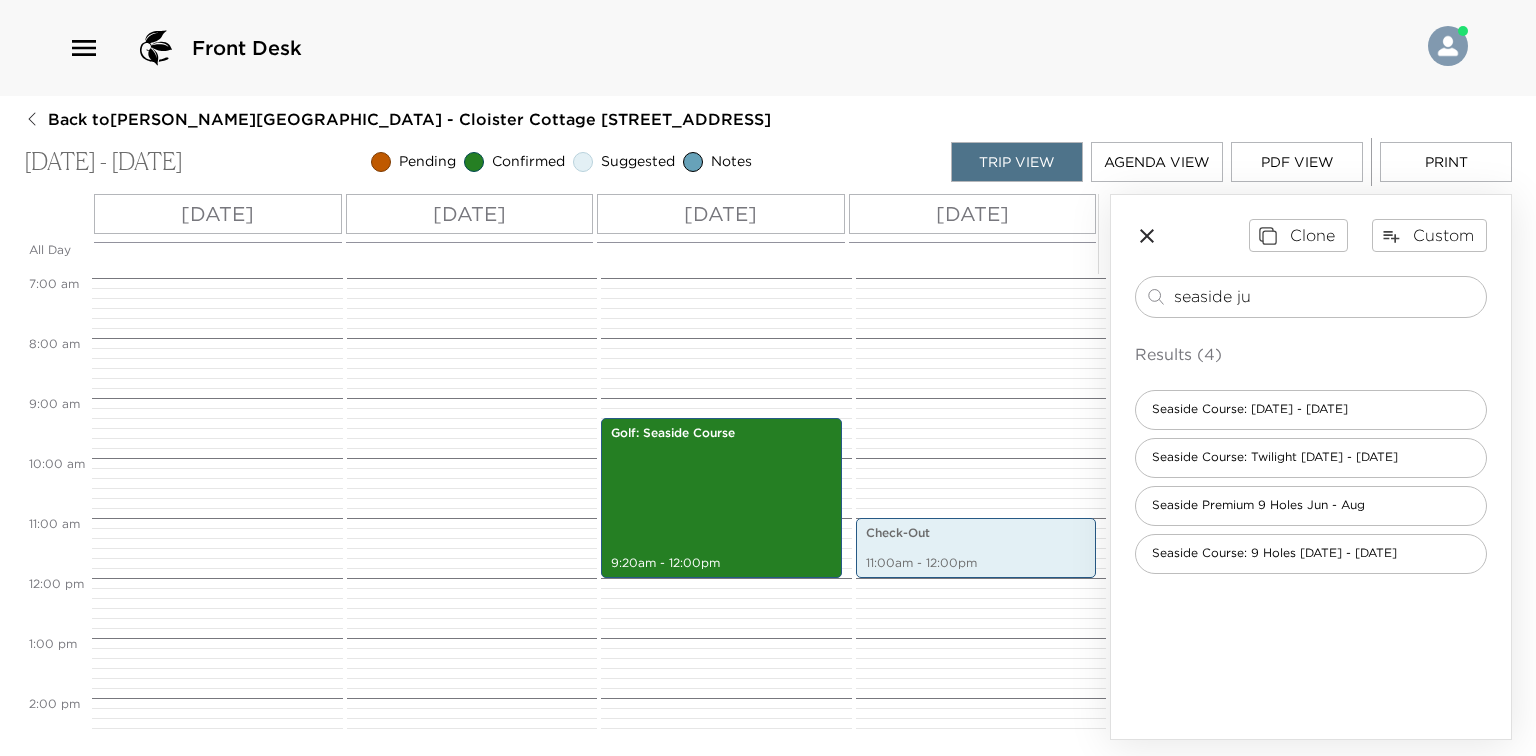 drag, startPoint x: 1273, startPoint y: 300, endPoint x: 1094, endPoint y: 300, distance: 179 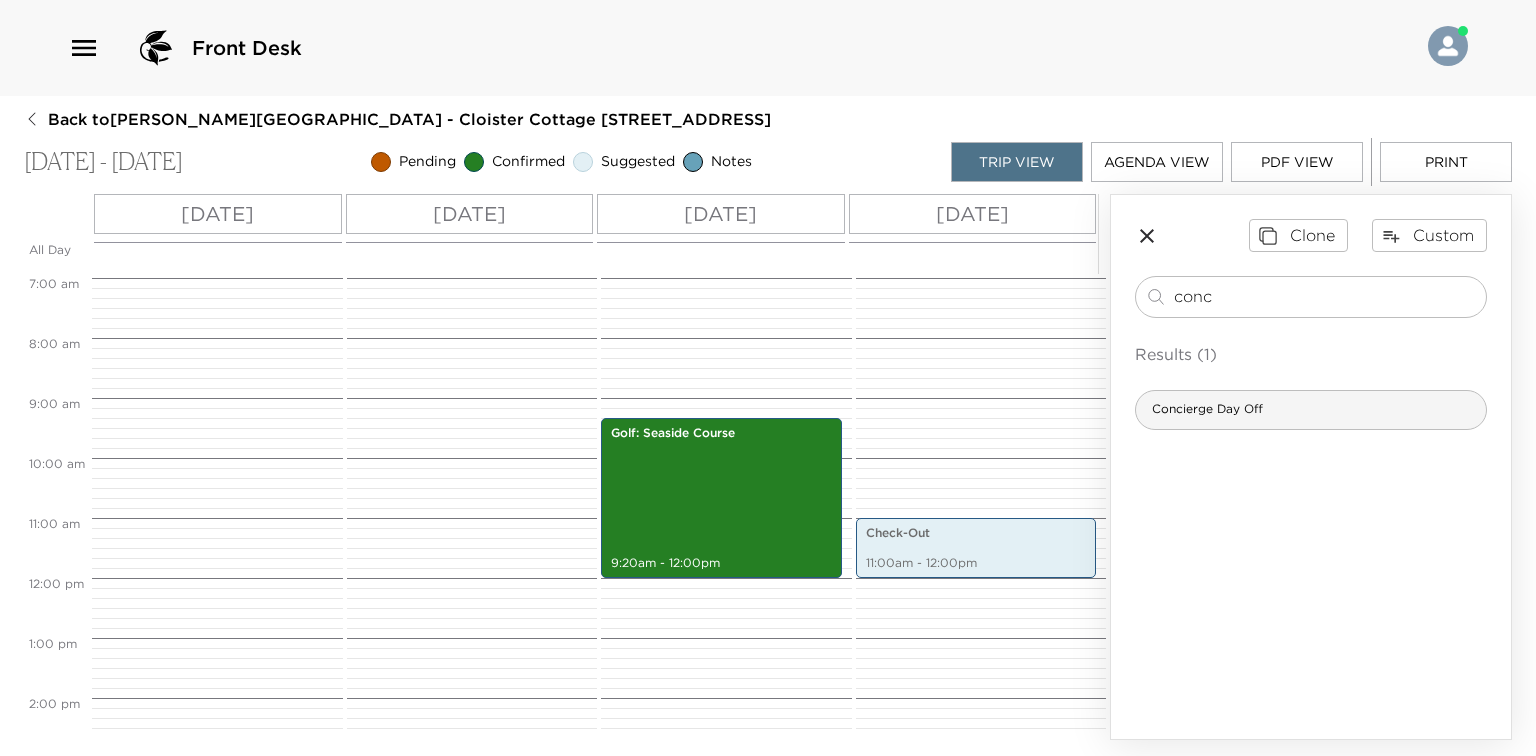 type on "conc" 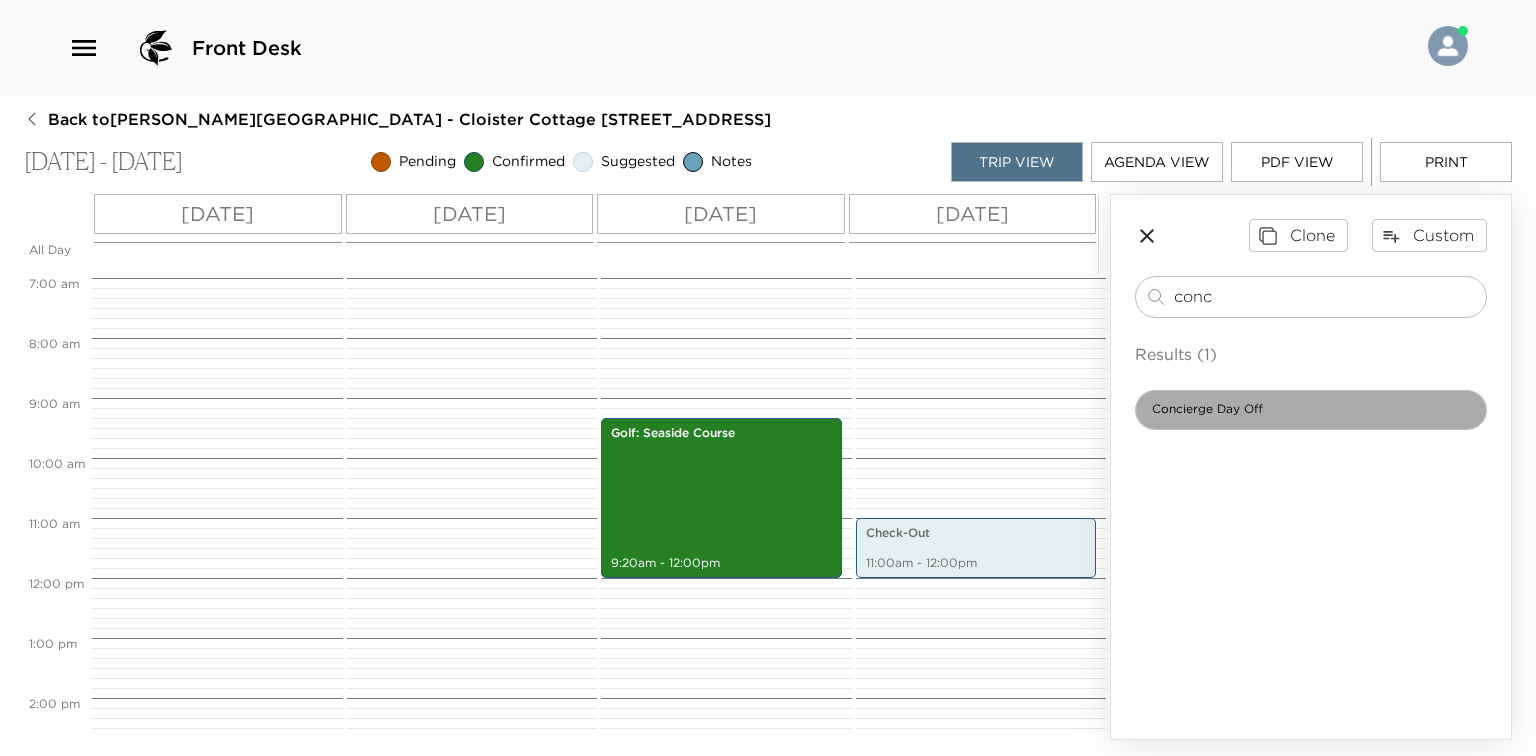 click on "Concierge Day Off" at bounding box center [1311, 410] 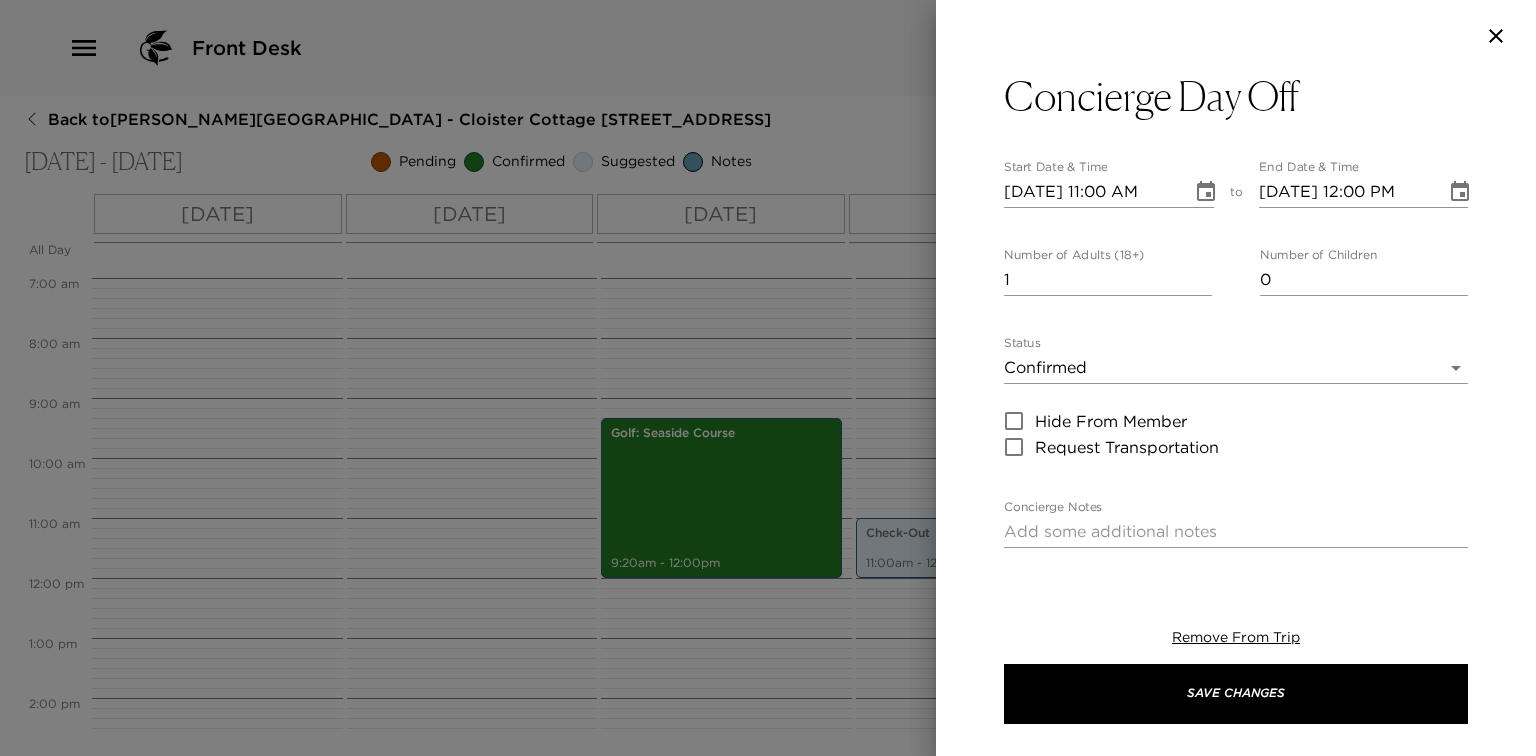 type on "I plan to be off-duty on this day and will return on [DAY], [MONTH] [DATE]. If you need assistance in my absence, please contact the Exclusive Resort's office during business hours (9:00 am - 6:00 pm) at phone number: [PHONE_NUMBER]. If you need assistance after hours, please contact The Cloister Hotel at phone number: [PHONE_NUMBER]." 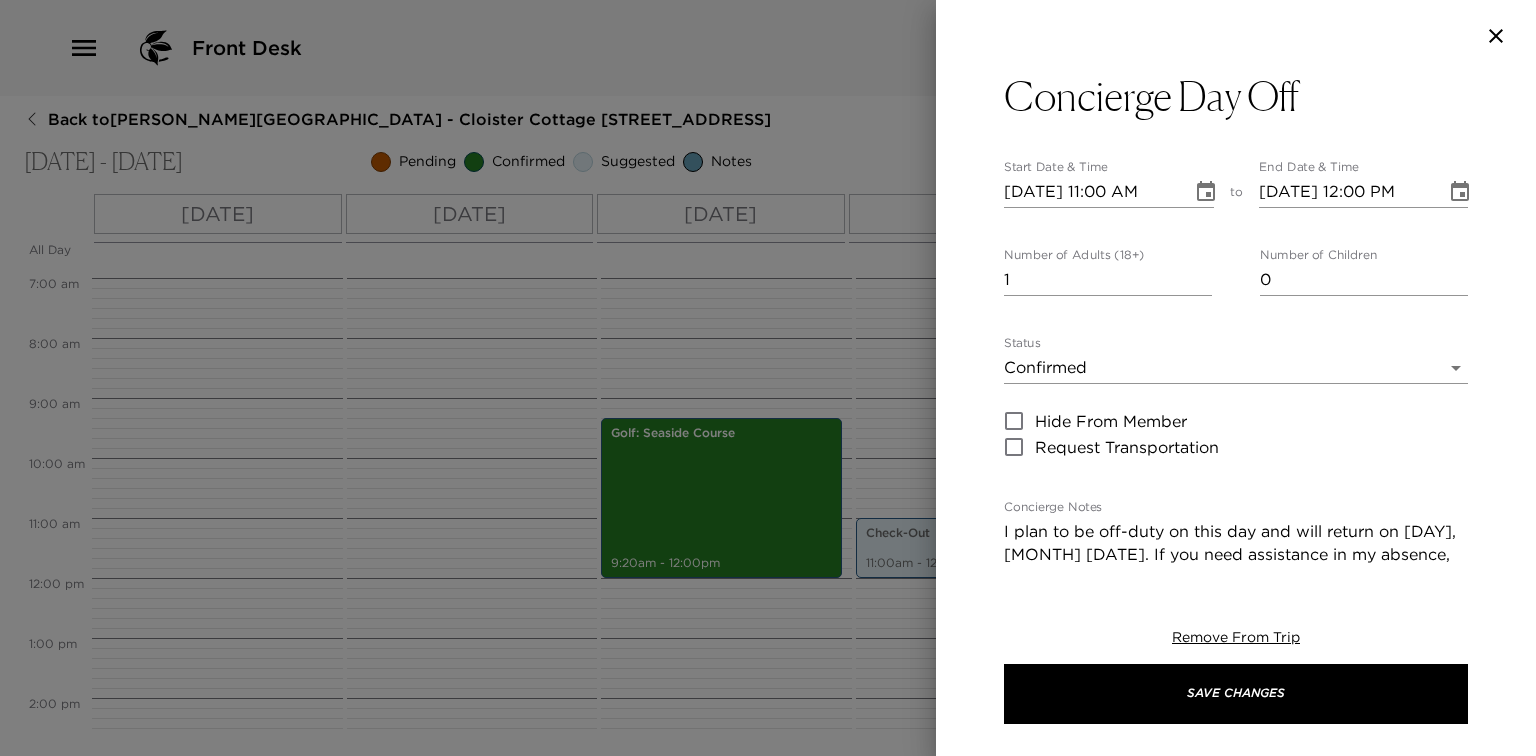 click 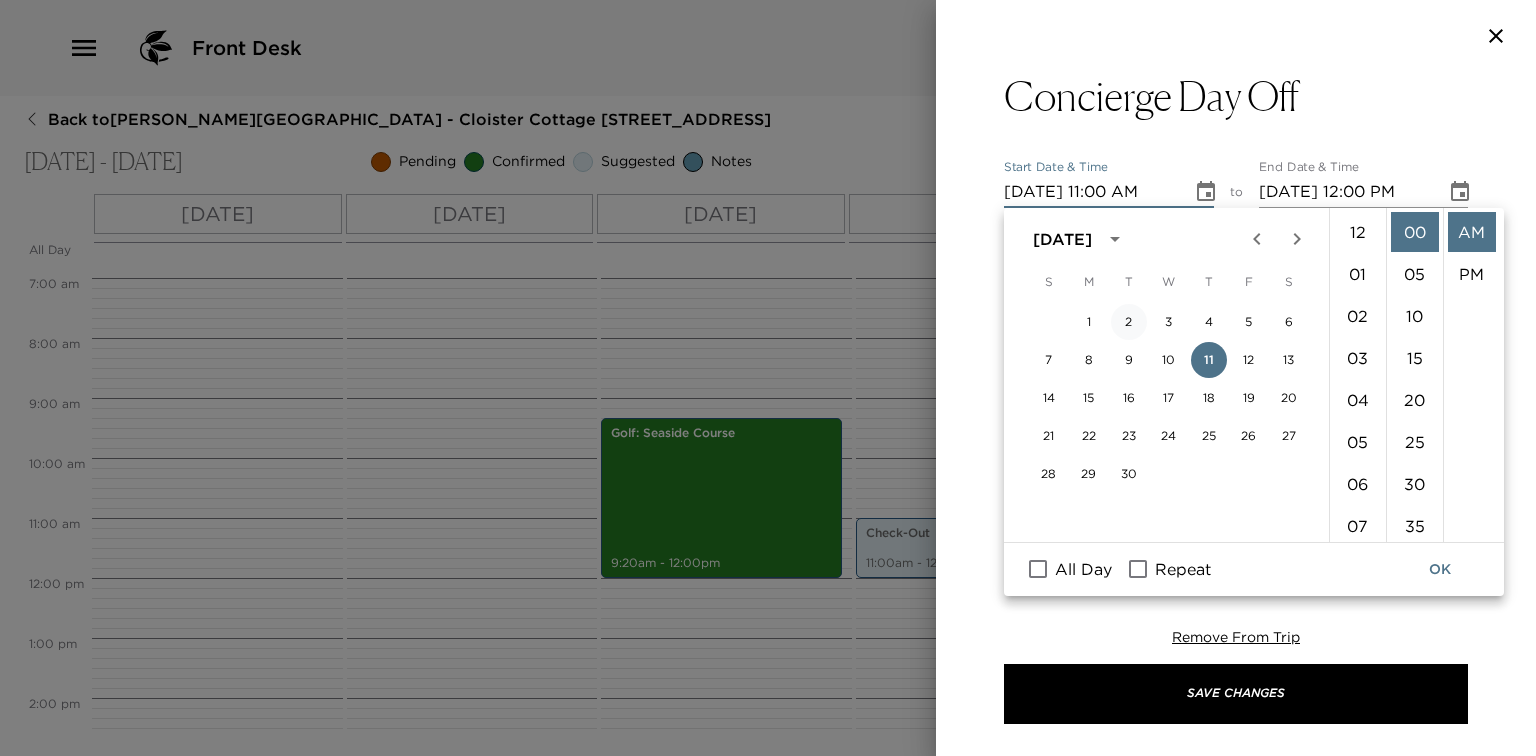 scroll, scrollTop: 461, scrollLeft: 0, axis: vertical 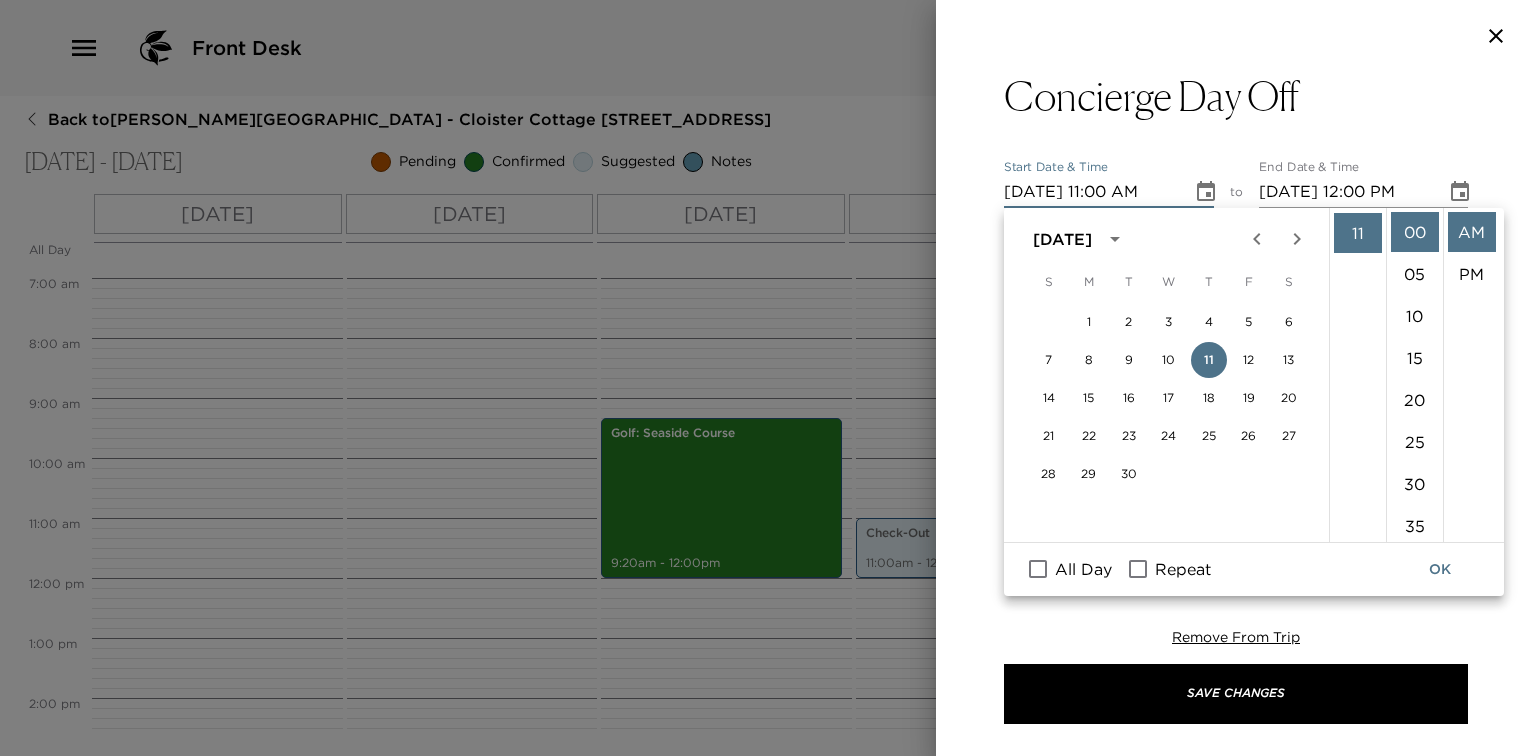 click on "All Day" at bounding box center (1038, 569) 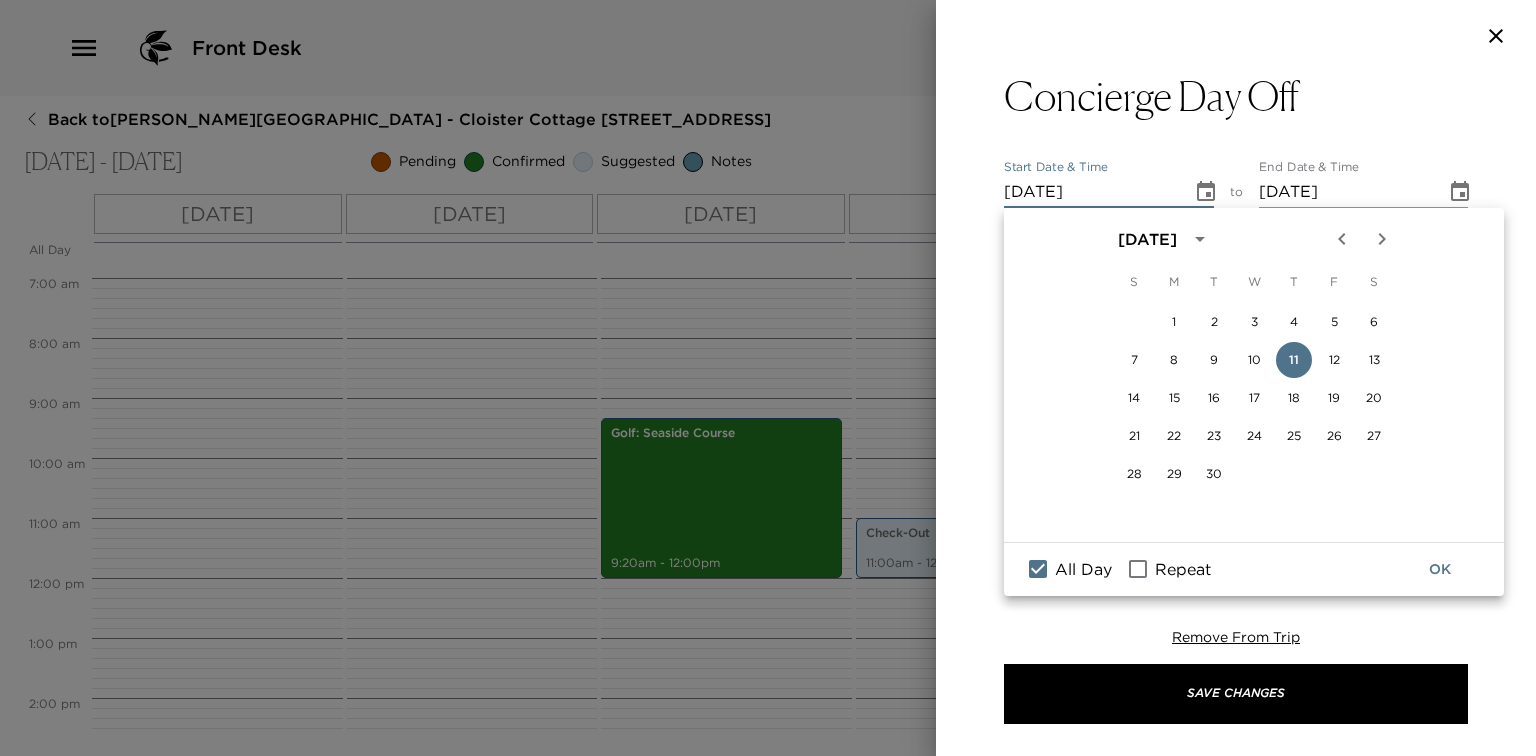 click on "End Date & Time [DATE] All day" at bounding box center [1364, 195] 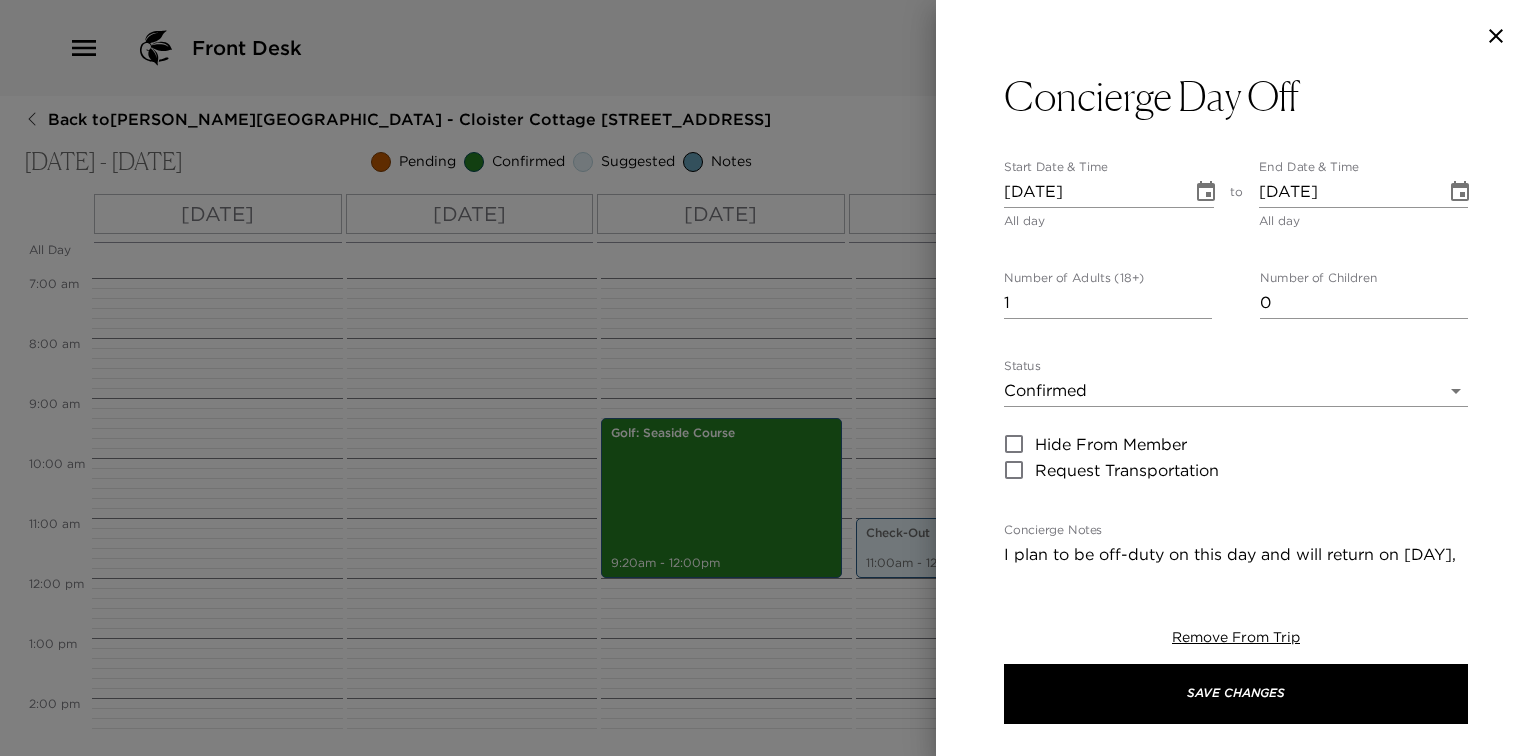 drag, startPoint x: 1480, startPoint y: 62, endPoint x: 1494, endPoint y: 39, distance: 26.925823 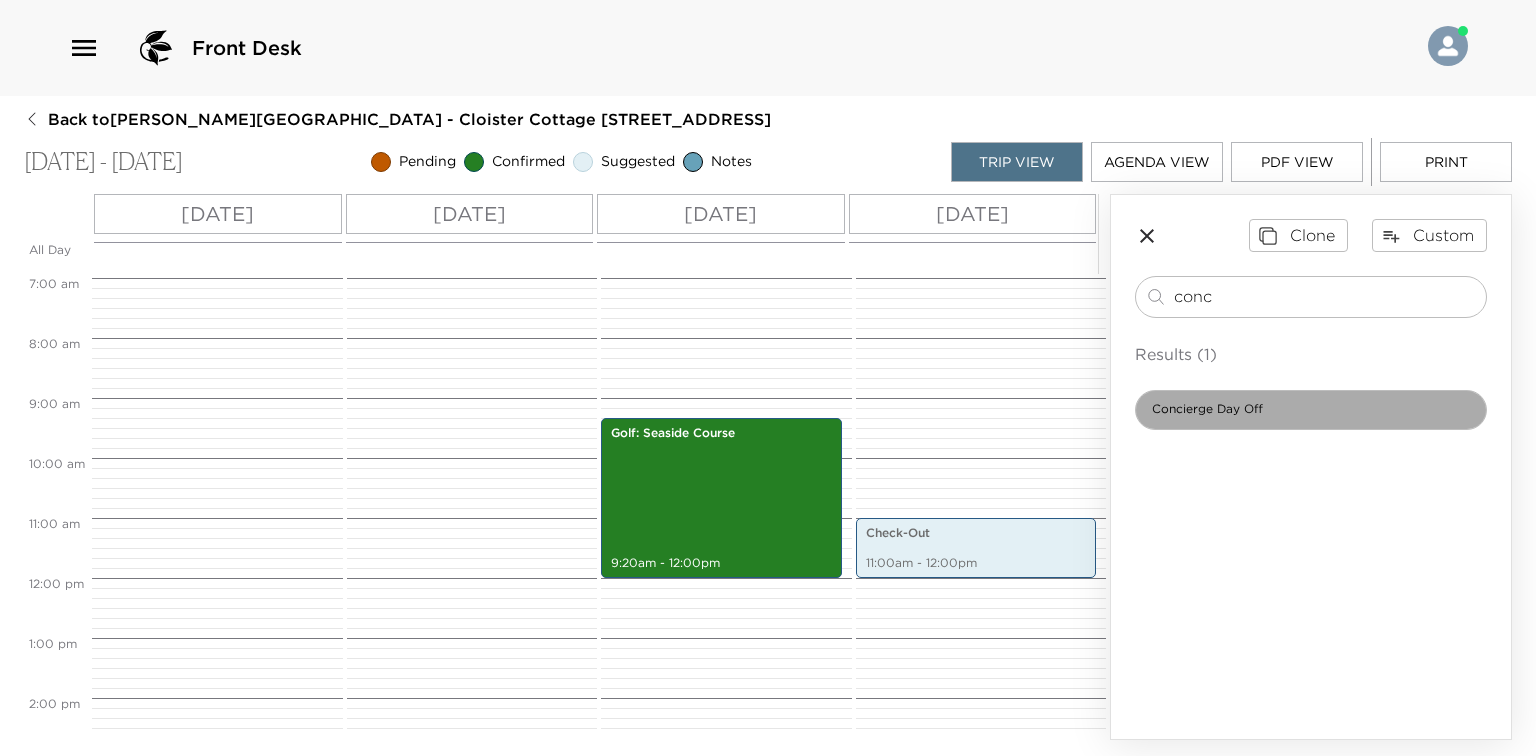 drag, startPoint x: 1297, startPoint y: 414, endPoint x: 1154, endPoint y: 404, distance: 143.34923 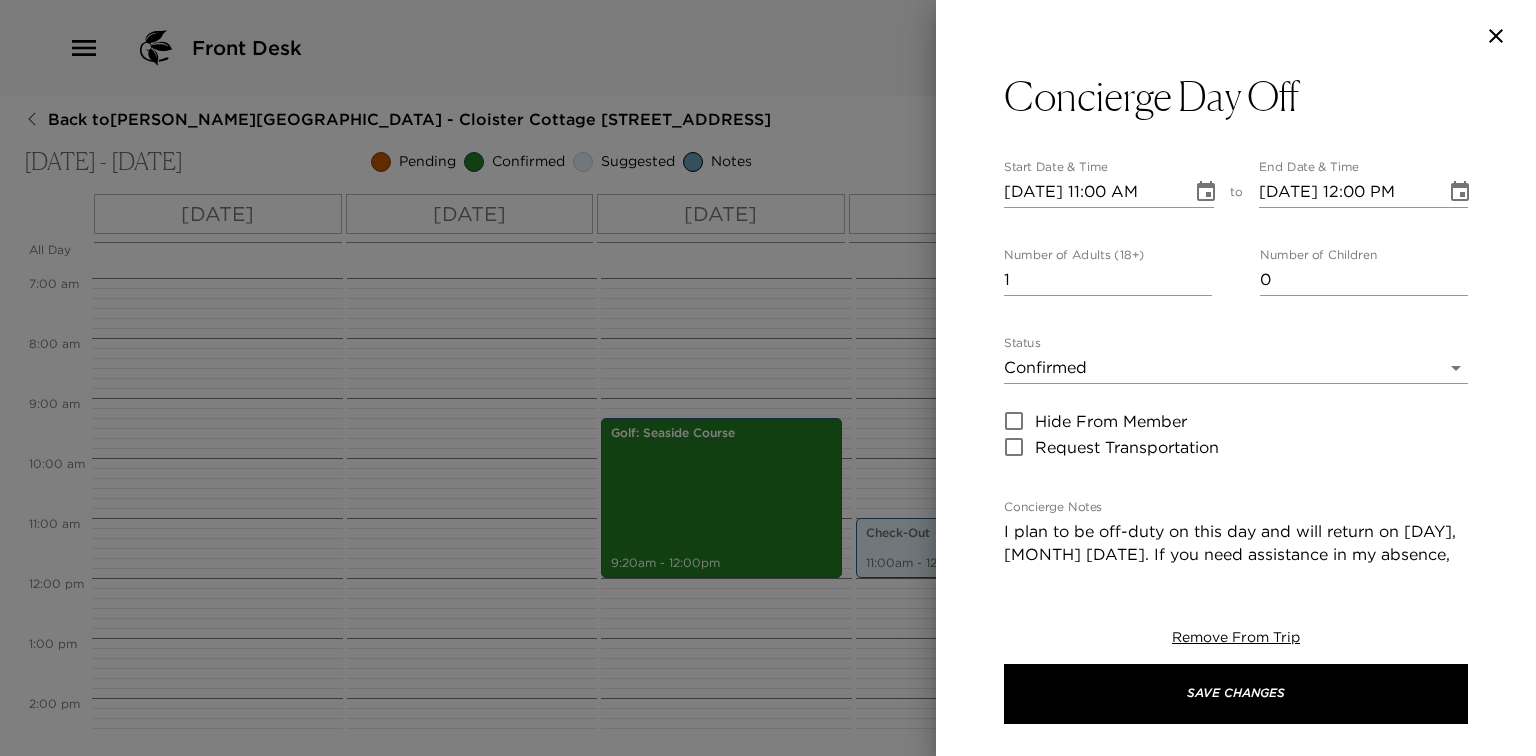 click at bounding box center [1236, 36] 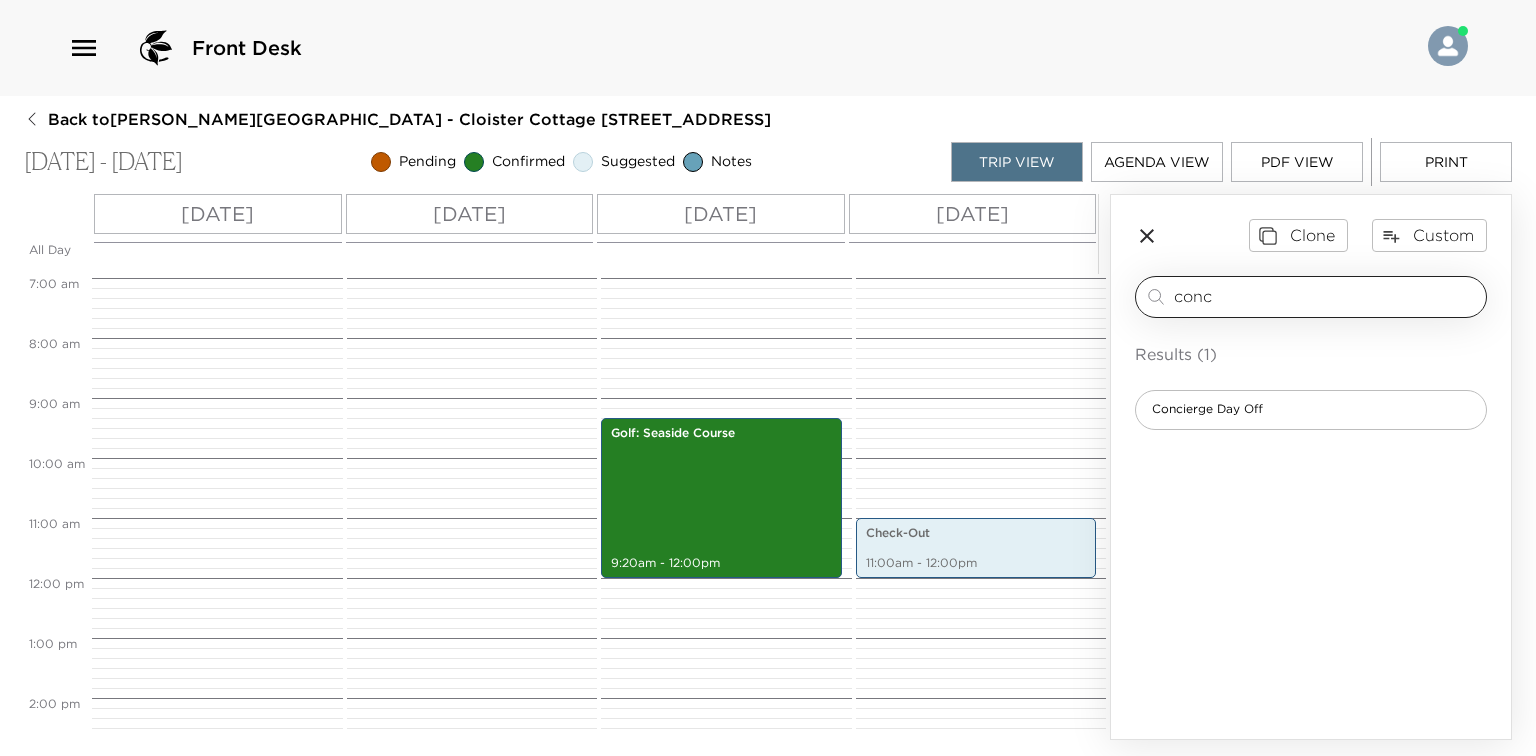 click on "conc" at bounding box center [1326, 296] 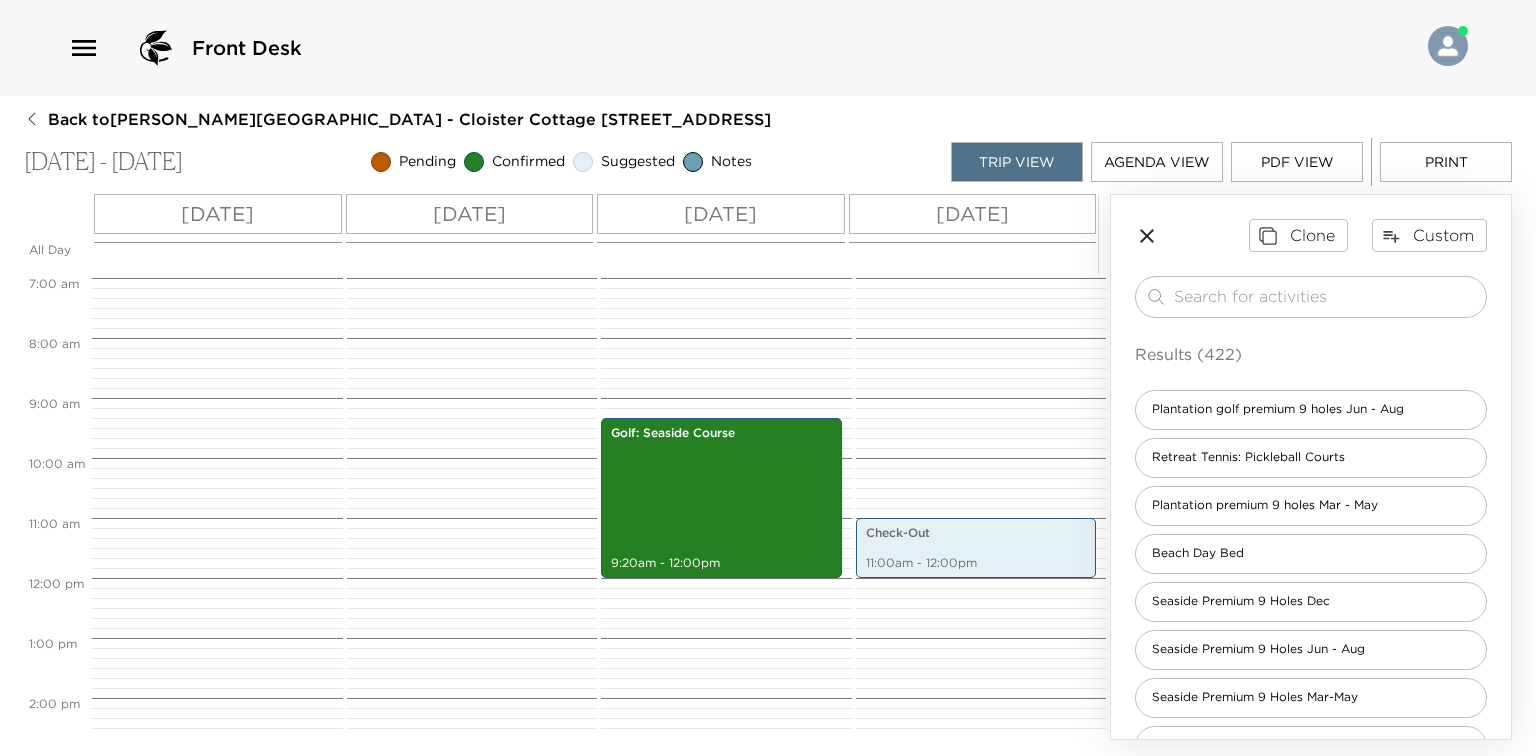 type 